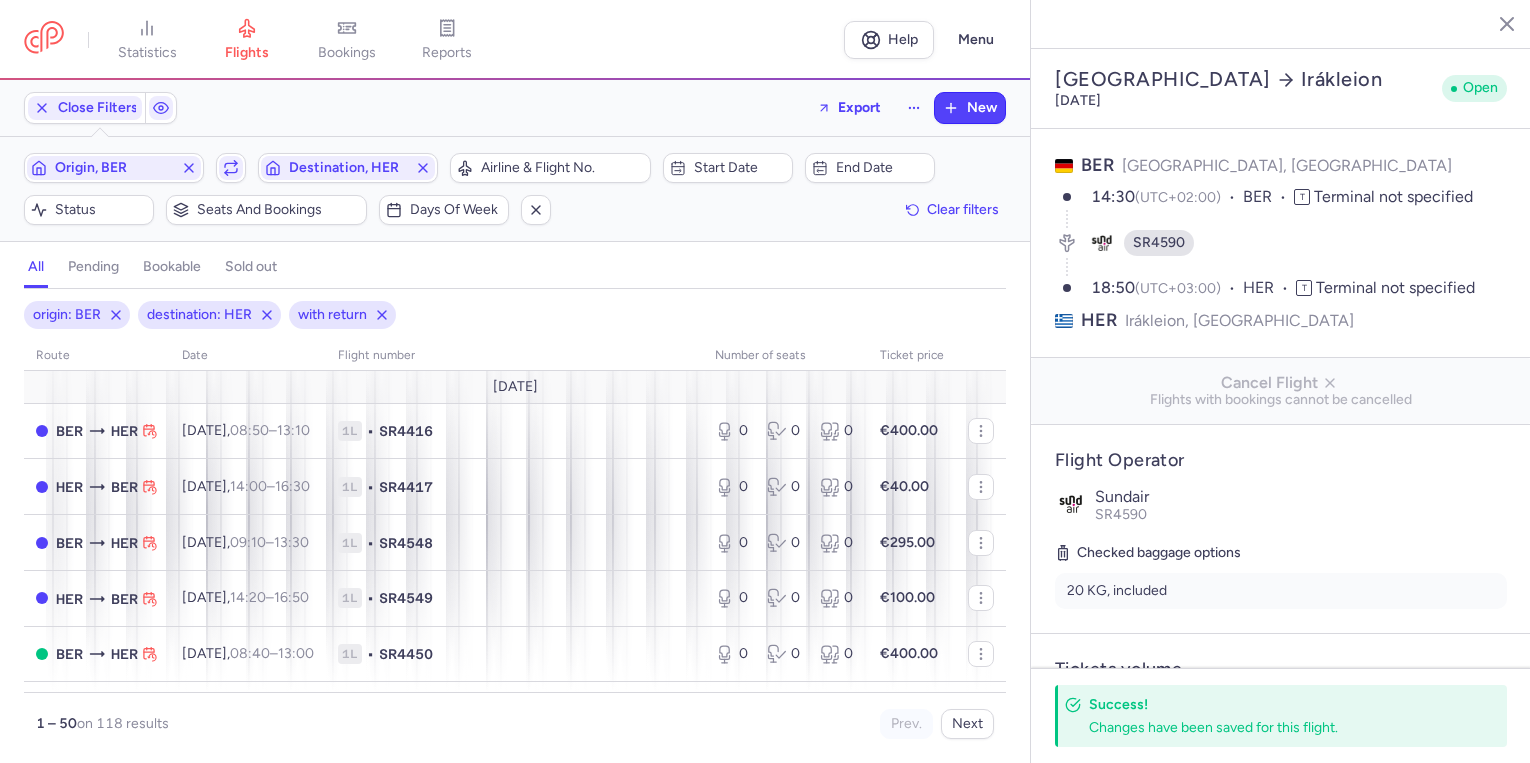 select on "days" 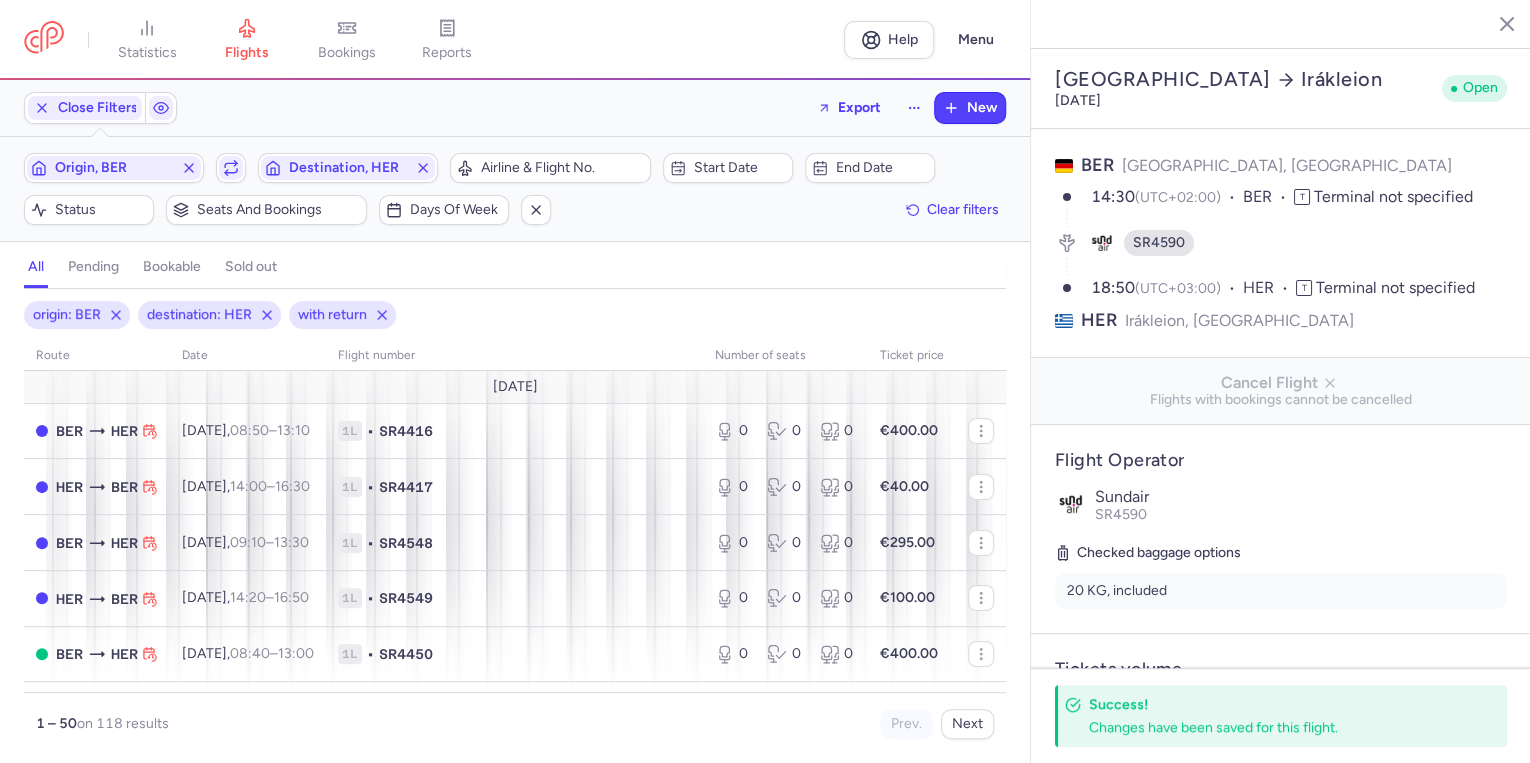 scroll, scrollTop: 2080, scrollLeft: 0, axis: vertical 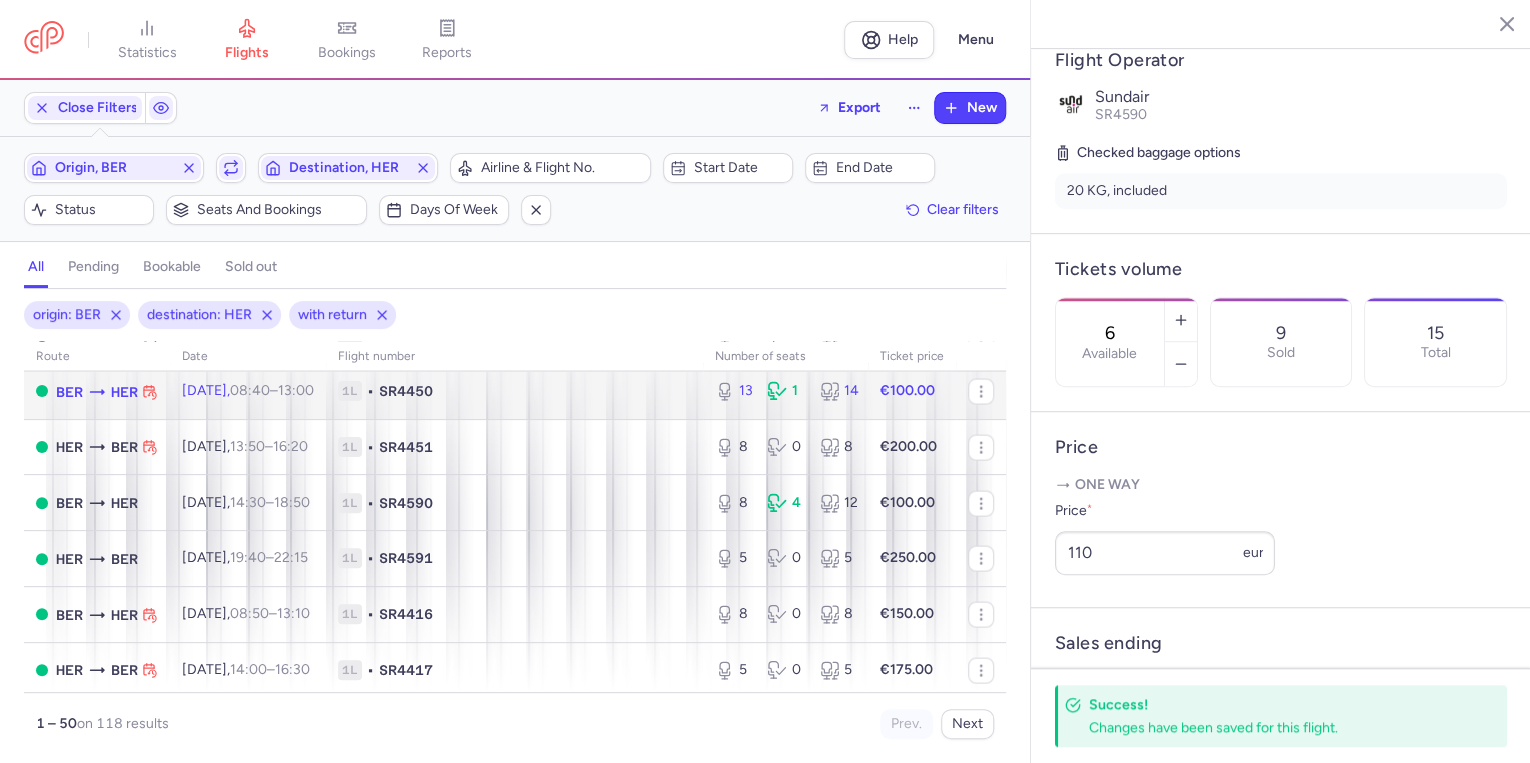 click on "08:40" at bounding box center (250, 390) 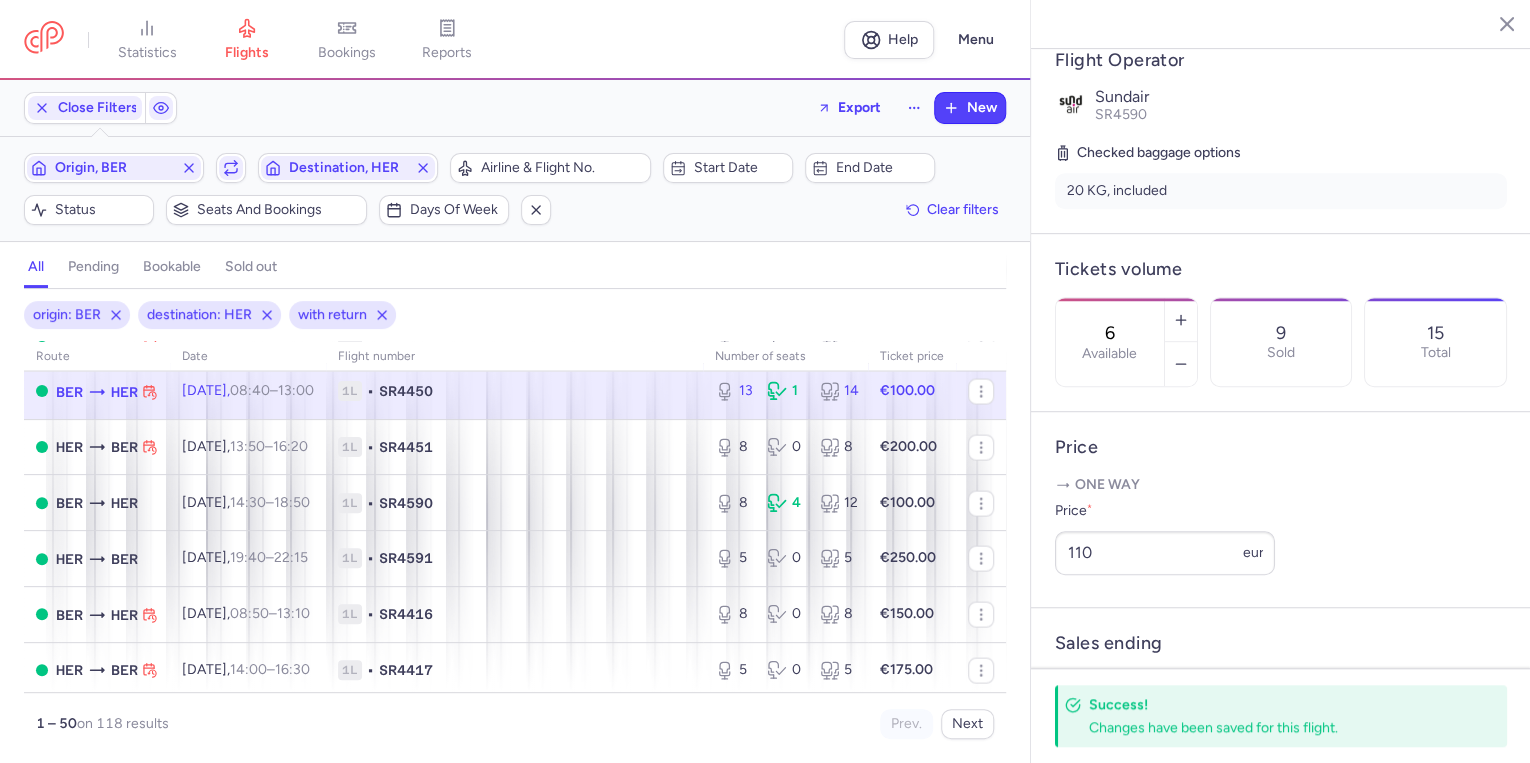 type on "10" 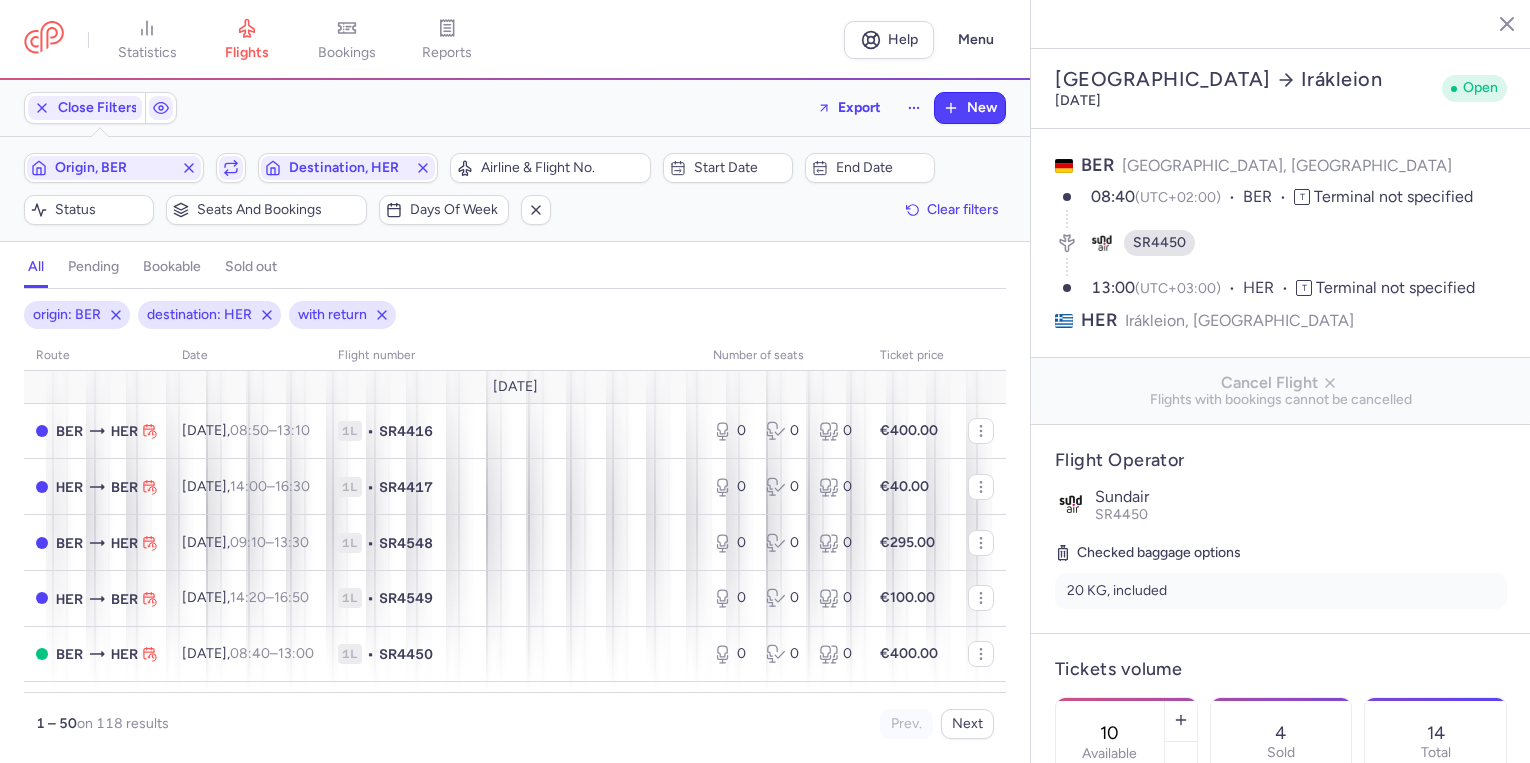 select on "days" 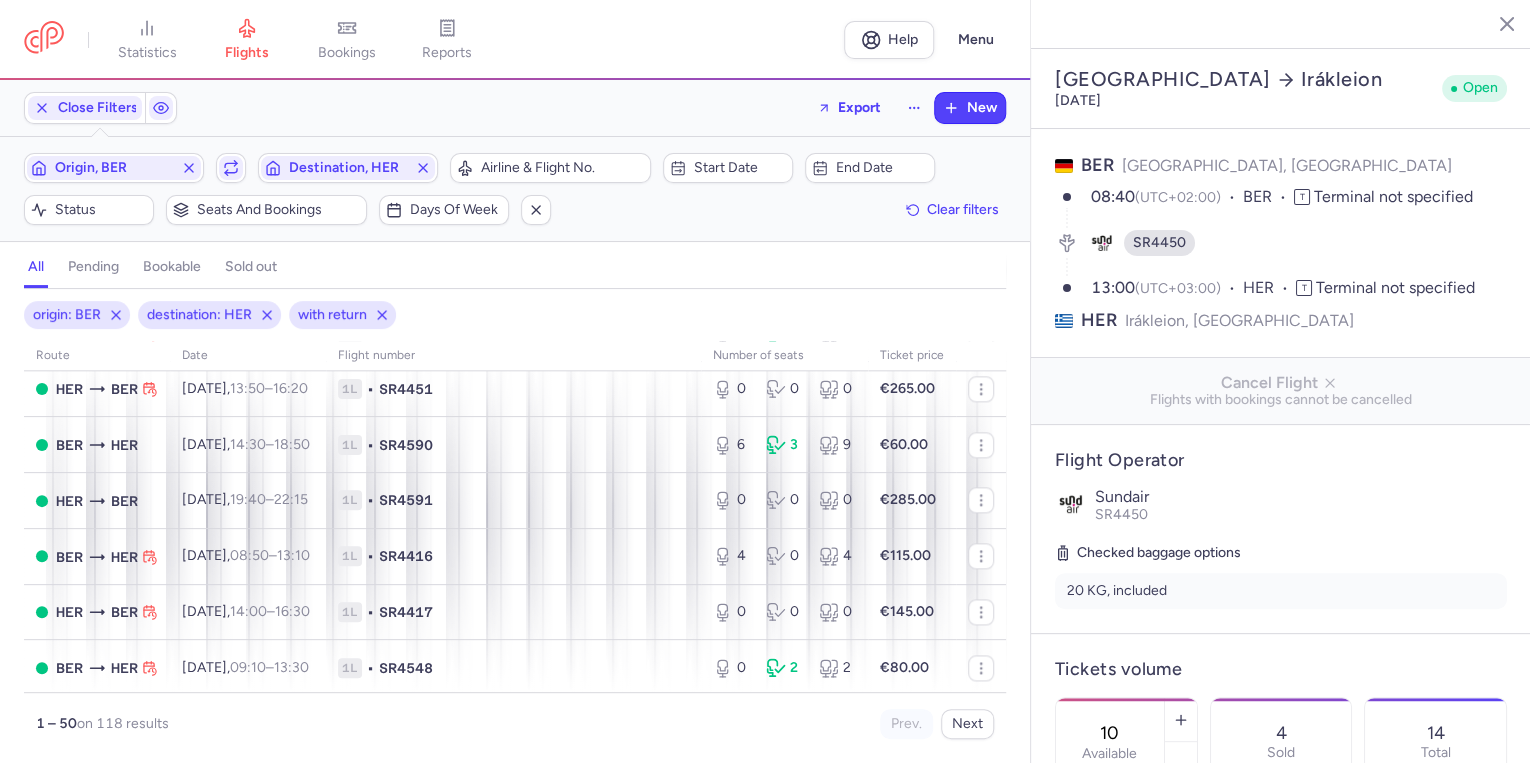 scroll, scrollTop: 1360, scrollLeft: 0, axis: vertical 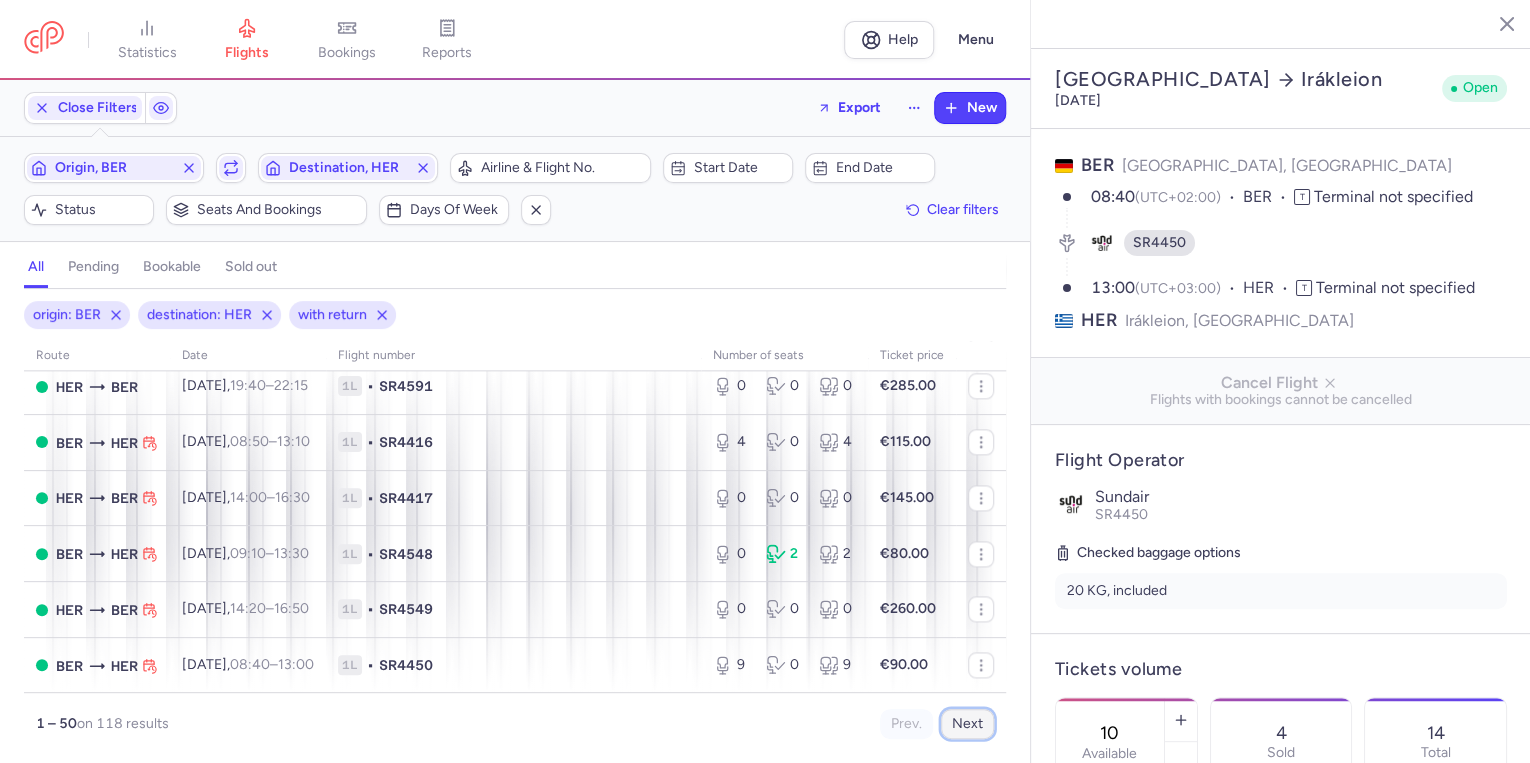click on "Next" at bounding box center (967, 724) 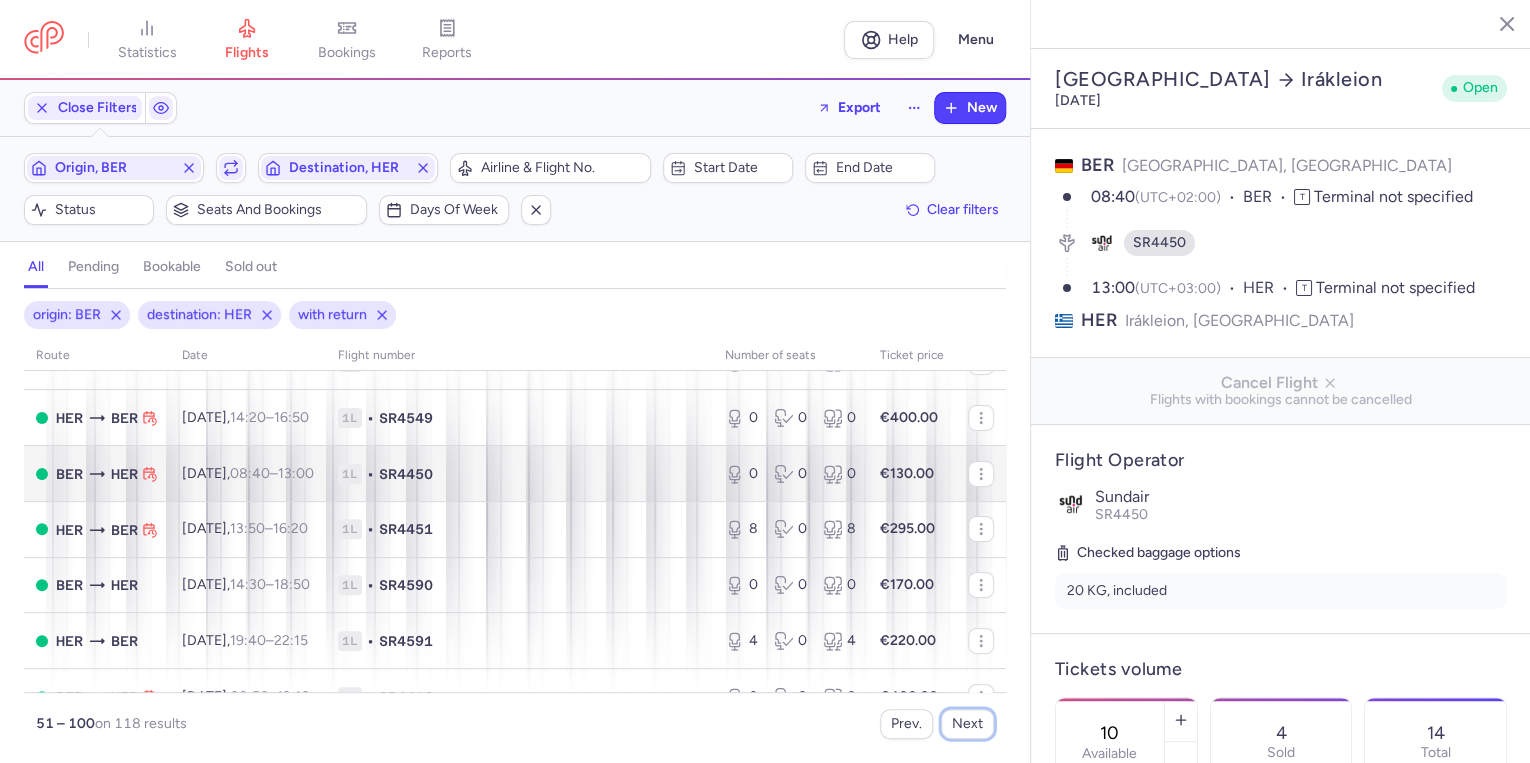 scroll, scrollTop: 0, scrollLeft: 0, axis: both 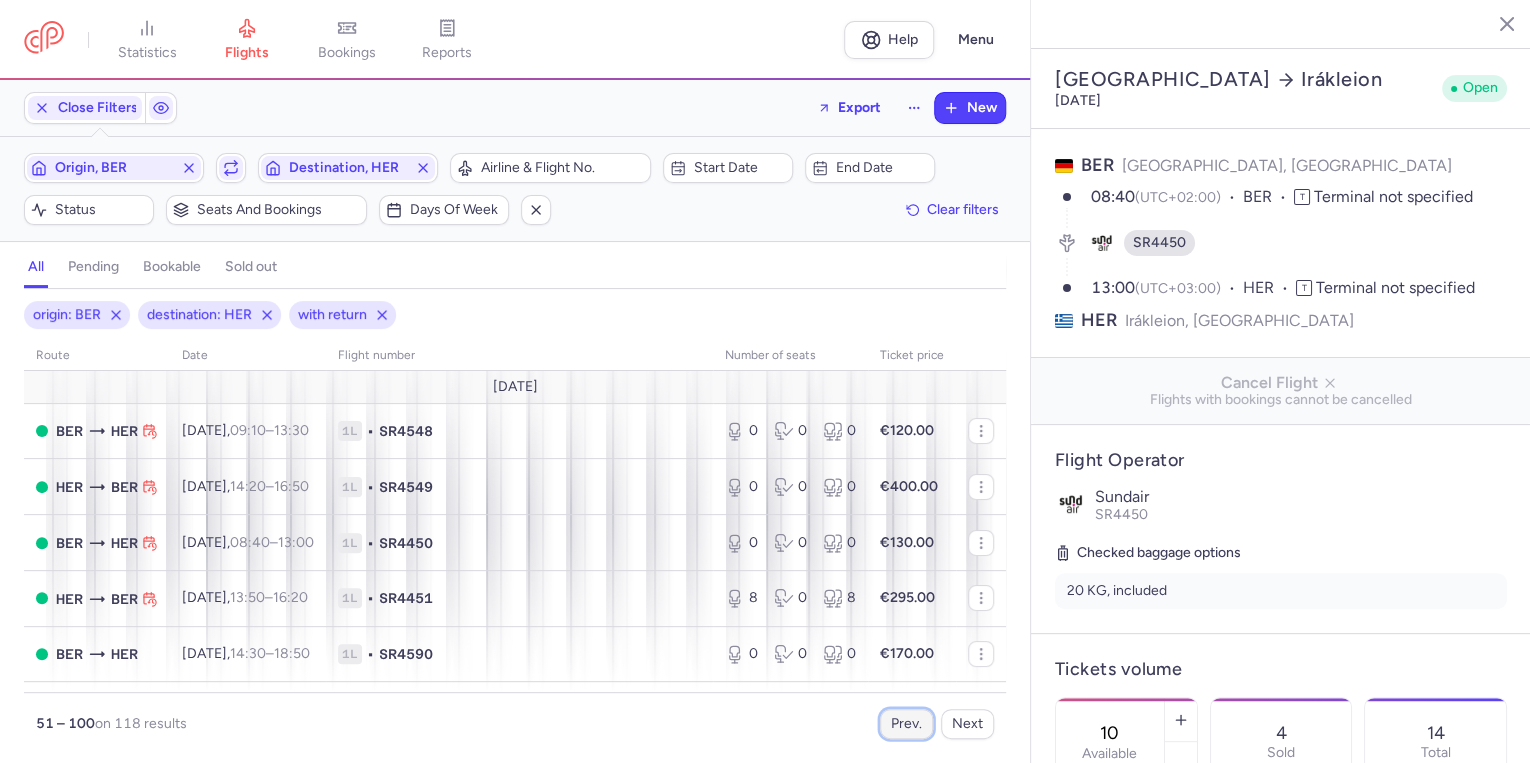 click on "Prev." at bounding box center (906, 724) 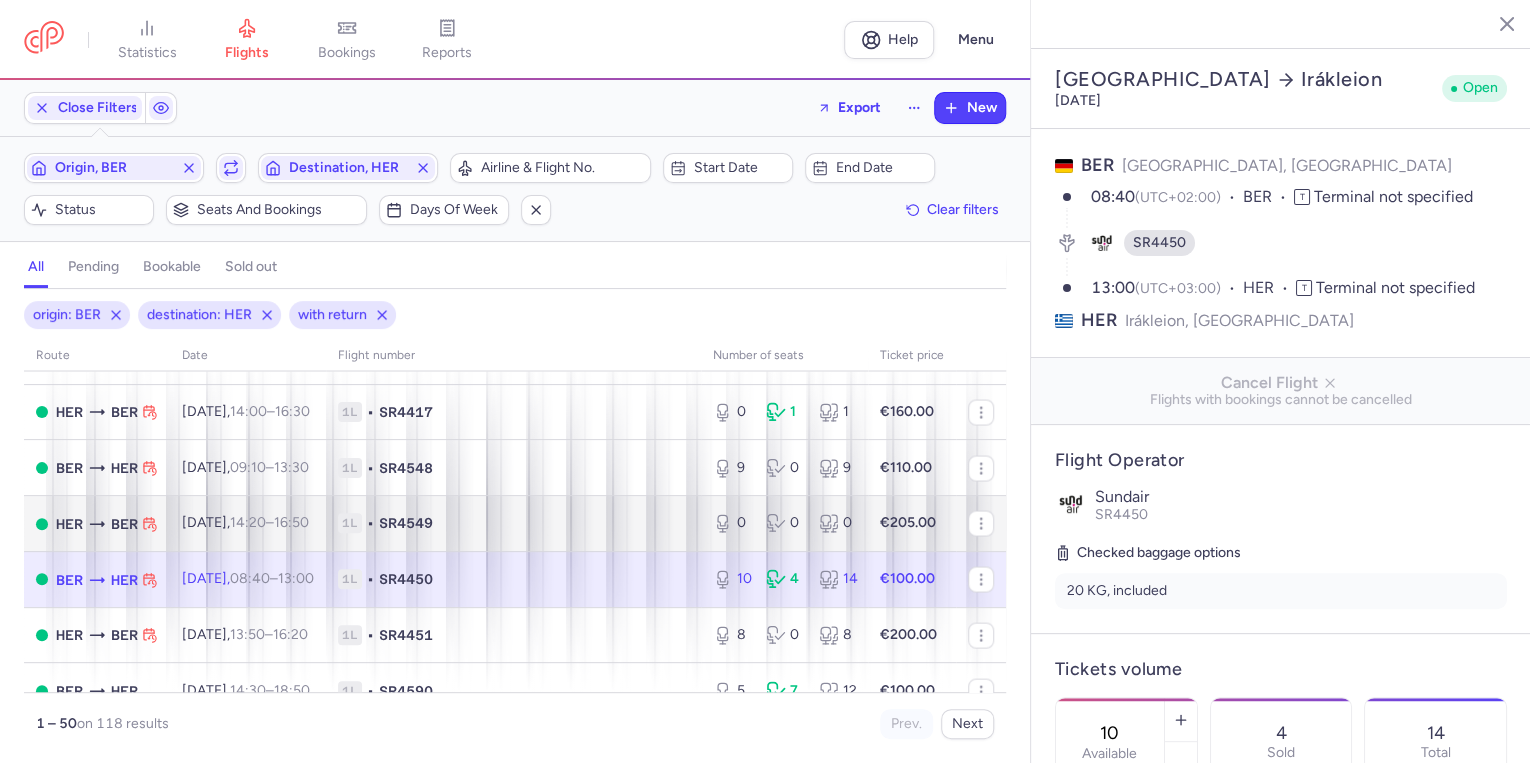 scroll, scrollTop: 1920, scrollLeft: 0, axis: vertical 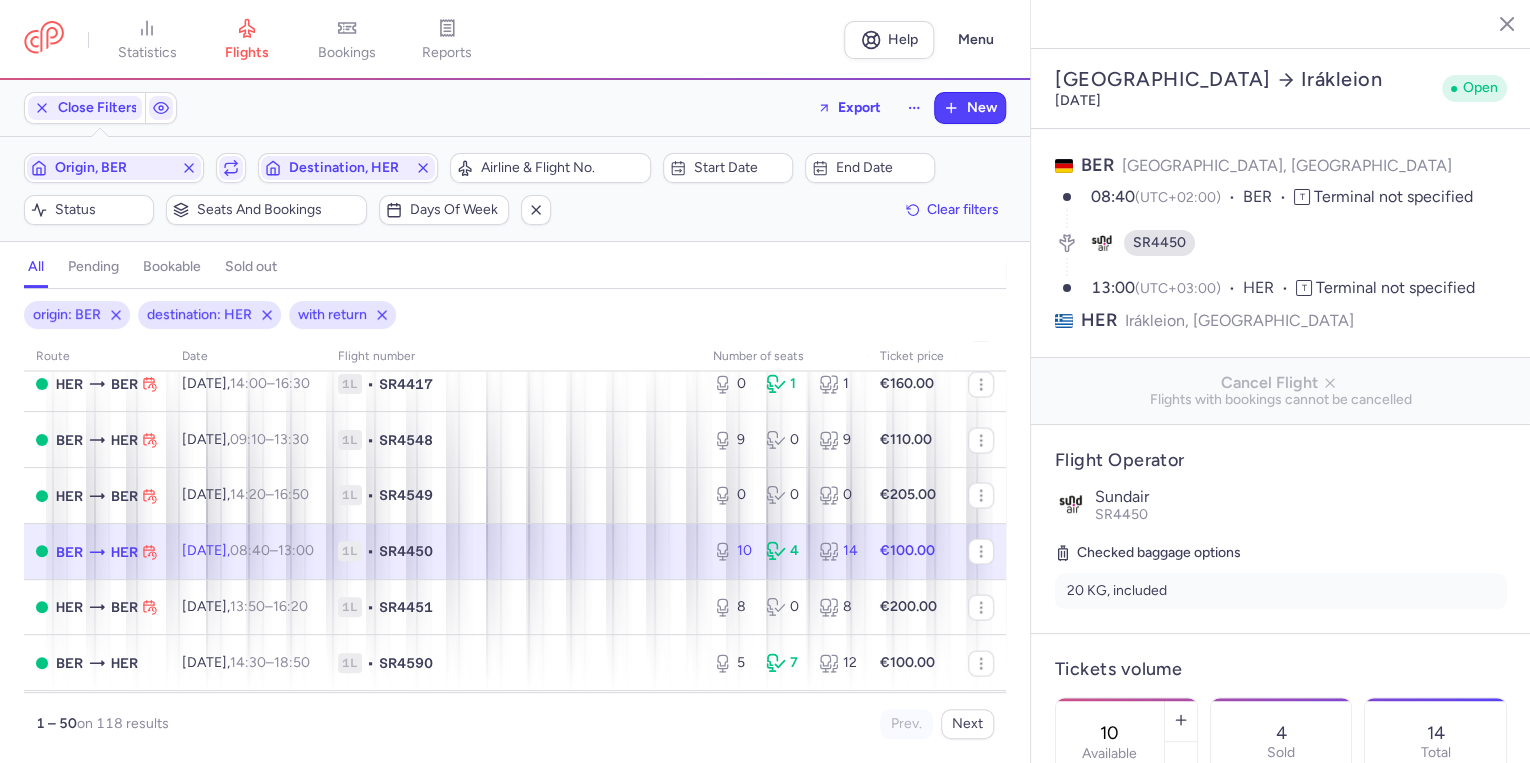 click on "[DATE]  08:40  –  13:00  +0" at bounding box center [248, 551] 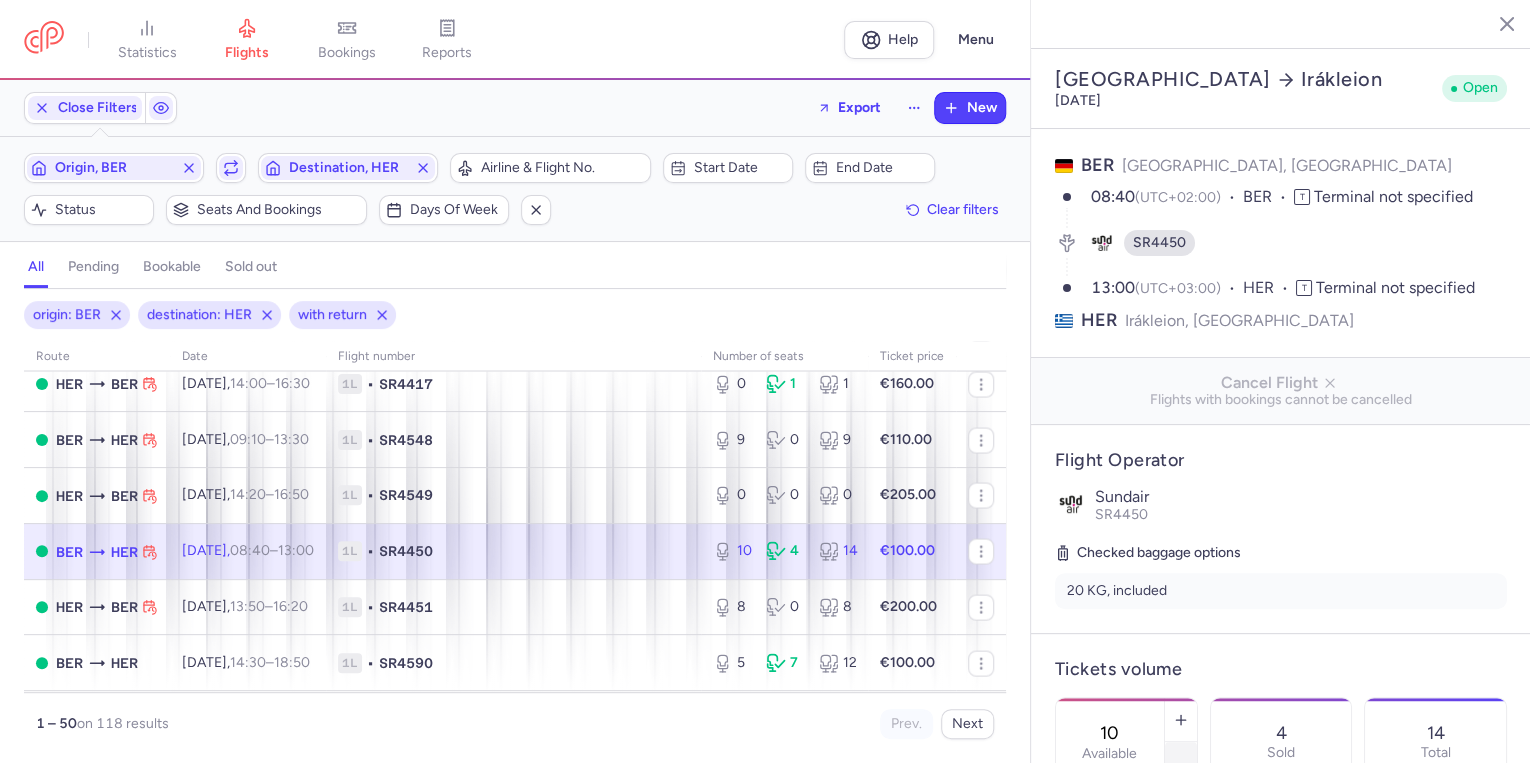 click 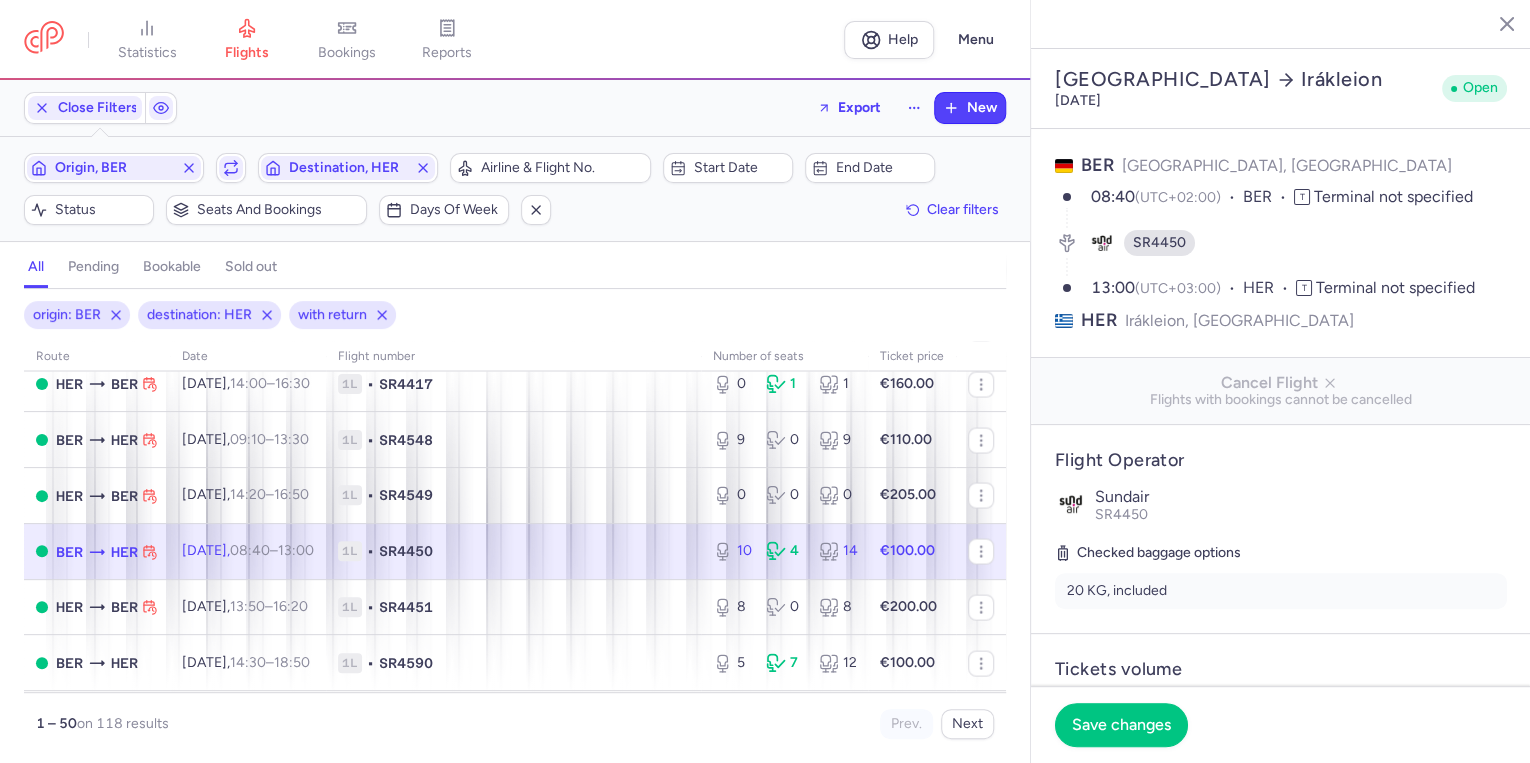 click on "Save changes" 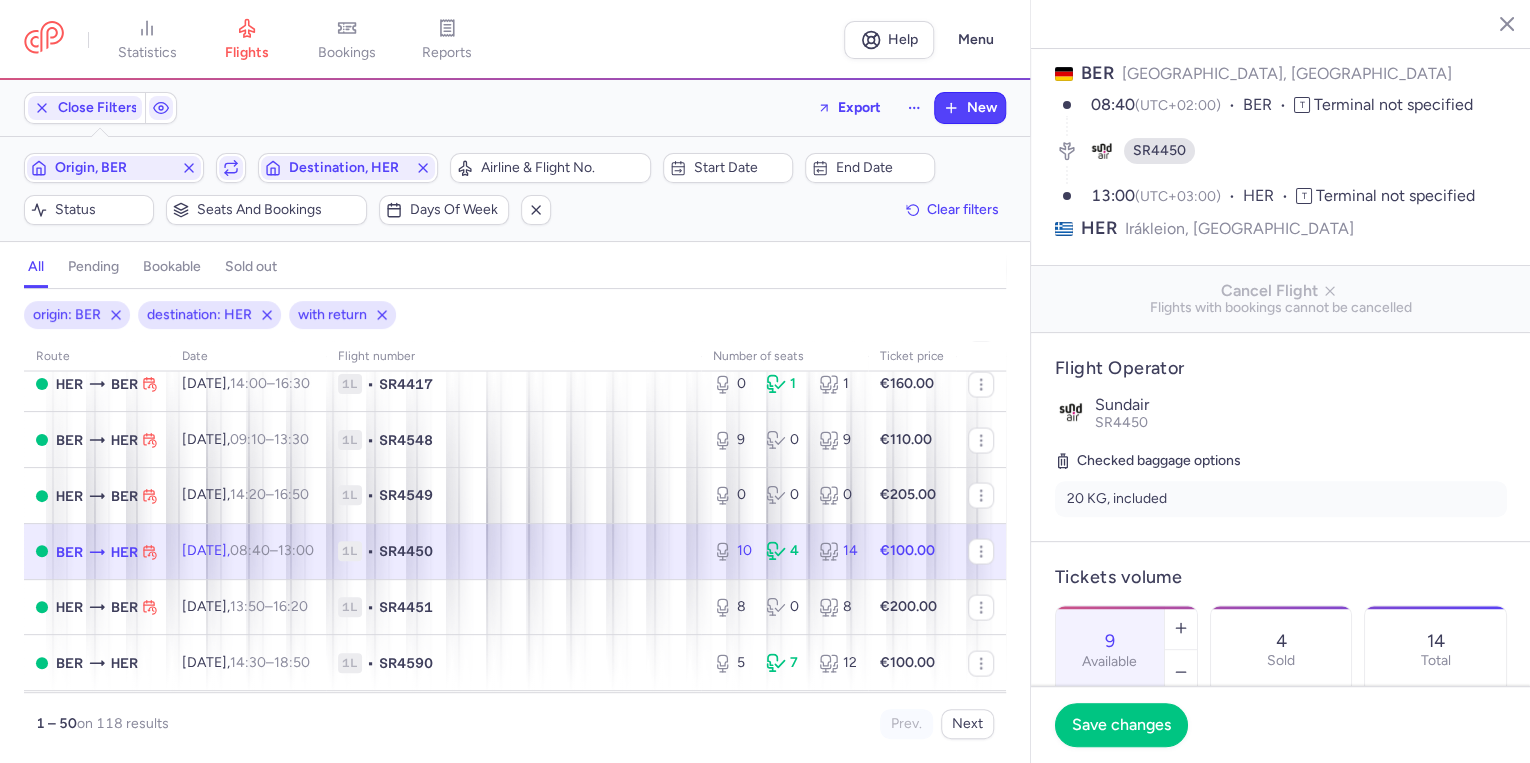 scroll, scrollTop: 240, scrollLeft: 0, axis: vertical 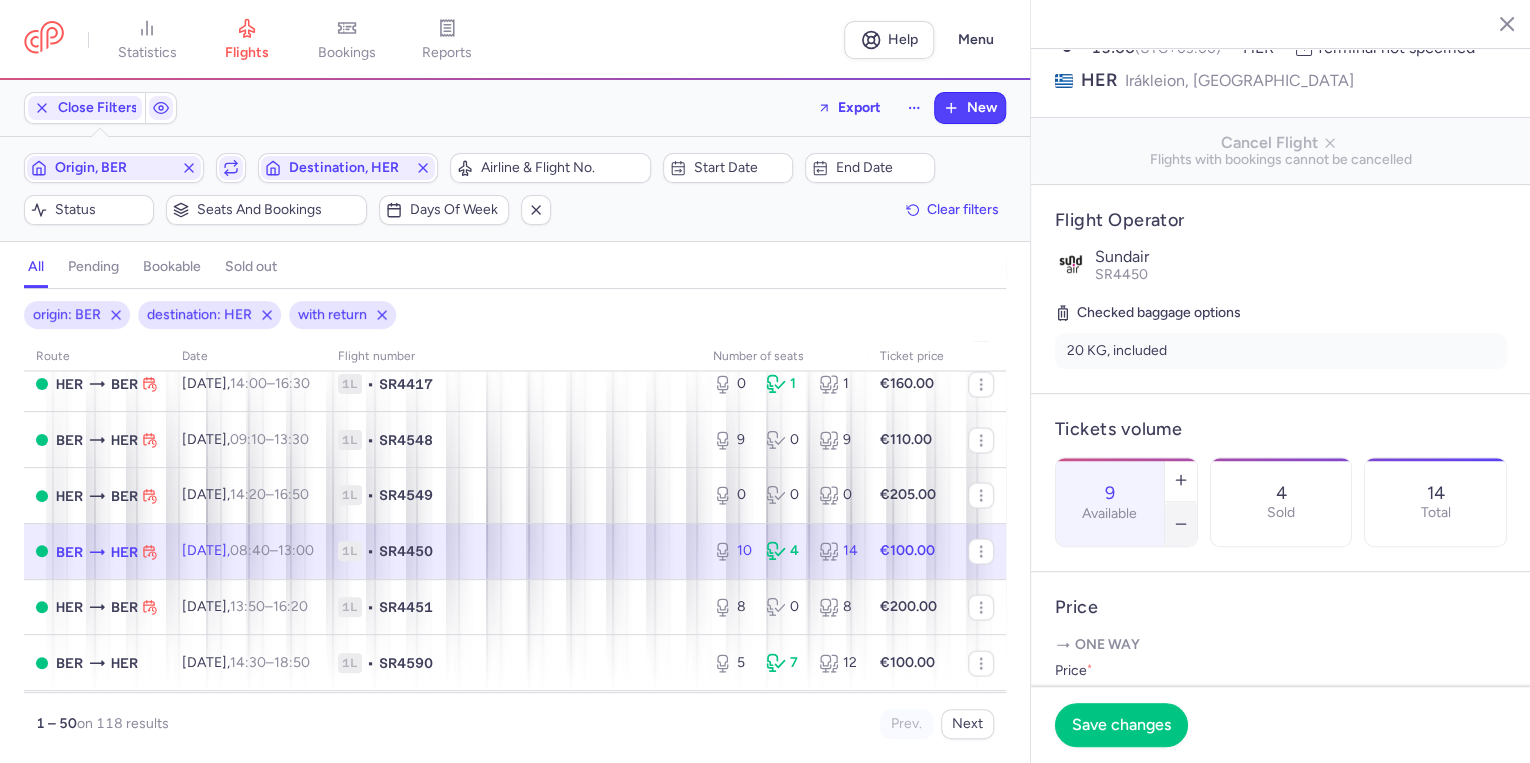 click at bounding box center [1181, 524] 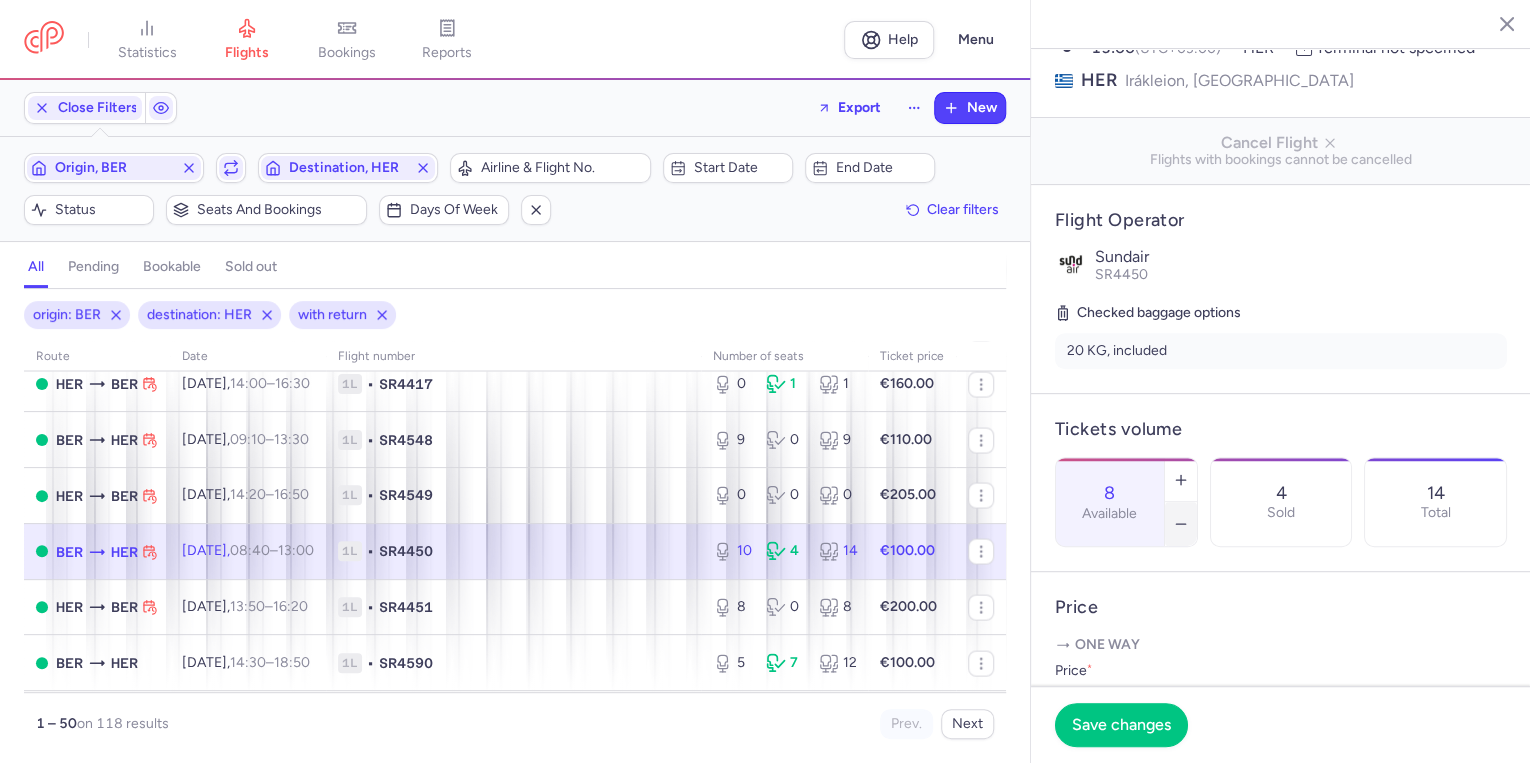 click at bounding box center (1181, 524) 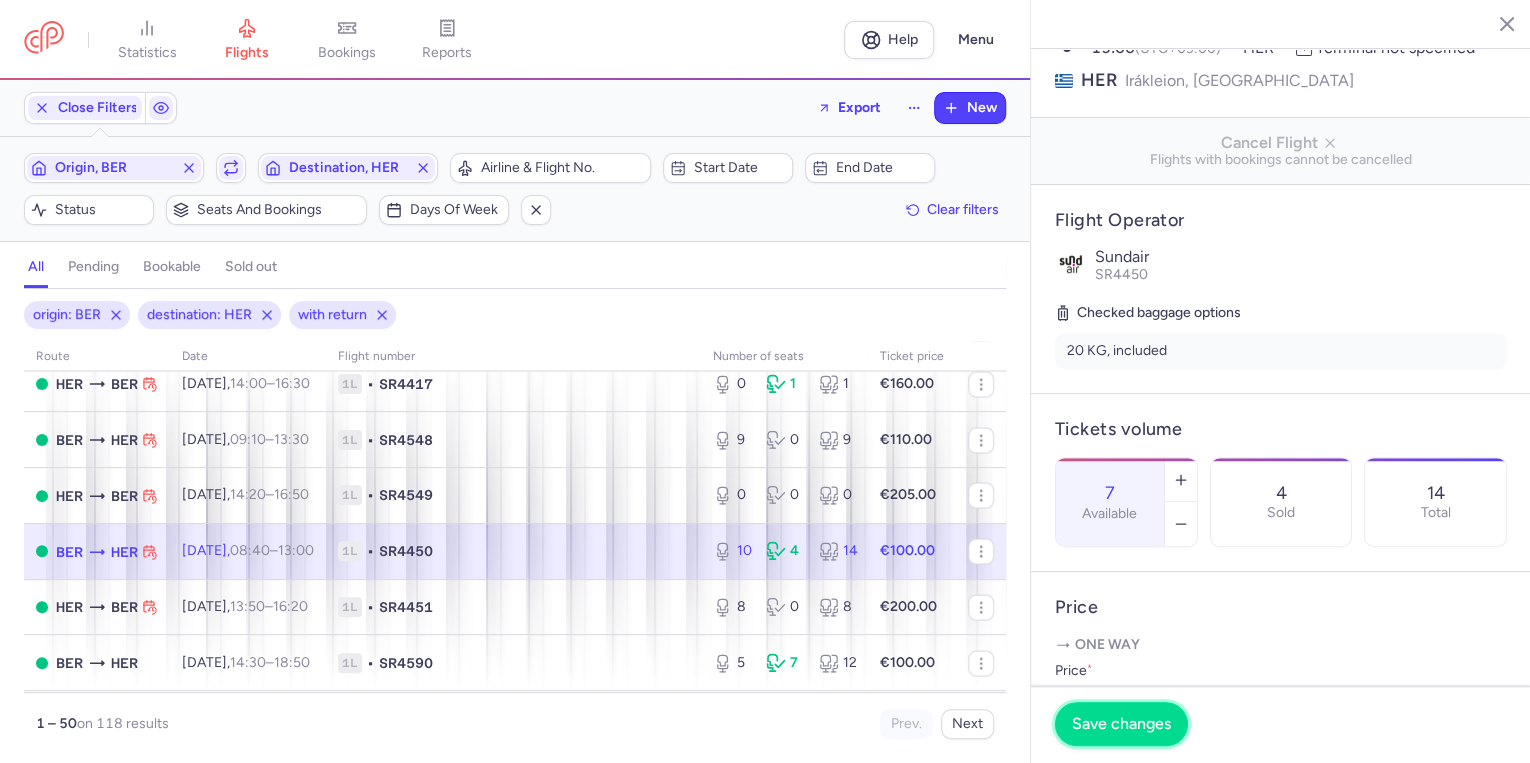 click on "Save changes" at bounding box center [1121, 724] 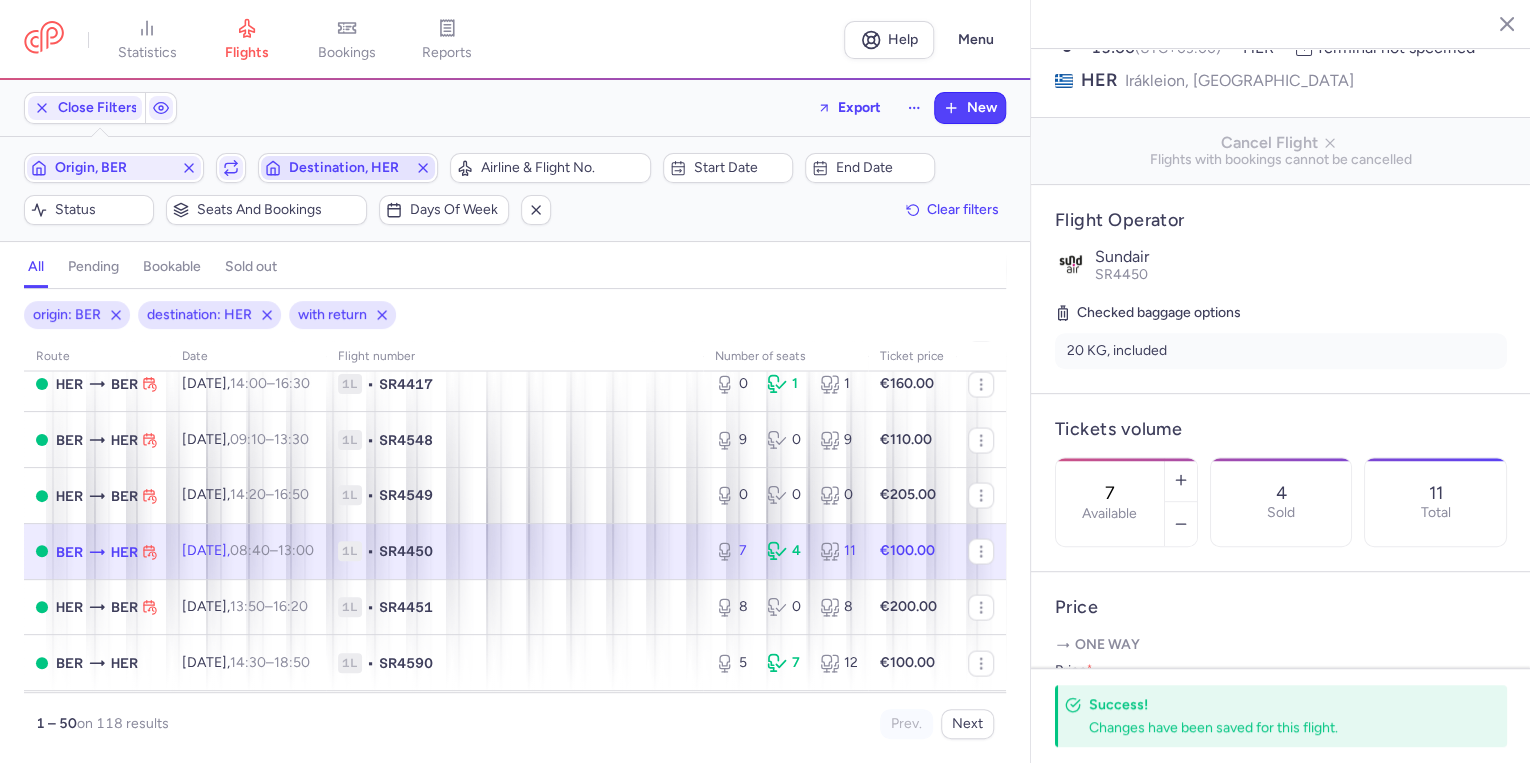 click on "Destination, HER" at bounding box center [348, 168] 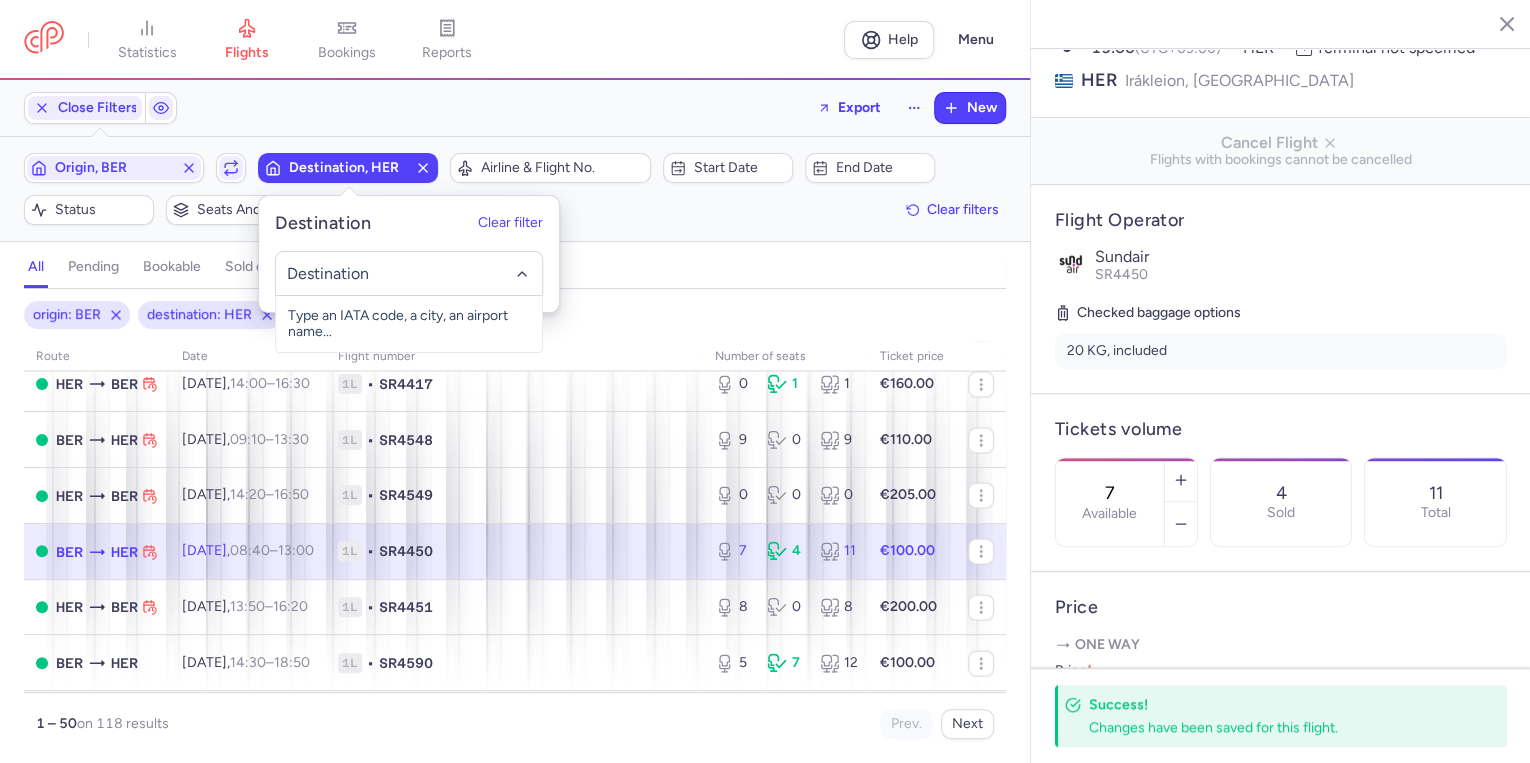 click 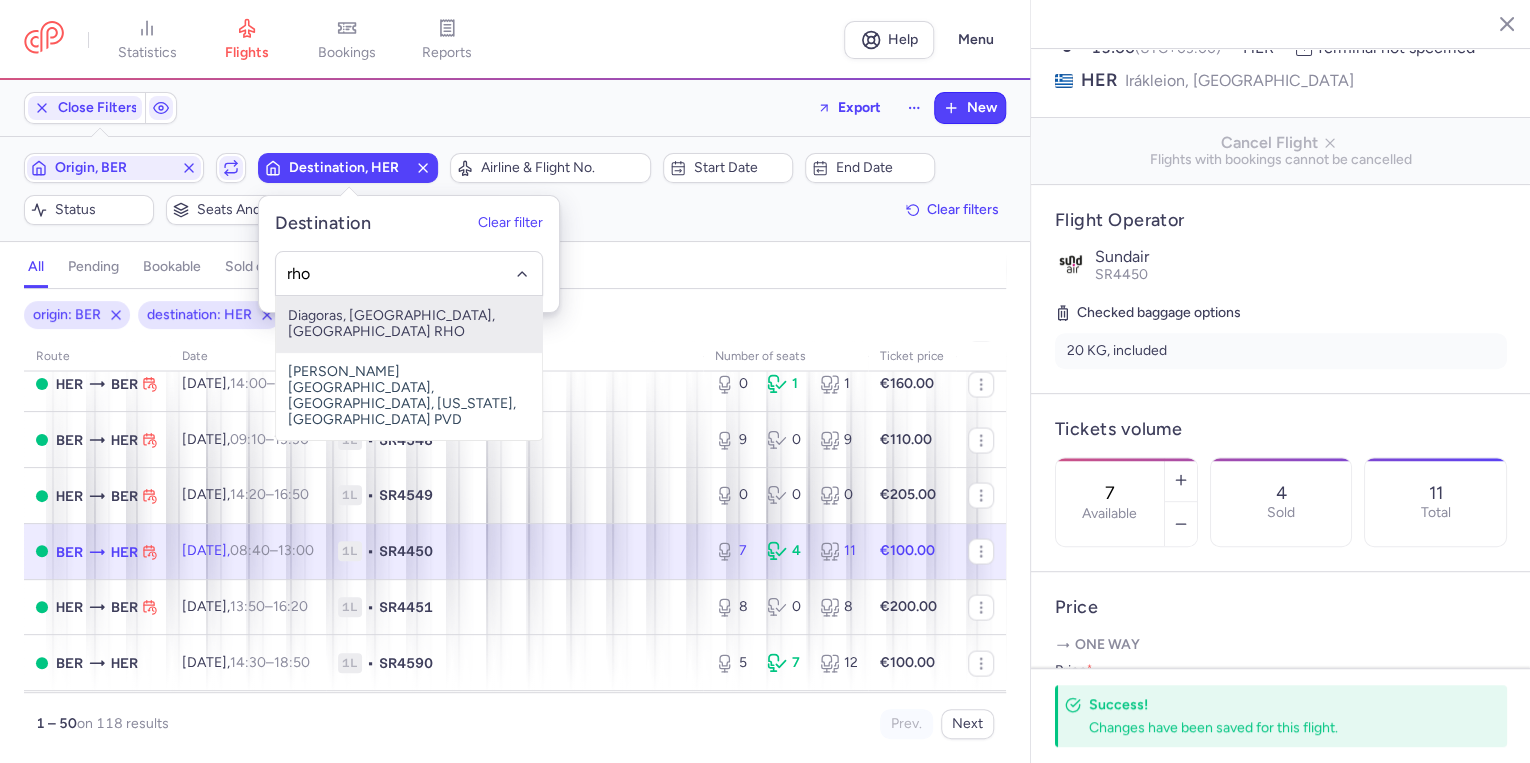 click on "Diagoras, [GEOGRAPHIC_DATA], [GEOGRAPHIC_DATA] RHO" at bounding box center [409, 324] 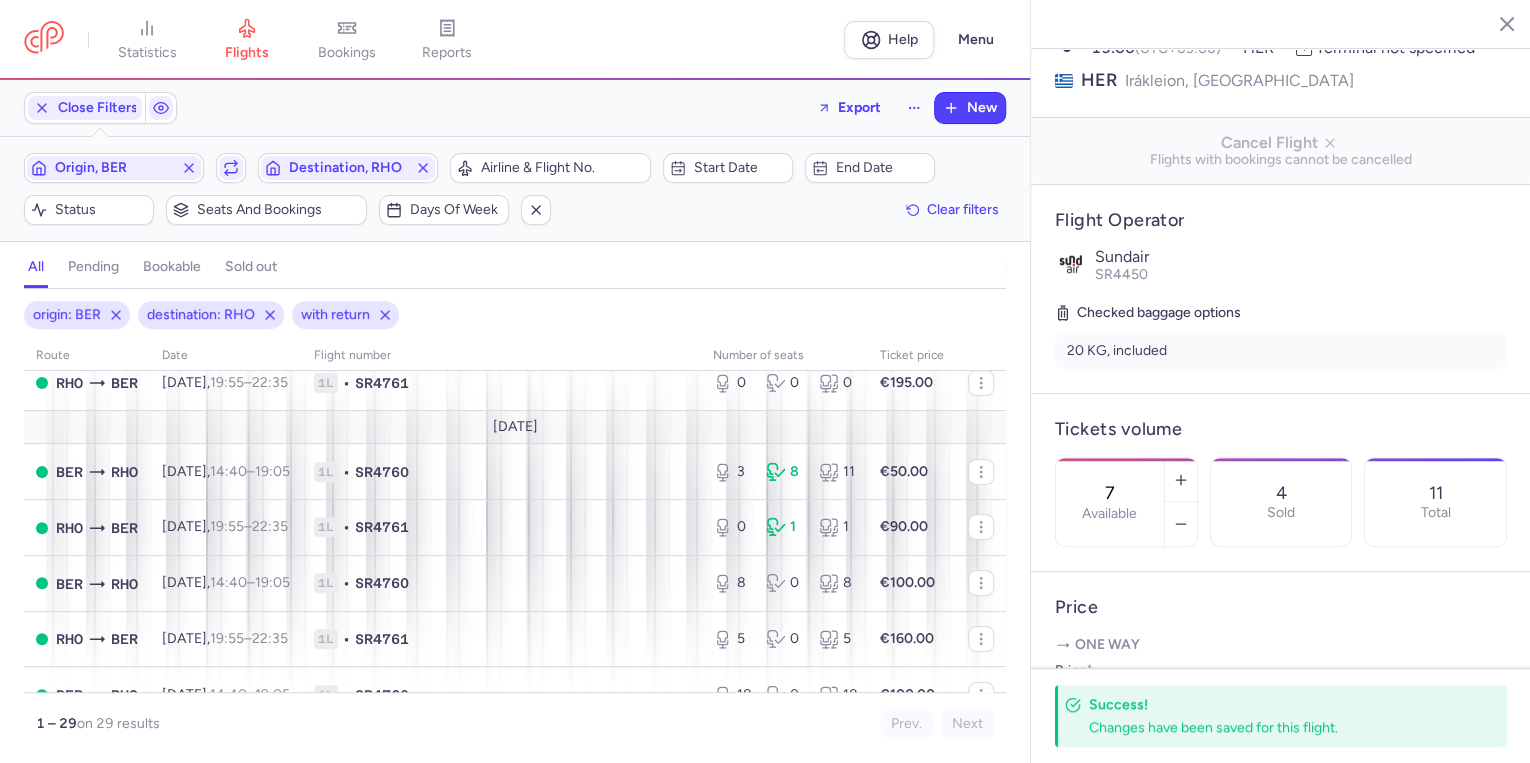 scroll, scrollTop: 80, scrollLeft: 0, axis: vertical 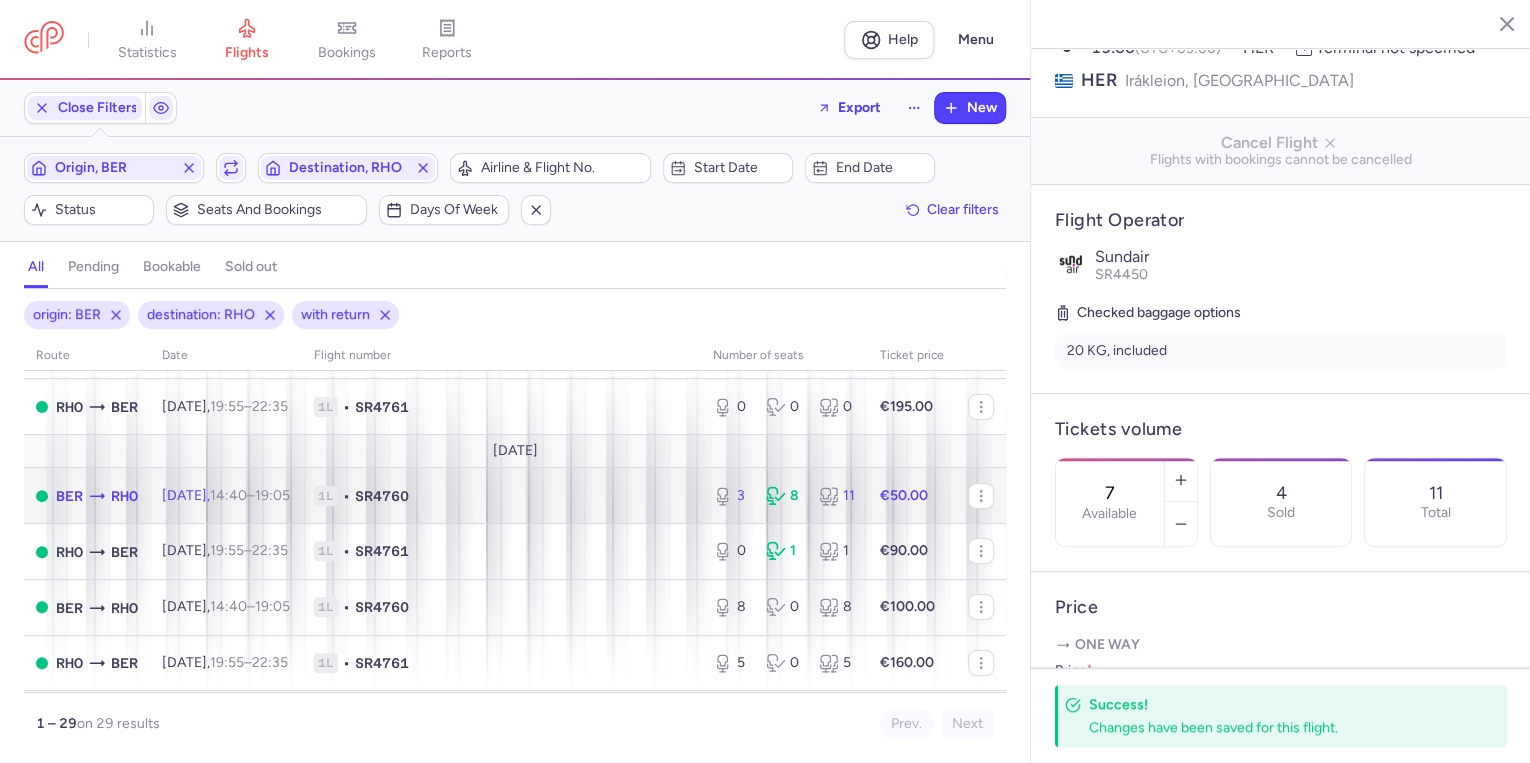 click on "[DATE]  14:40  –  19:05  +0" at bounding box center [226, 496] 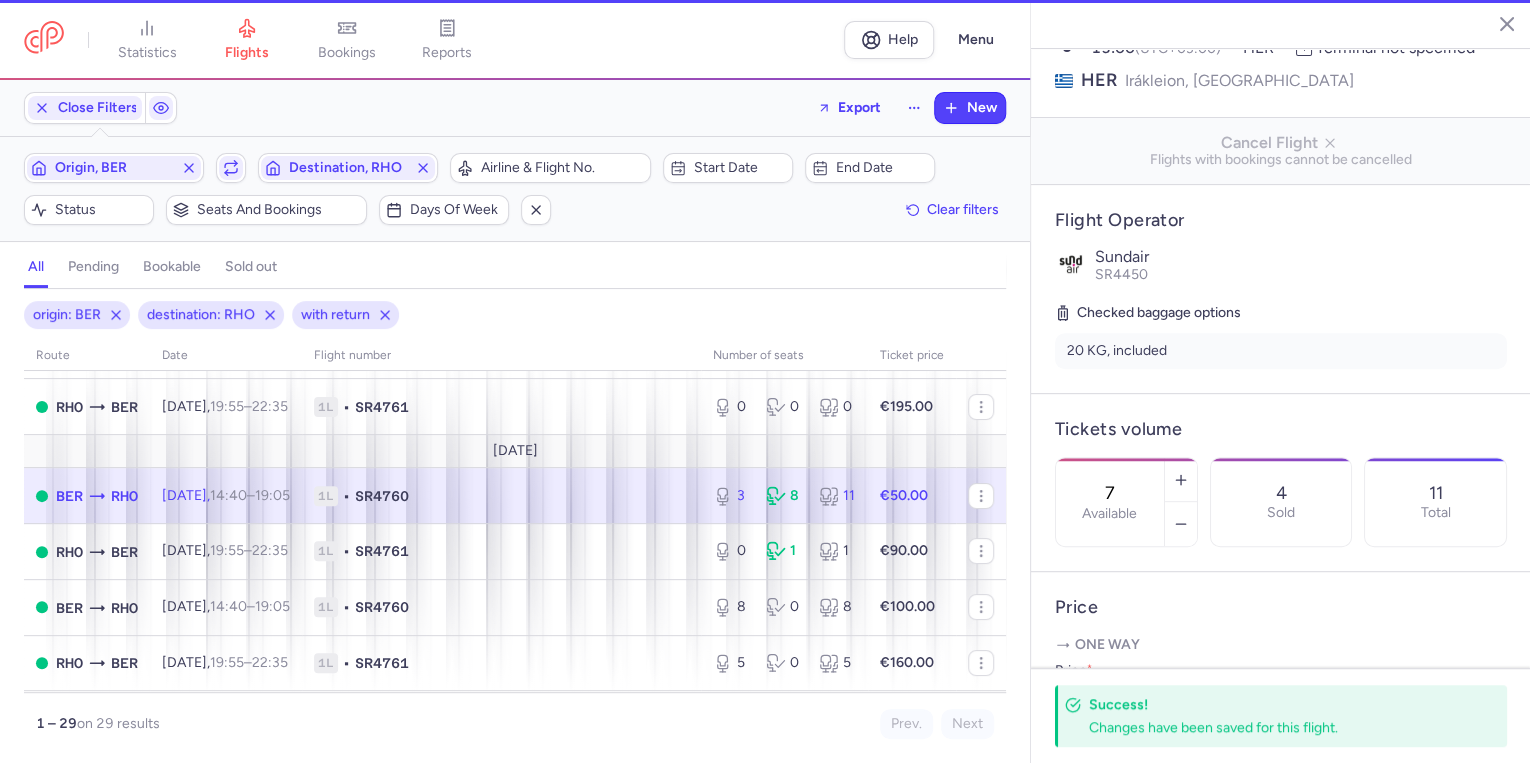 type on "3" 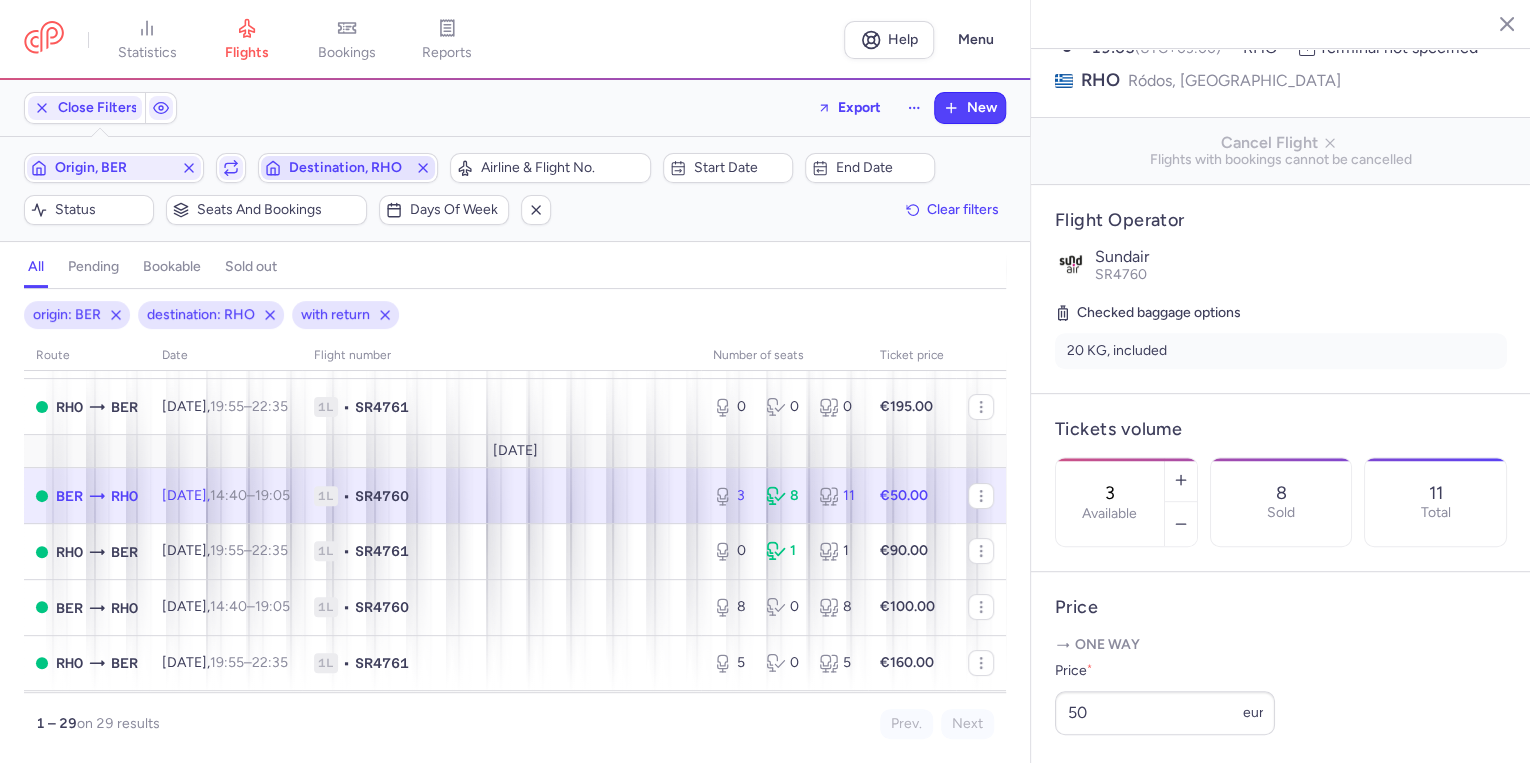 click on "Destination, RHO" at bounding box center [348, 168] 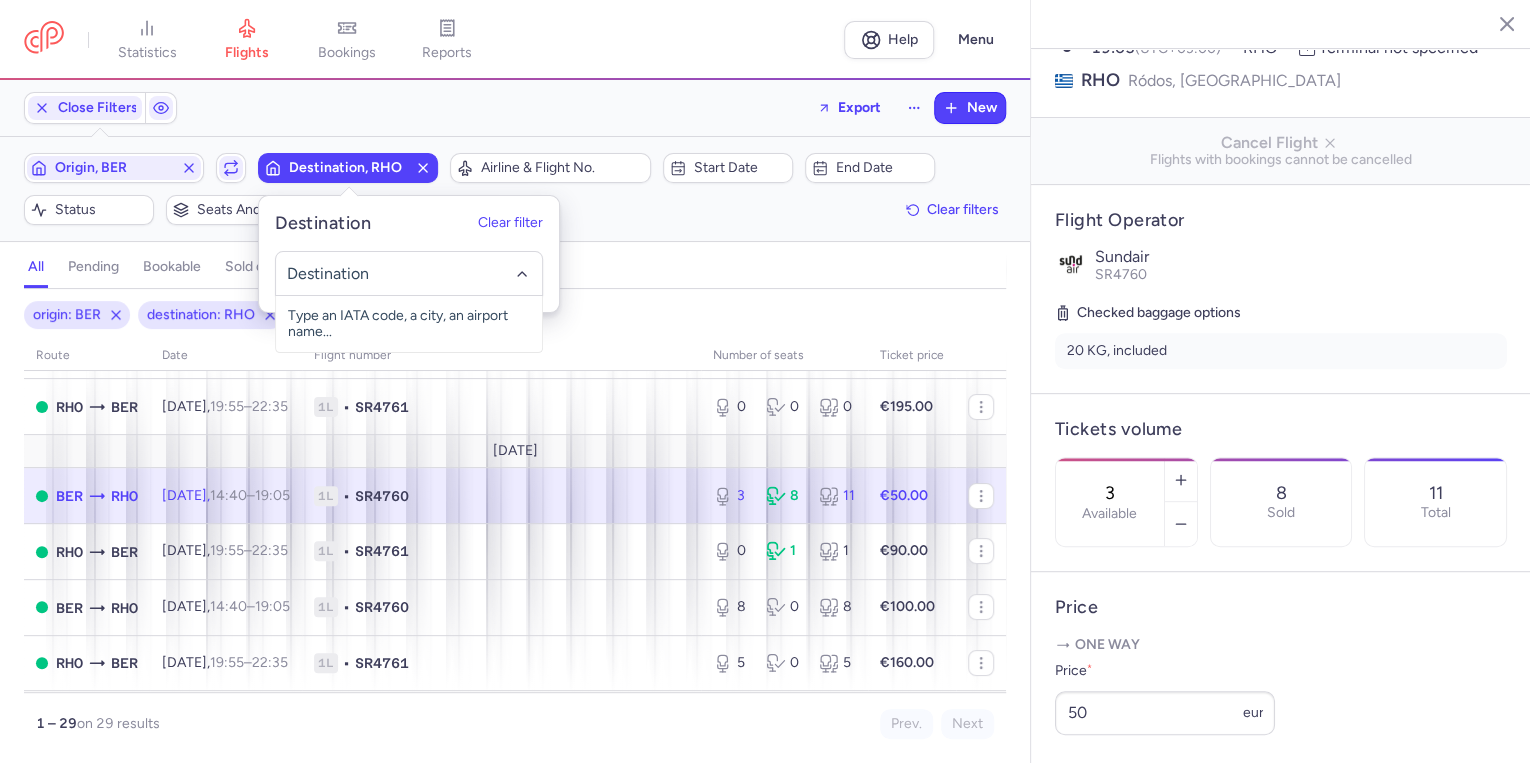 click 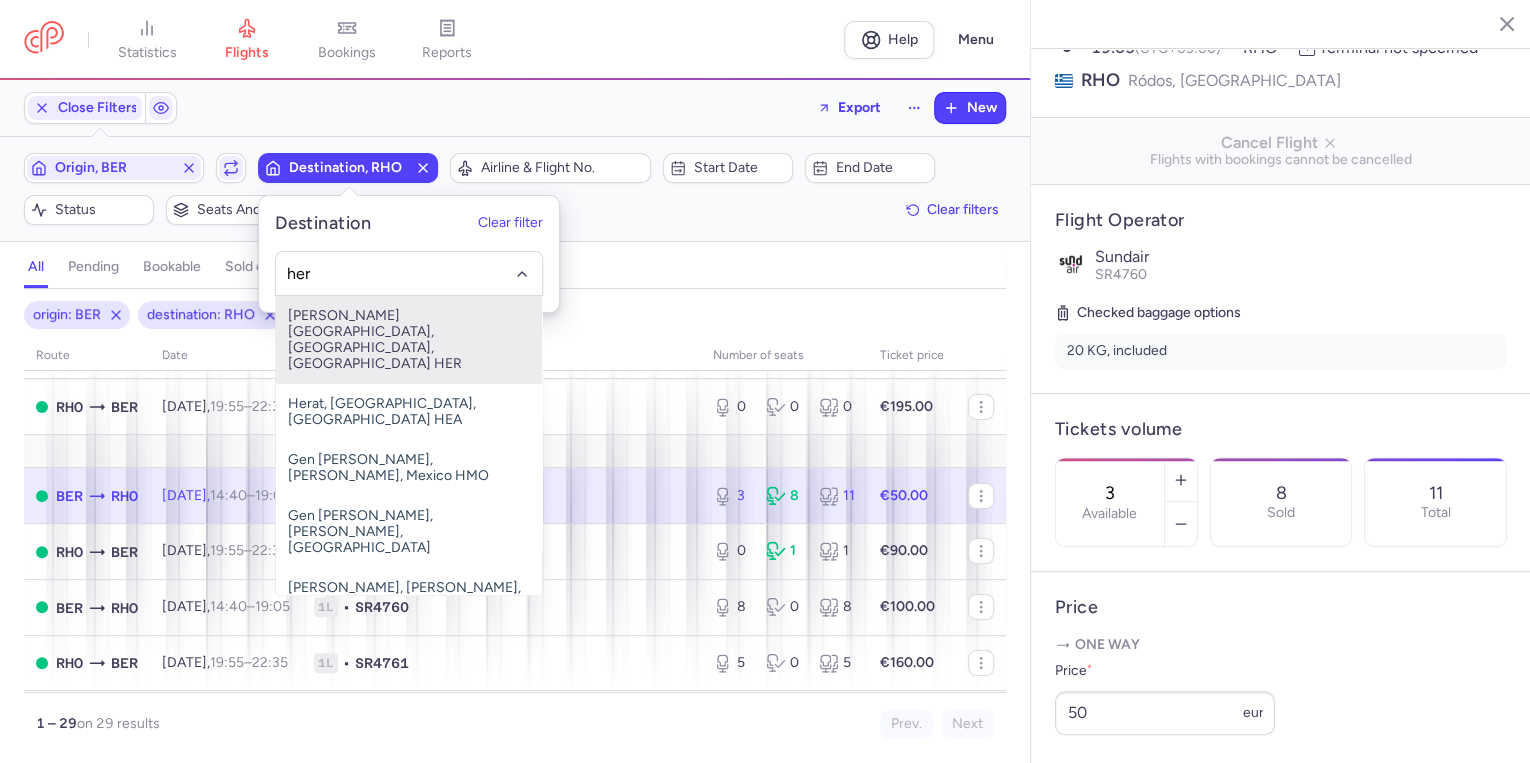 click on "[PERSON_NAME][GEOGRAPHIC_DATA], [GEOGRAPHIC_DATA], [GEOGRAPHIC_DATA] HER" at bounding box center [409, 340] 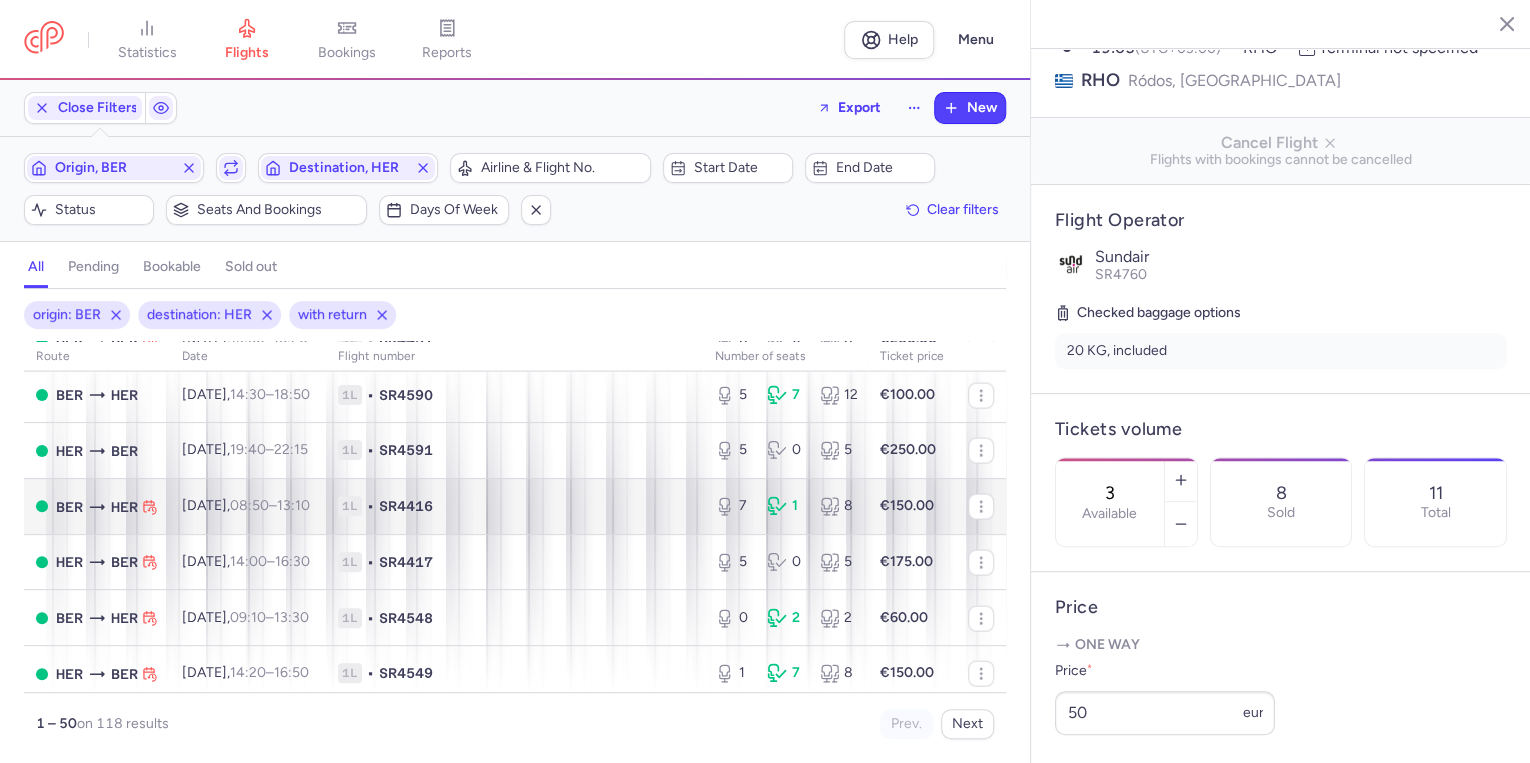 scroll, scrollTop: 2160, scrollLeft: 0, axis: vertical 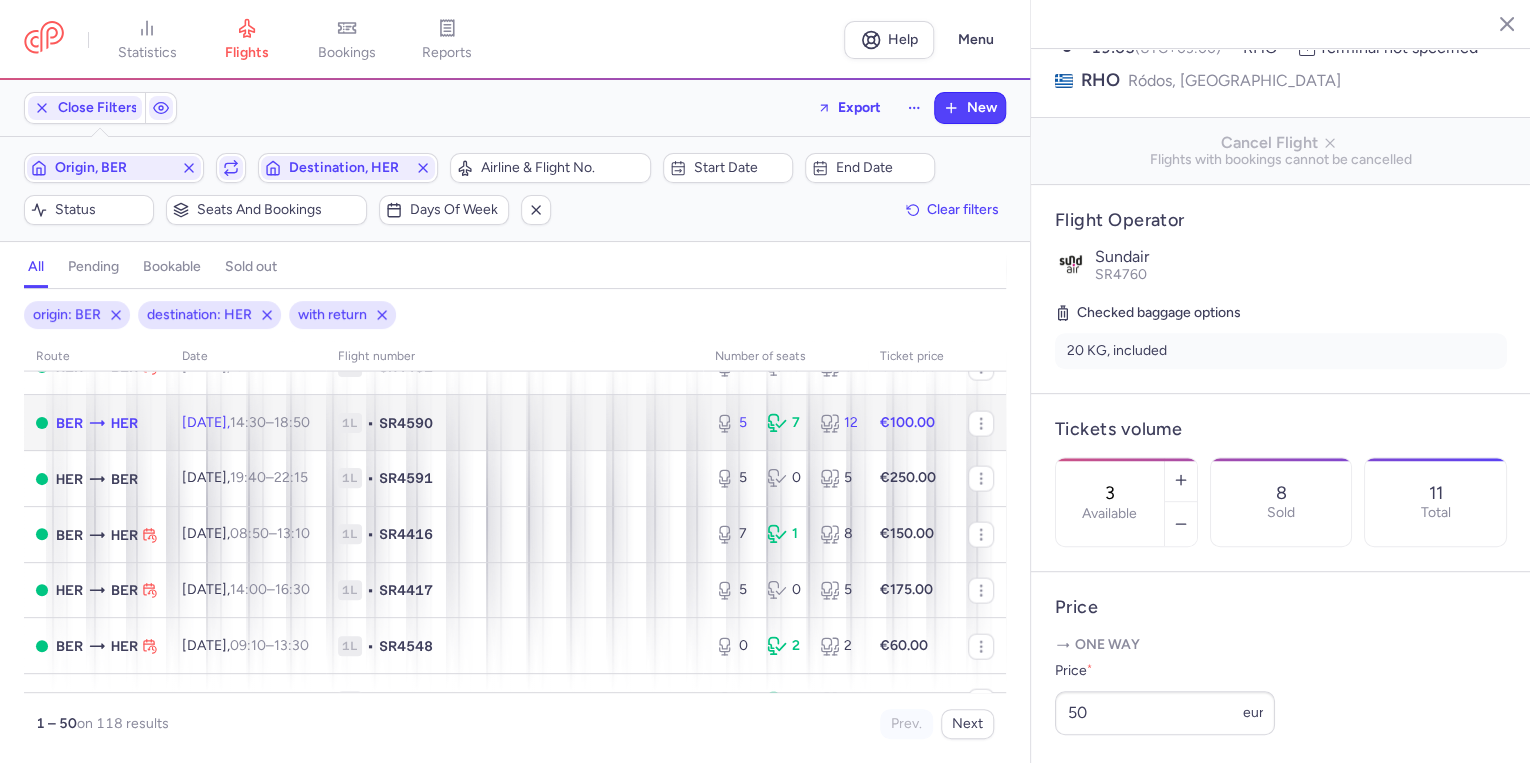 click on "[DATE]  14:30  –  18:50  +0" 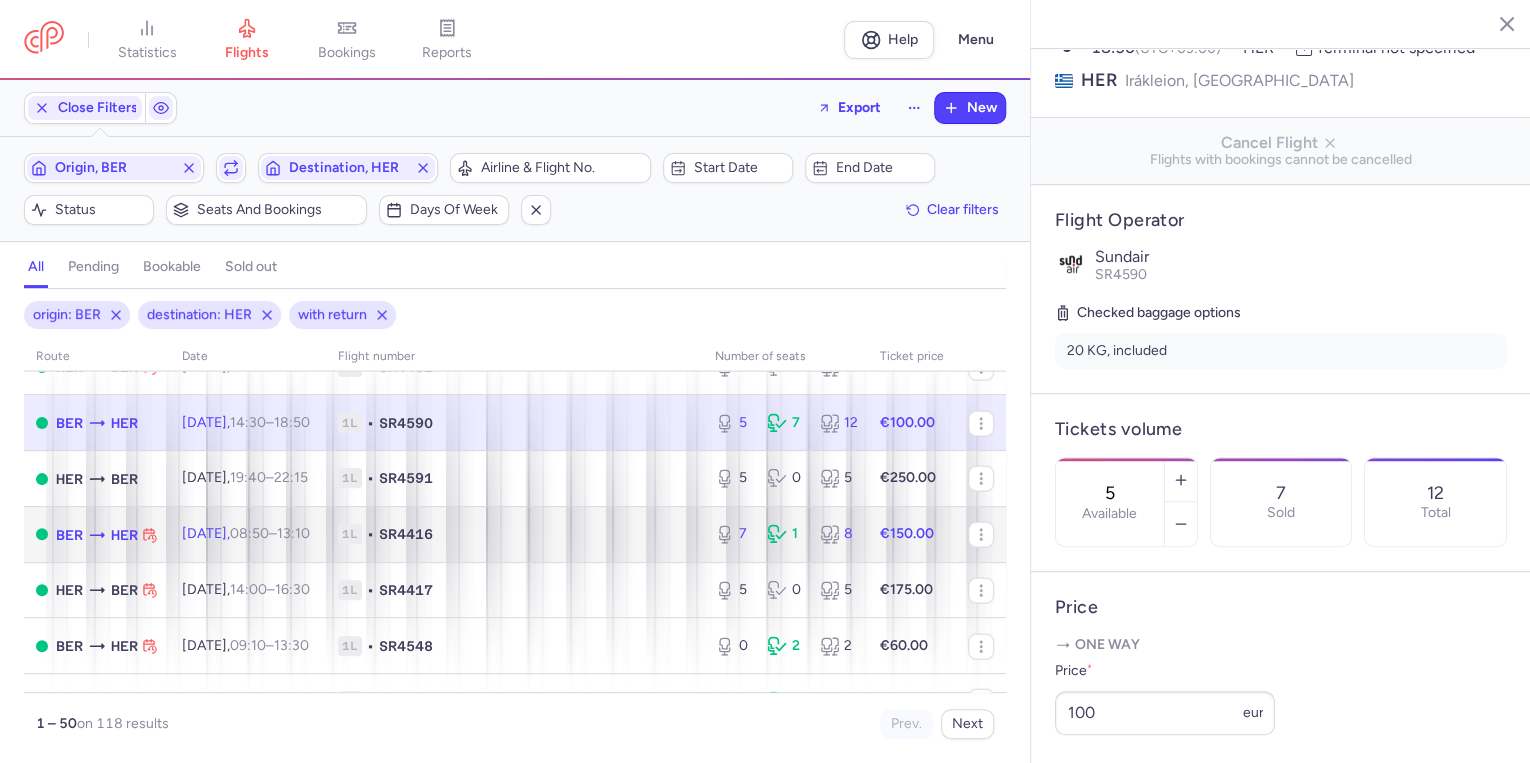 click on "[DATE]  08:50  –  13:10  +0" 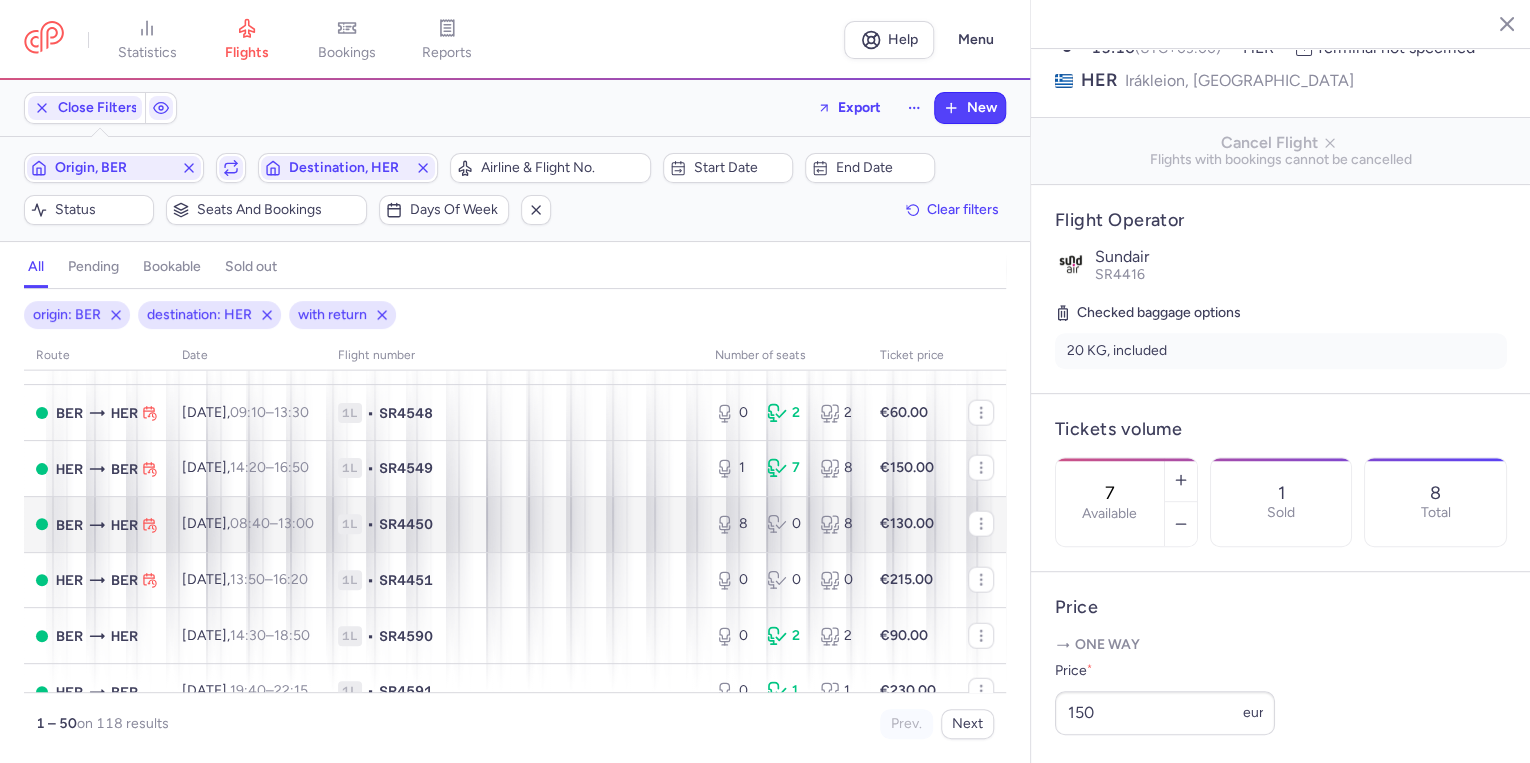 scroll, scrollTop: 2400, scrollLeft: 0, axis: vertical 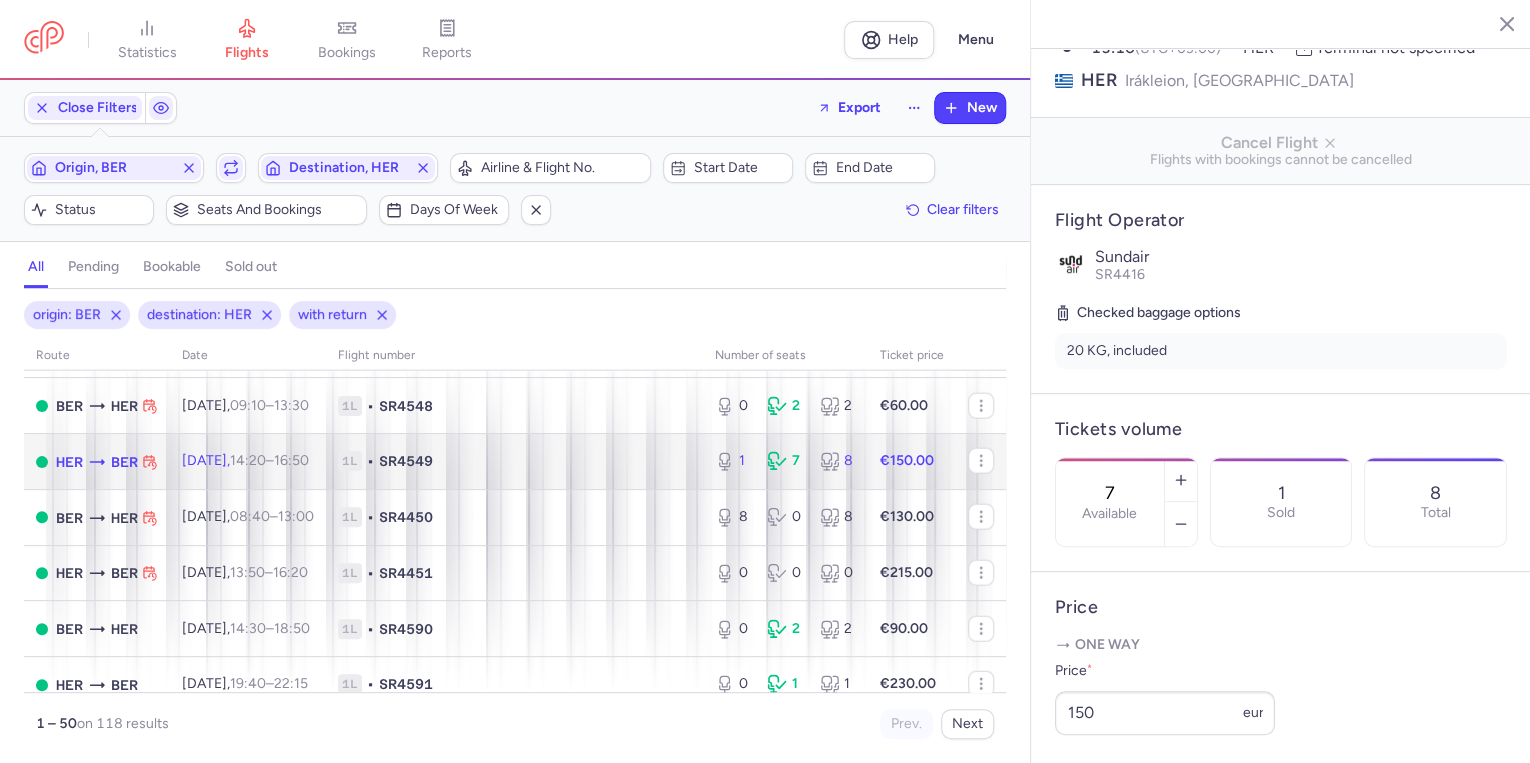 click on "[DATE]  14:20  –  16:50  +0" 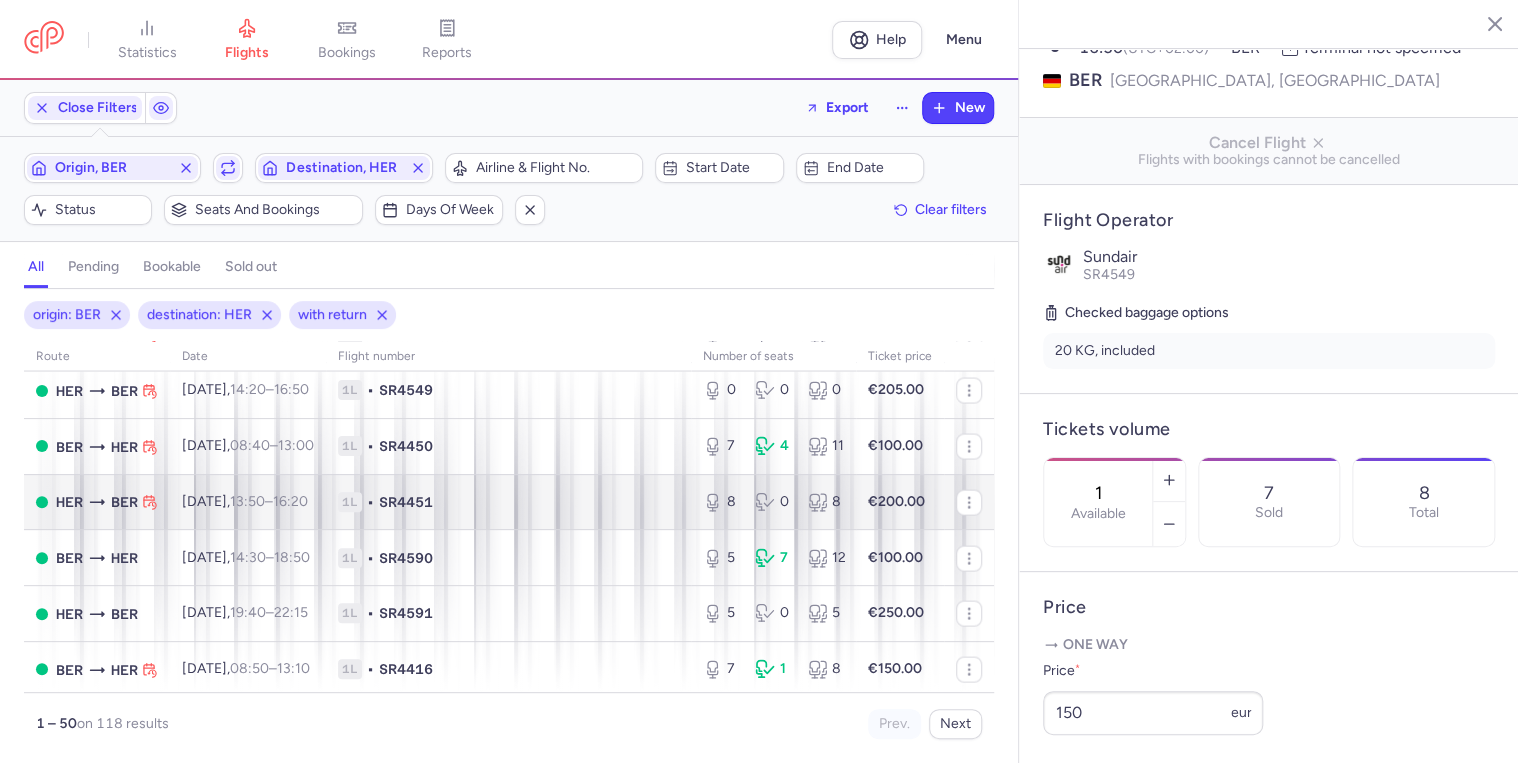 scroll, scrollTop: 1986, scrollLeft: 0, axis: vertical 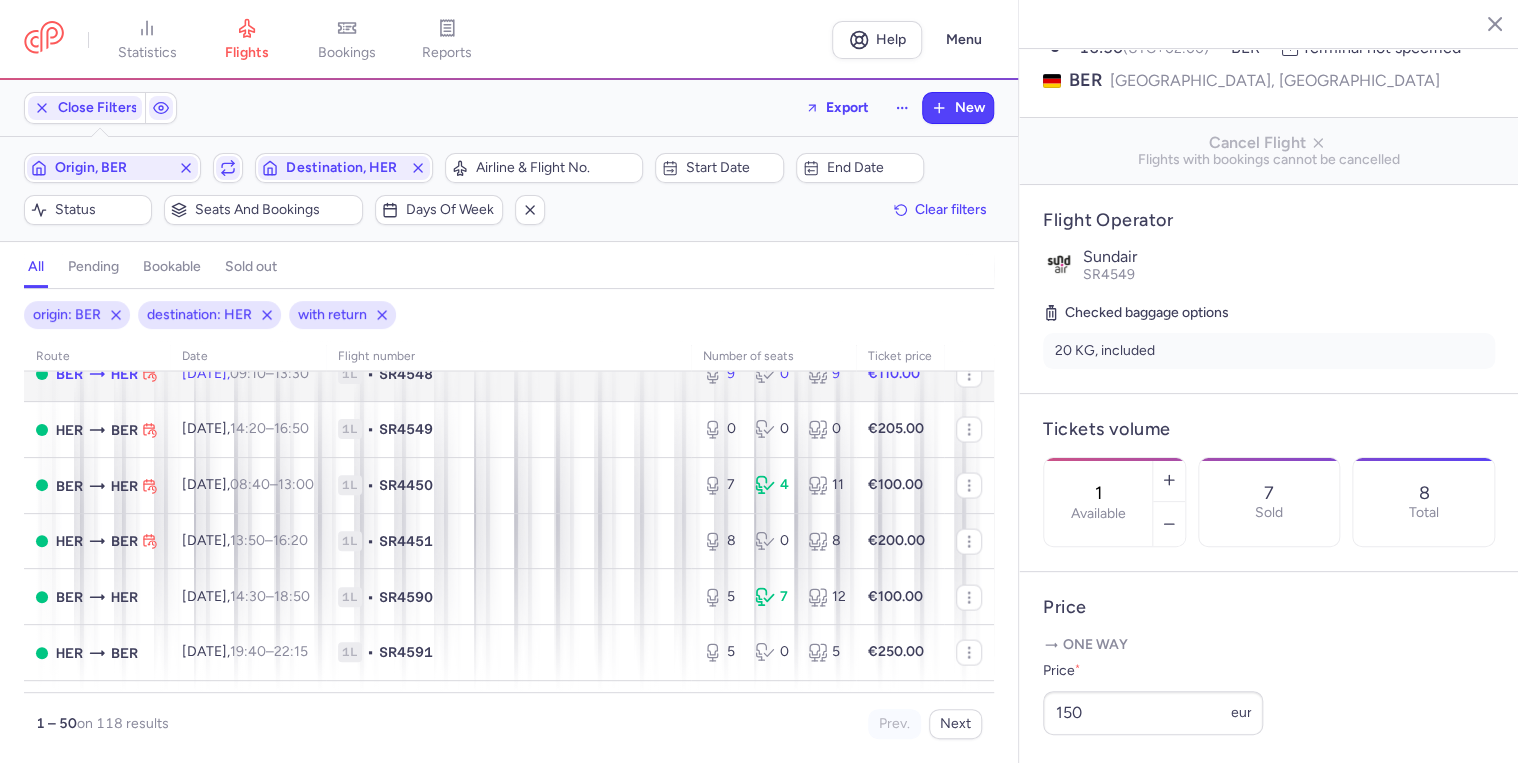 click on "1L • SR4548" 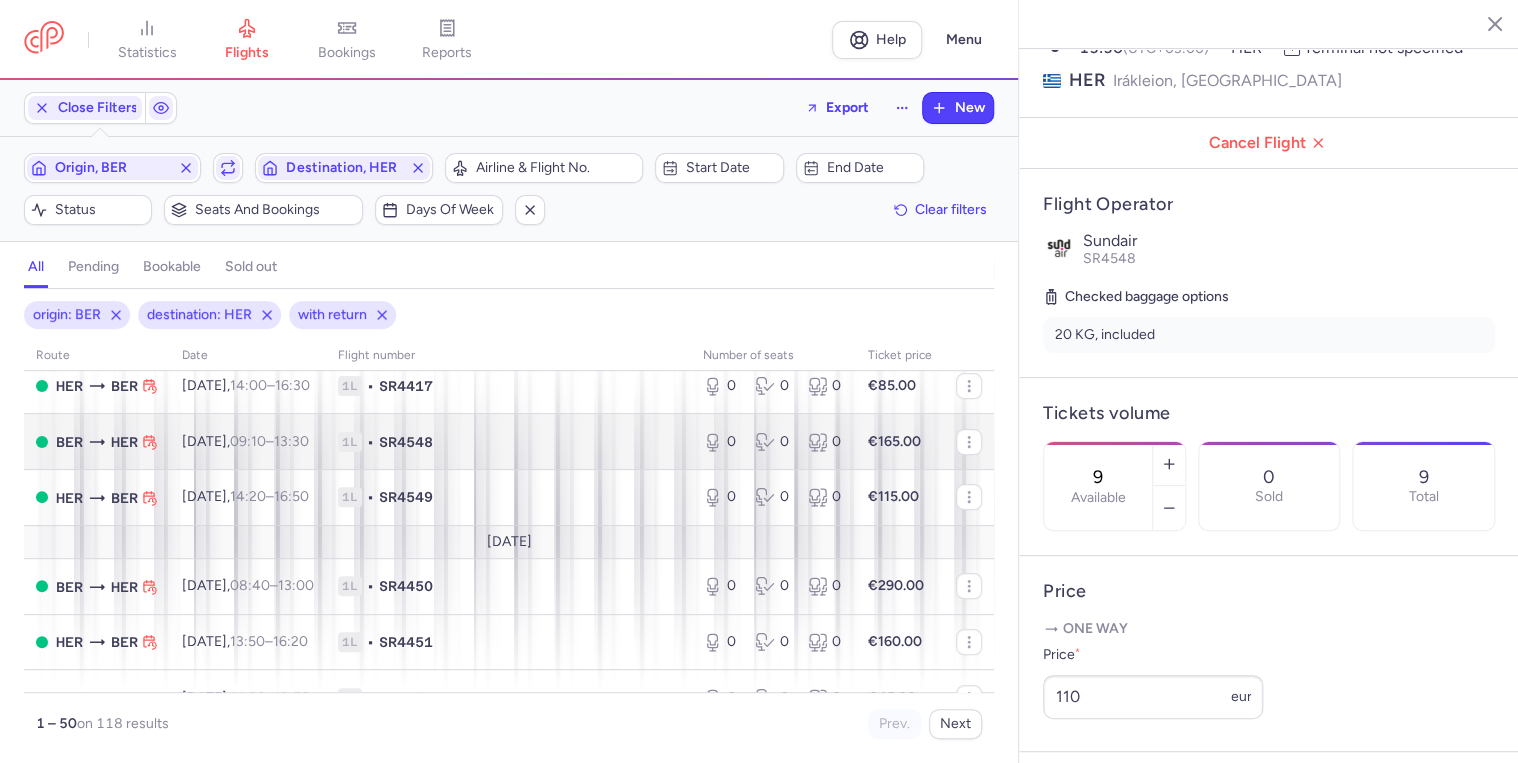 scroll, scrollTop: 720, scrollLeft: 0, axis: vertical 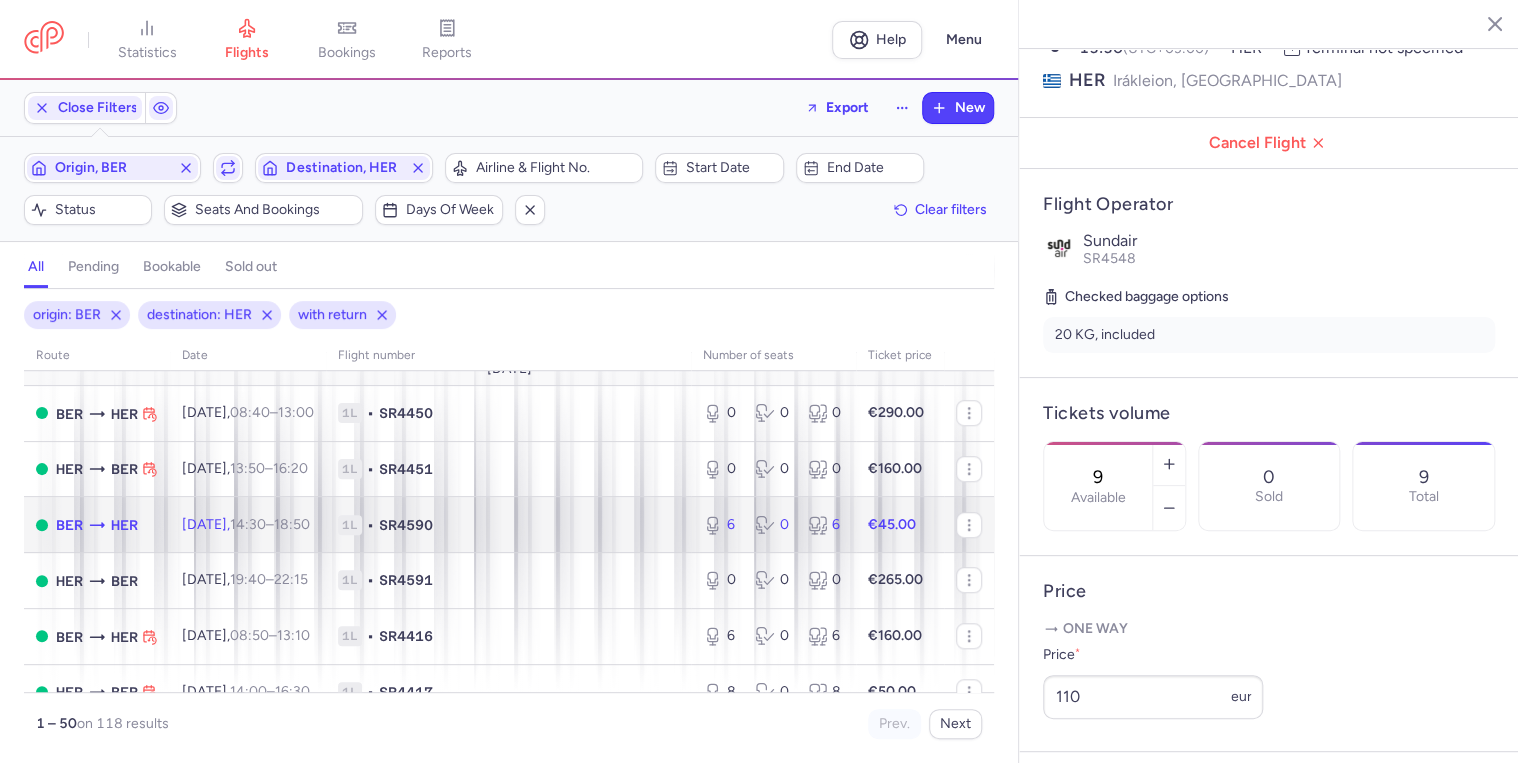 click on "1L • SR4590" at bounding box center (508, 525) 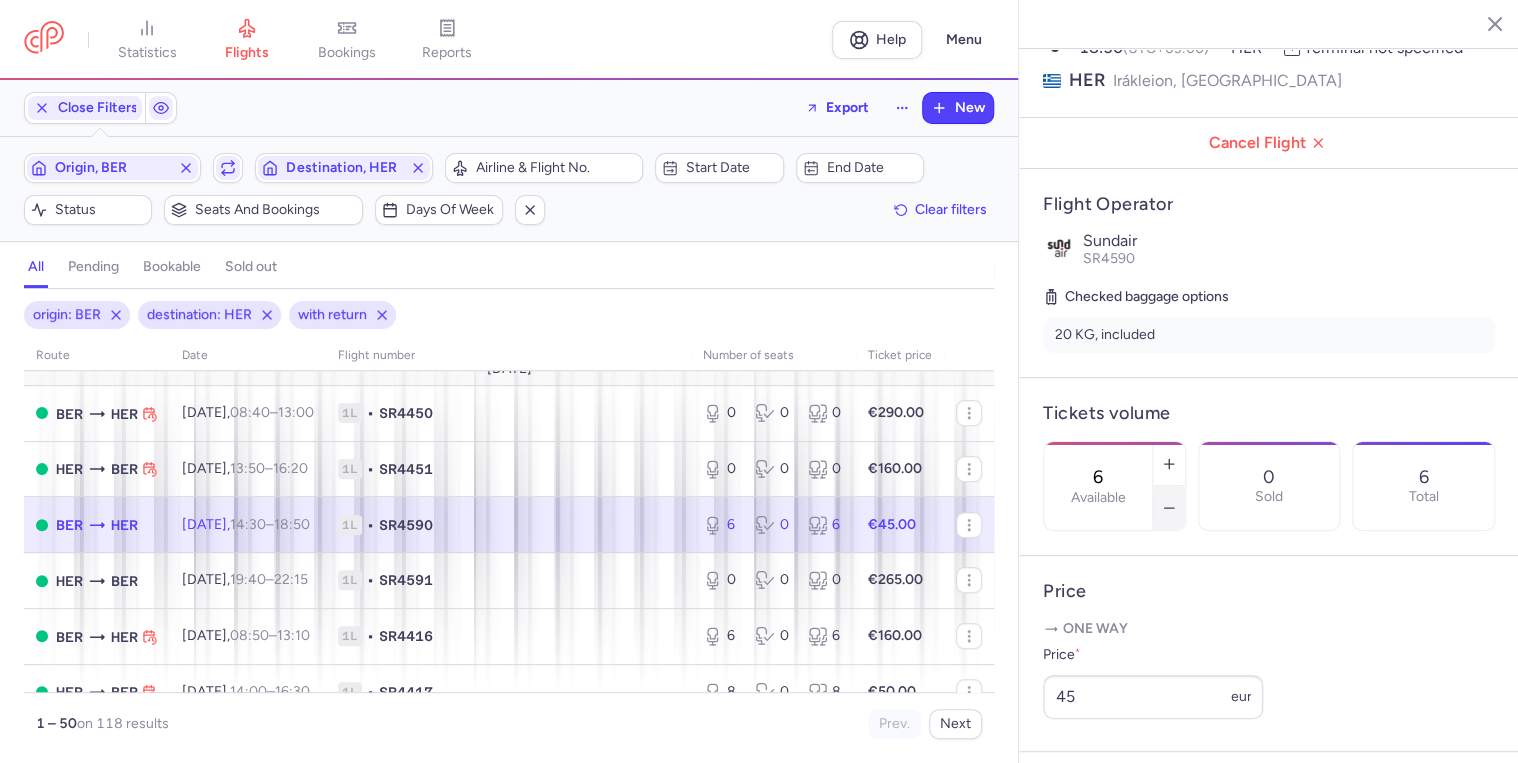 click 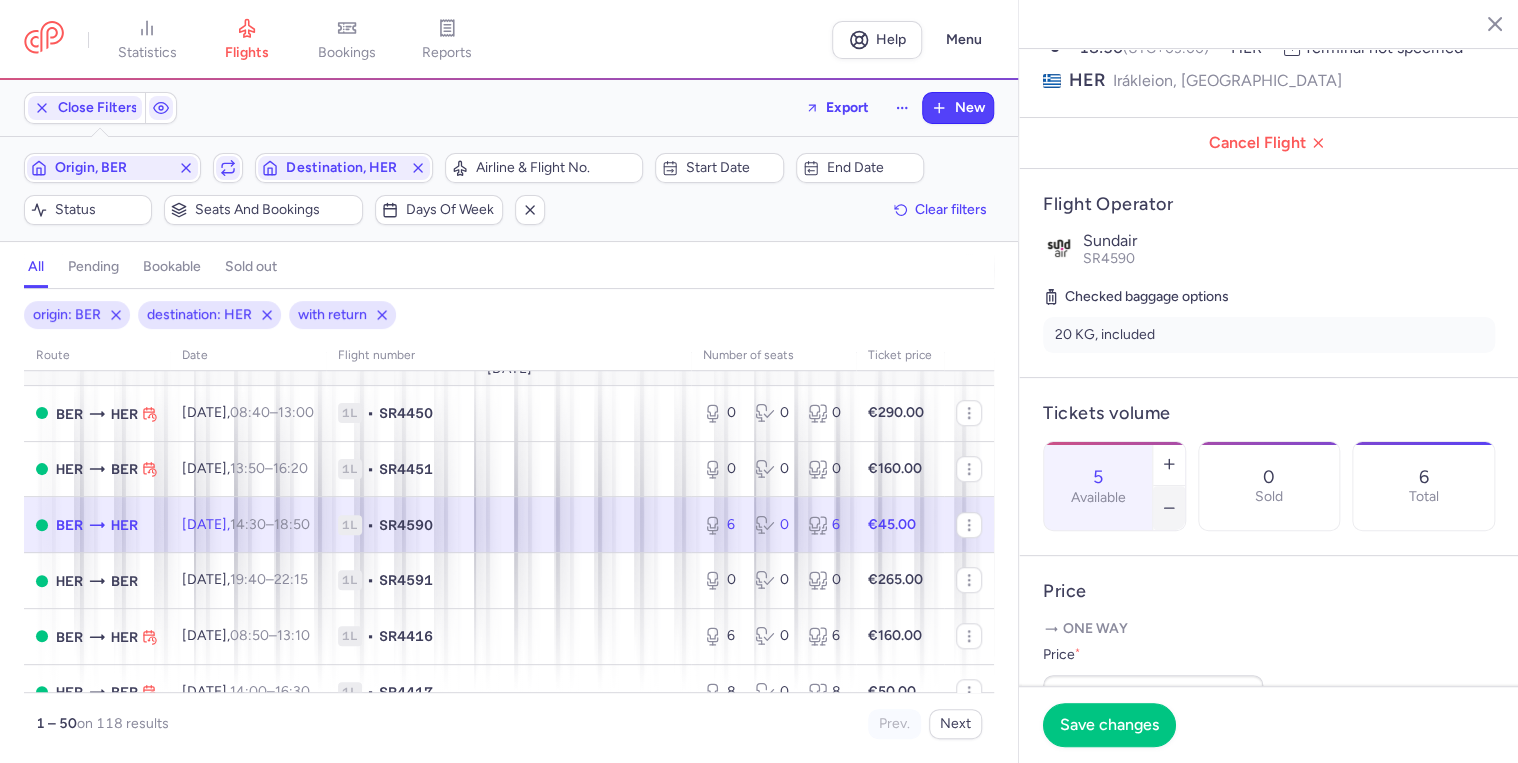 click 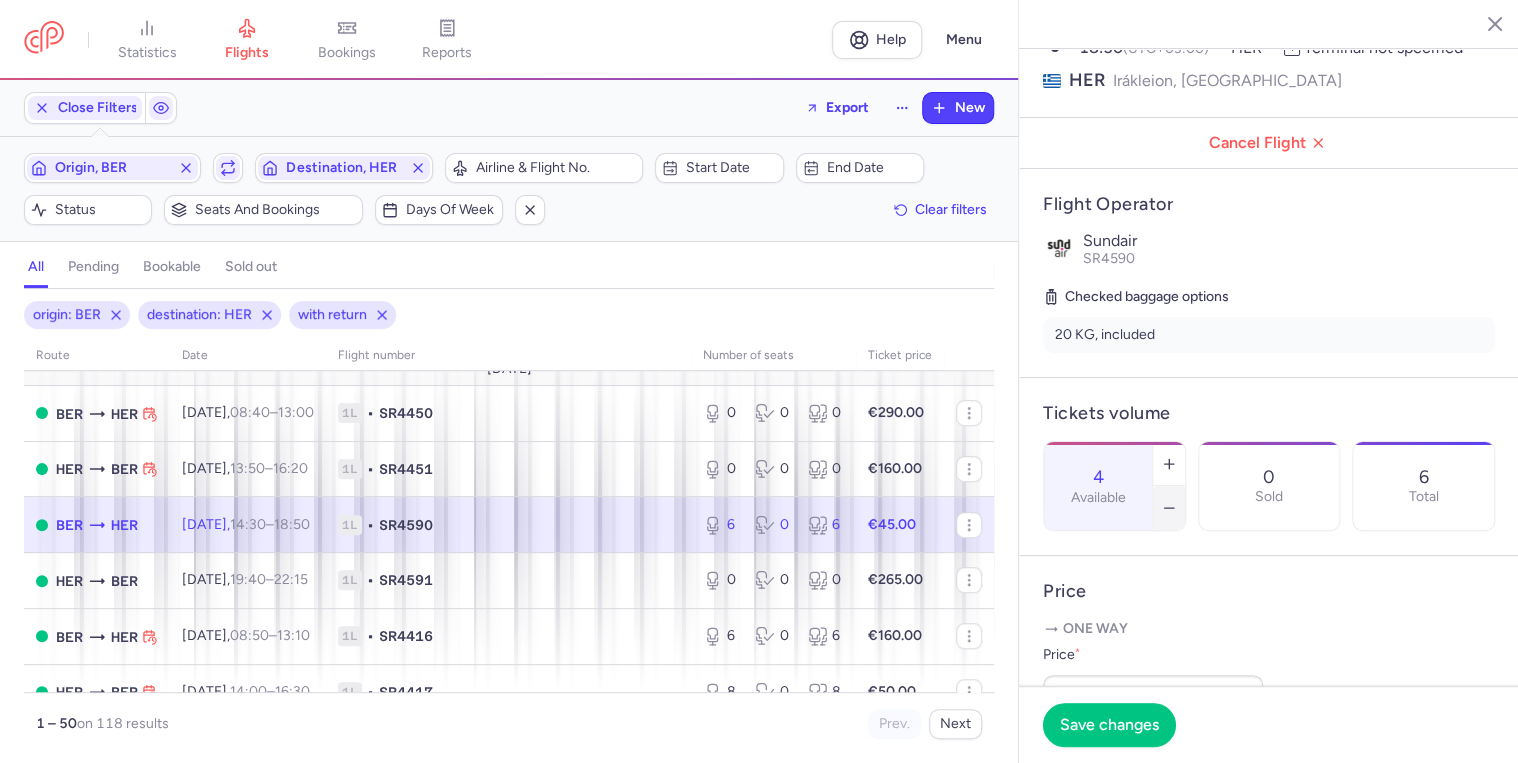 click 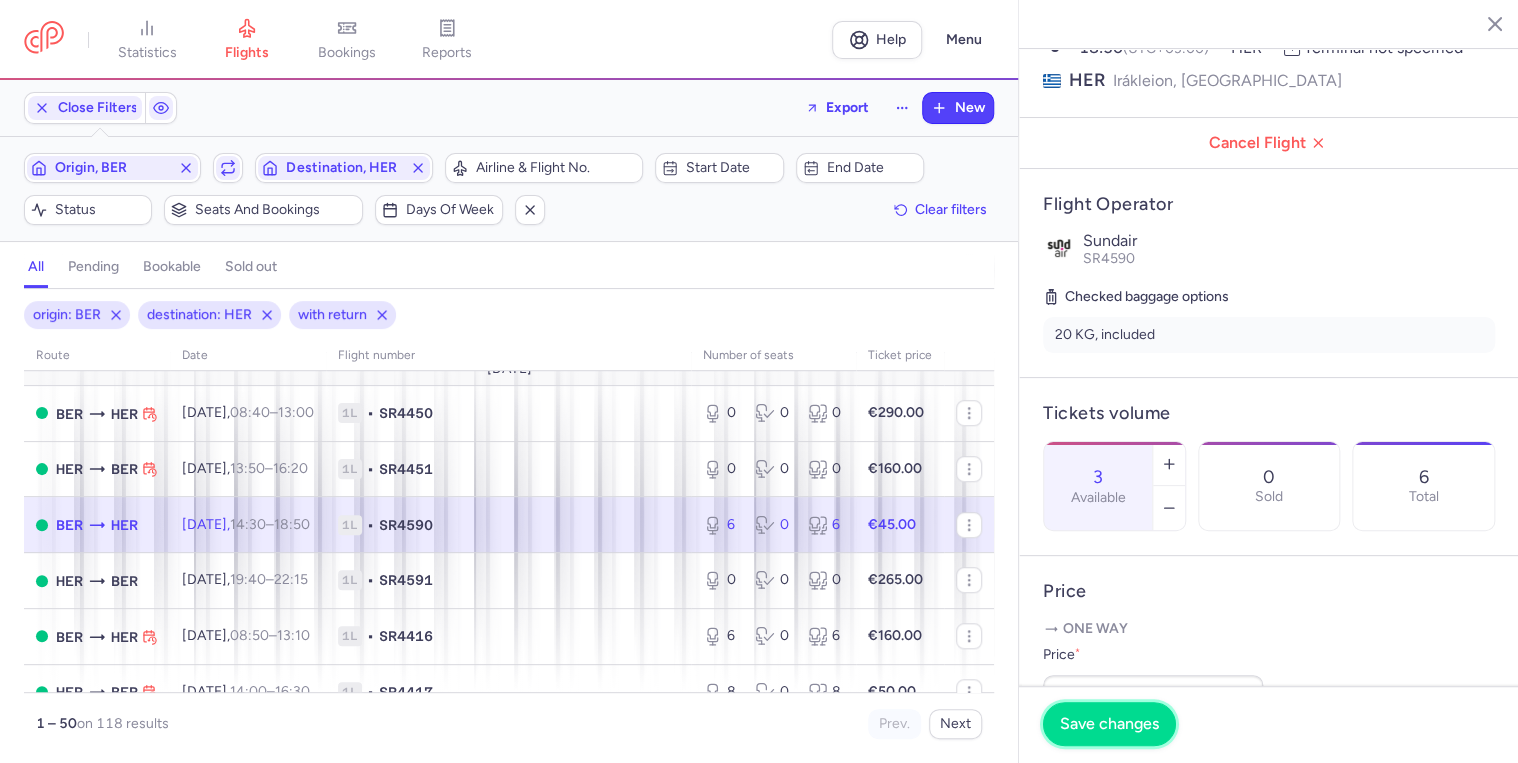 click on "Save changes" at bounding box center (1109, 724) 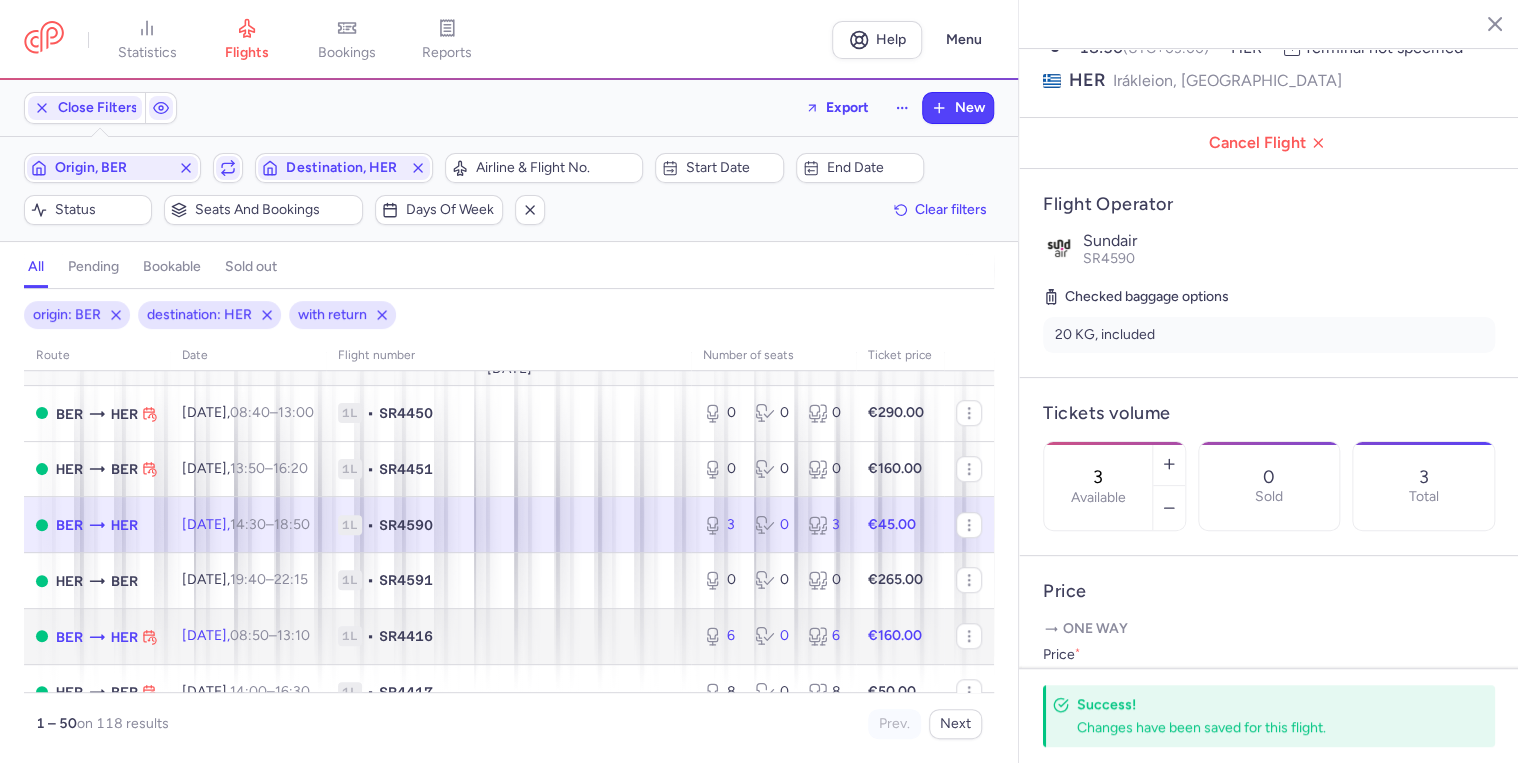 click on "1L • SR4416" at bounding box center [508, 636] 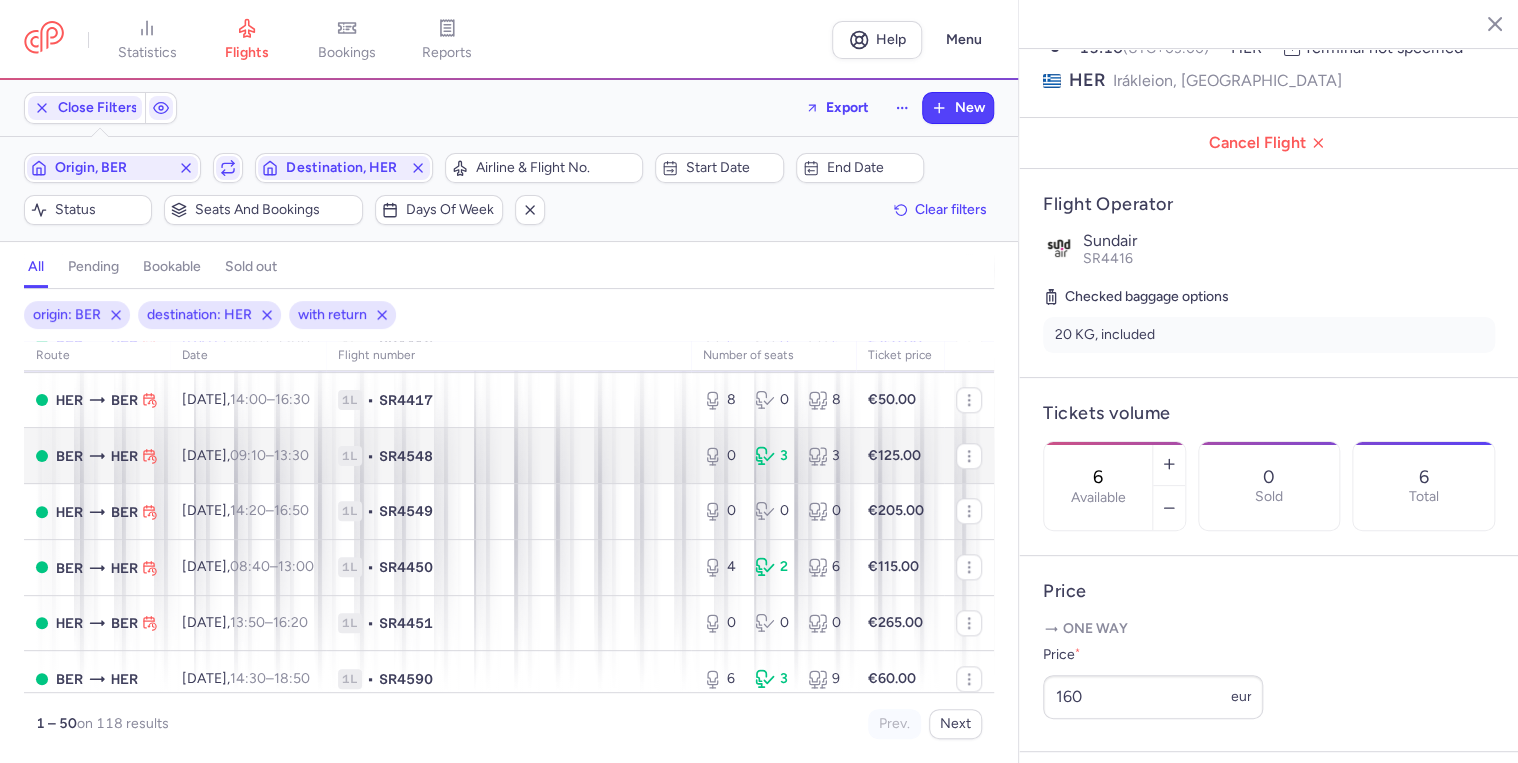 scroll, scrollTop: 1040, scrollLeft: 0, axis: vertical 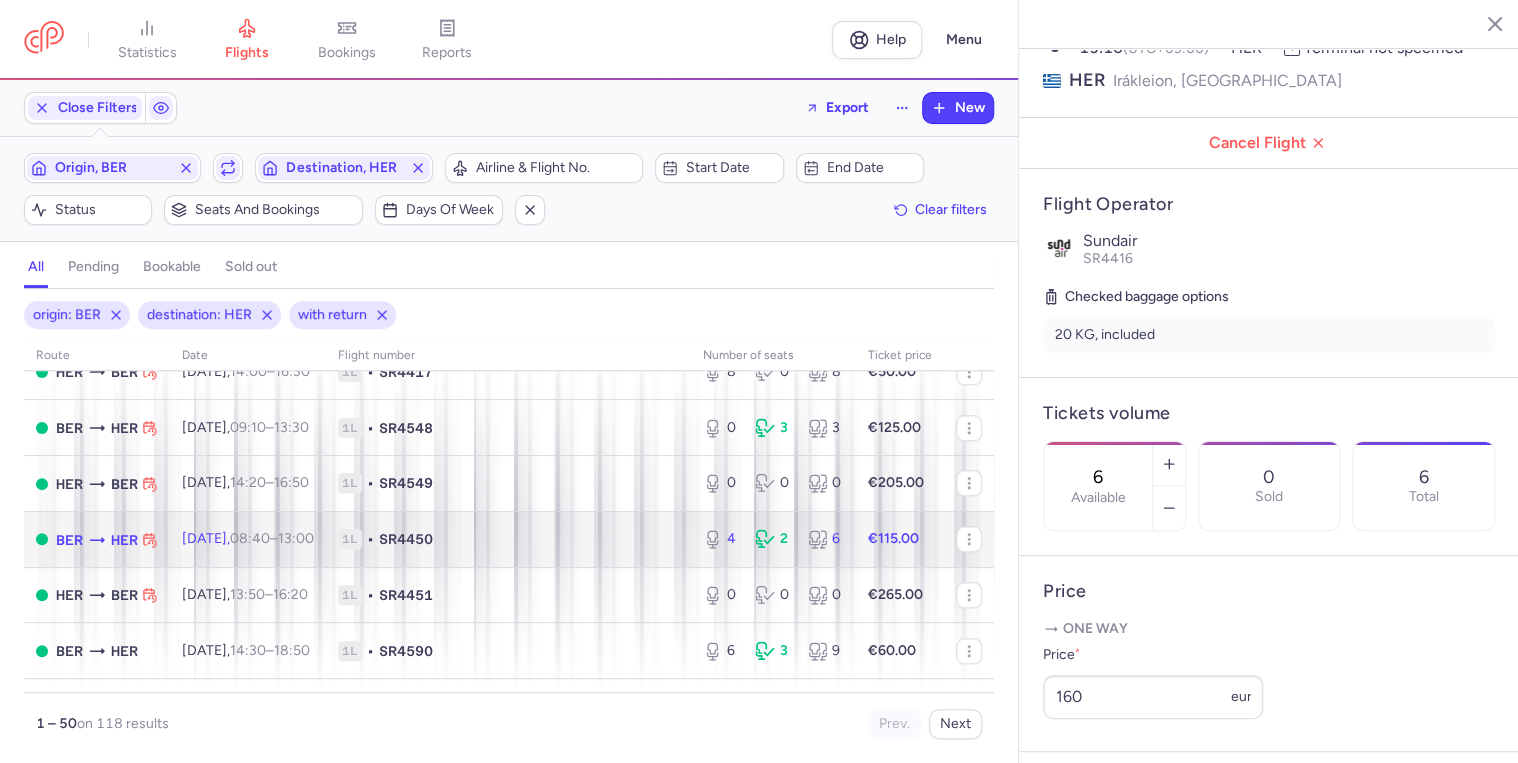 click on "1L • SR4450" at bounding box center (508, 539) 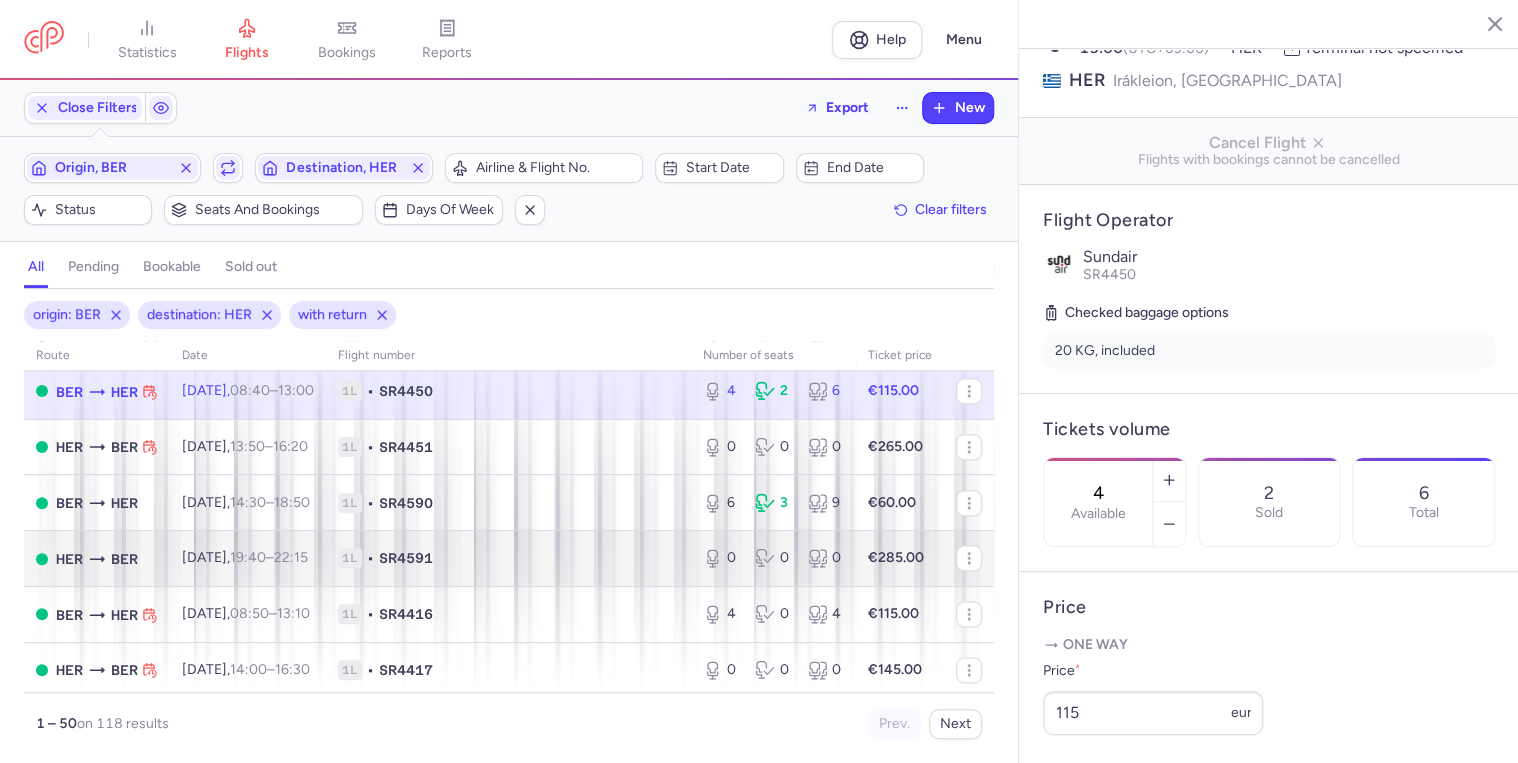 scroll, scrollTop: 1200, scrollLeft: 0, axis: vertical 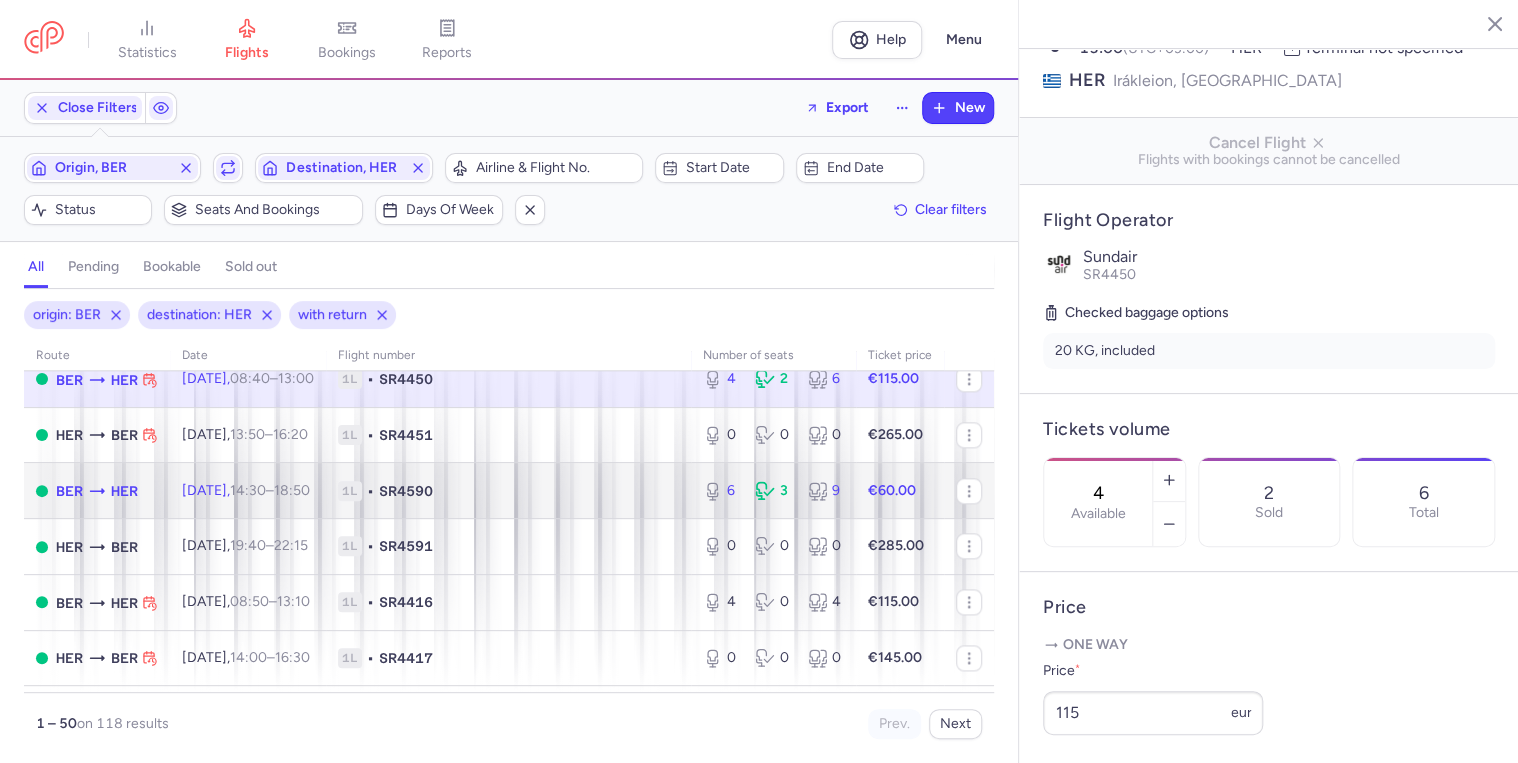 click on "1L • SR4590" at bounding box center (508, 491) 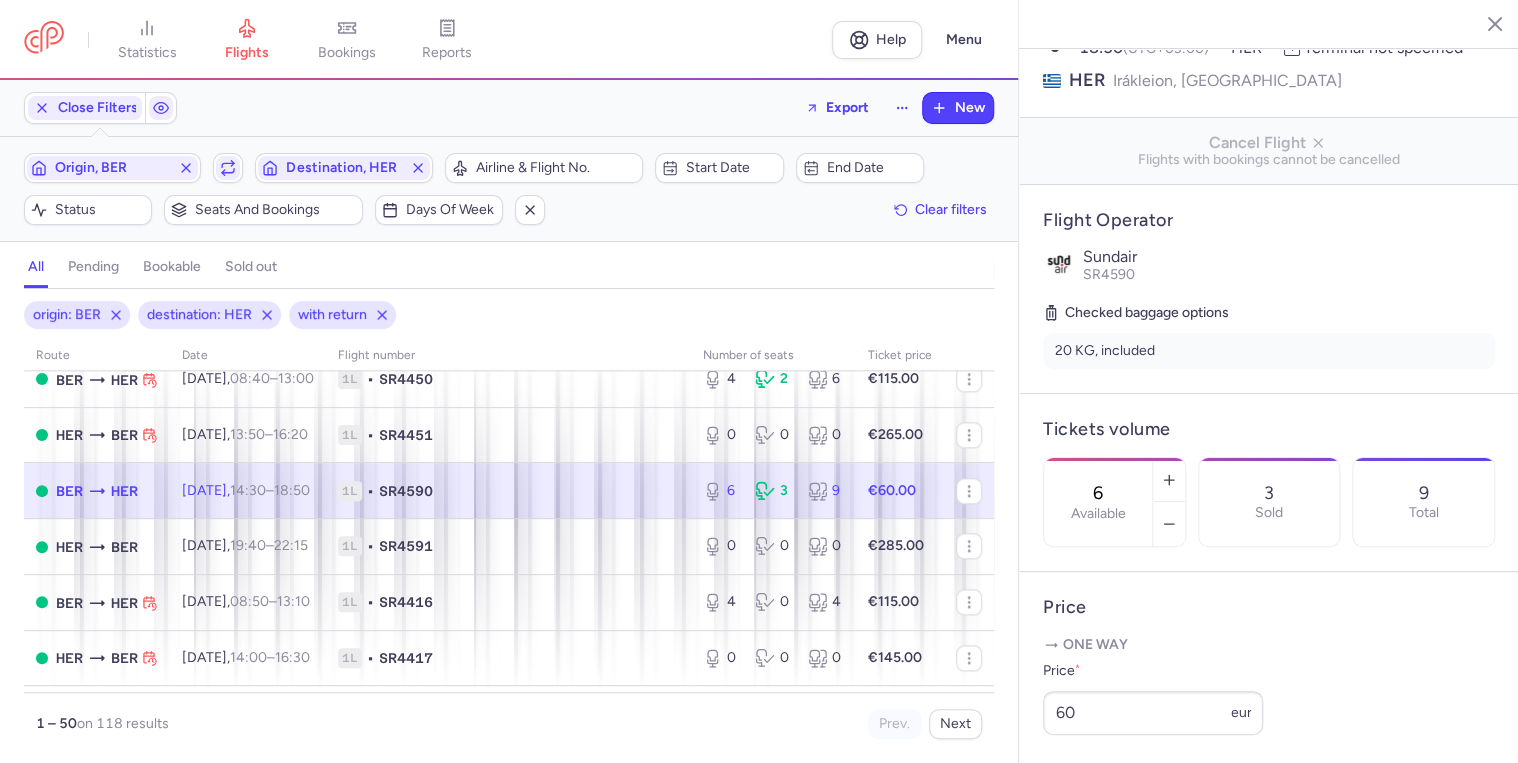 click on "HER" at bounding box center [124, 491] 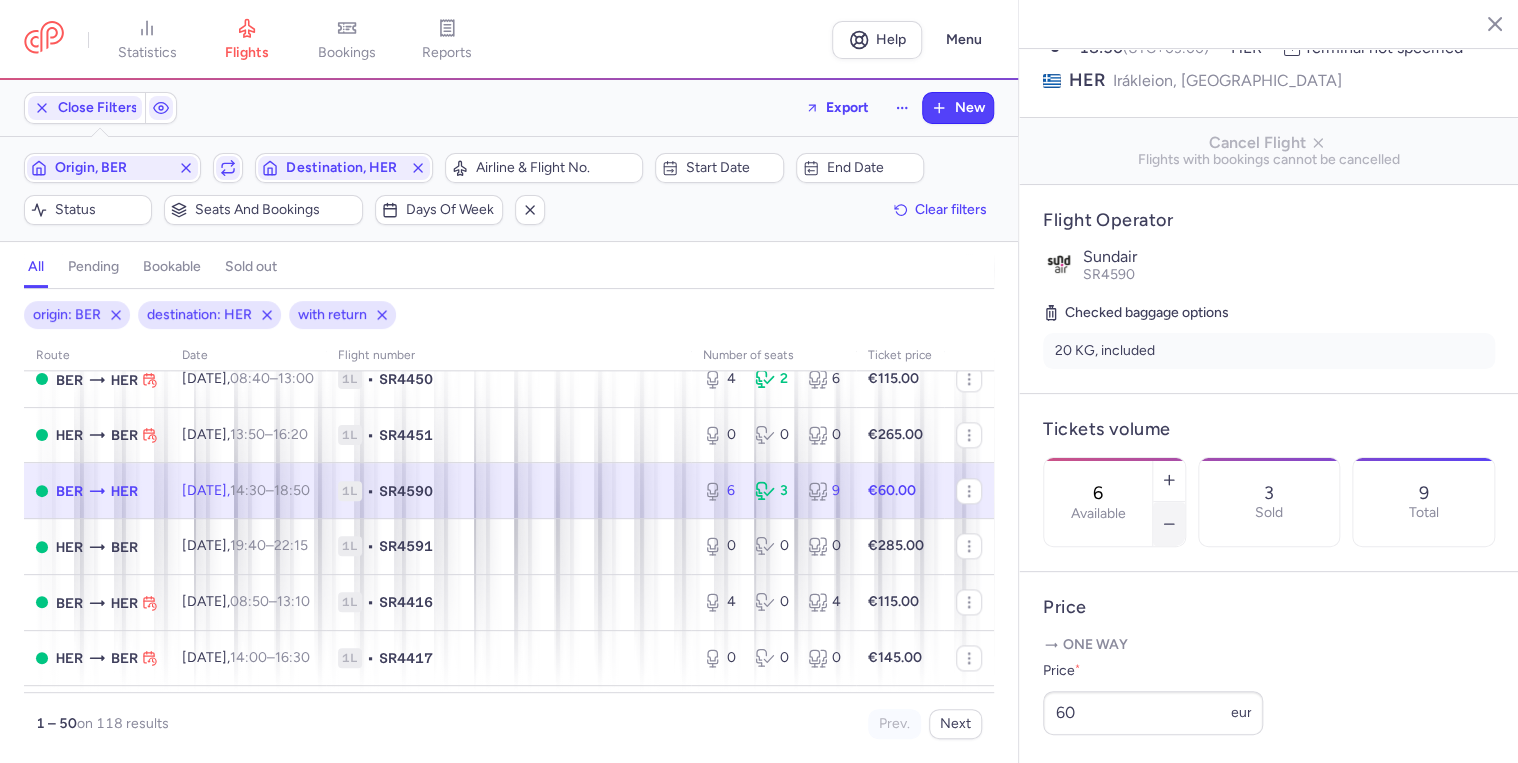 click 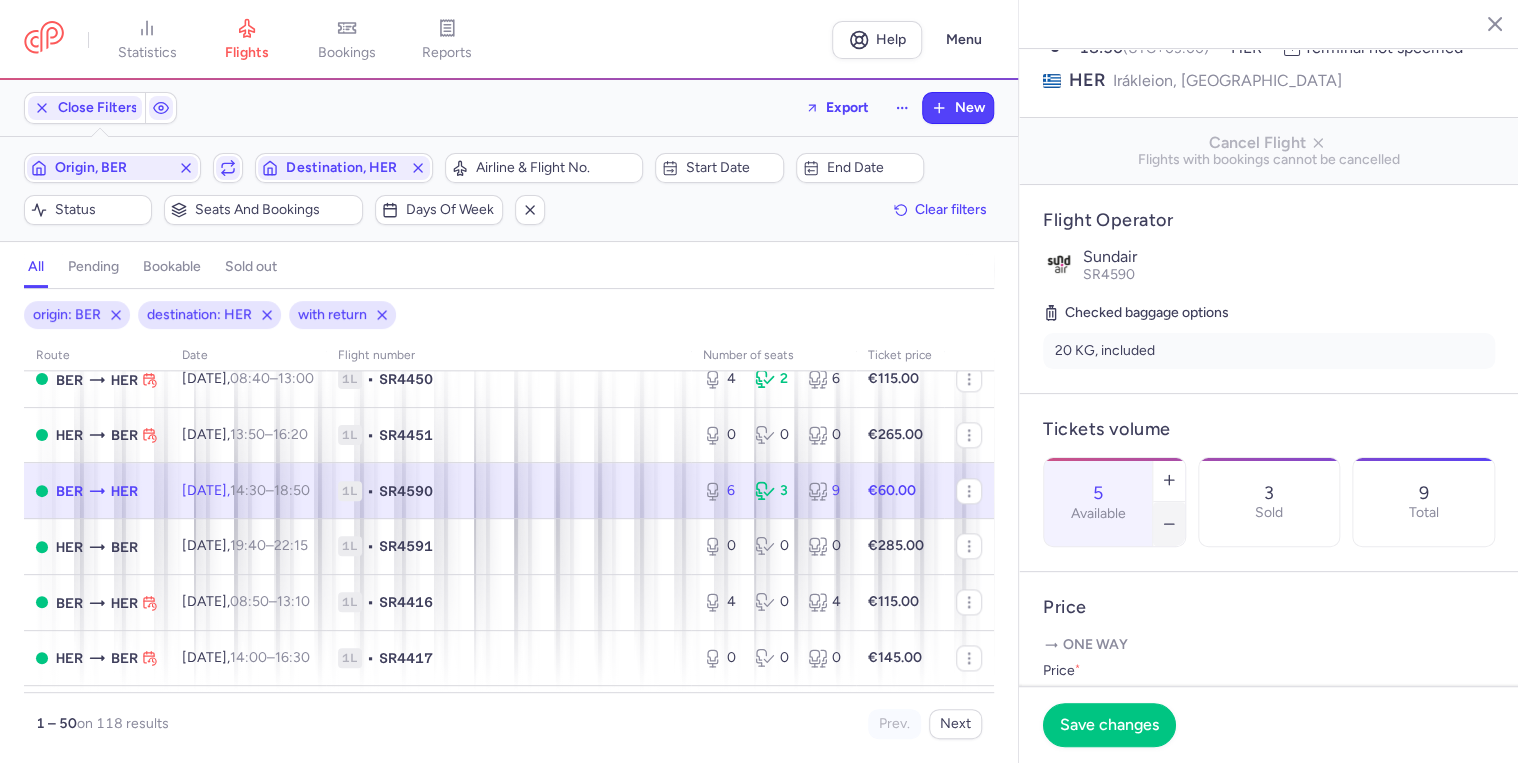 click 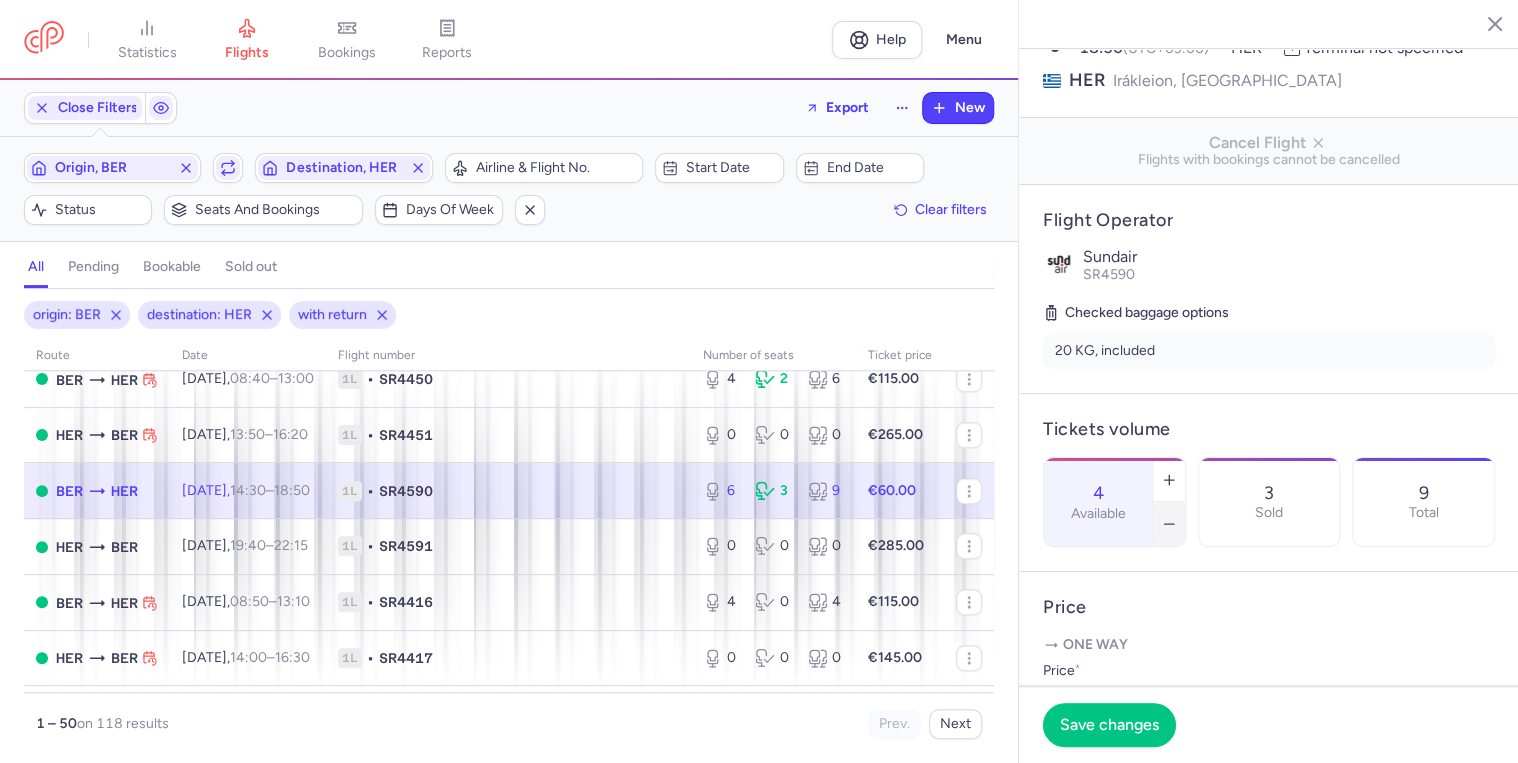 click 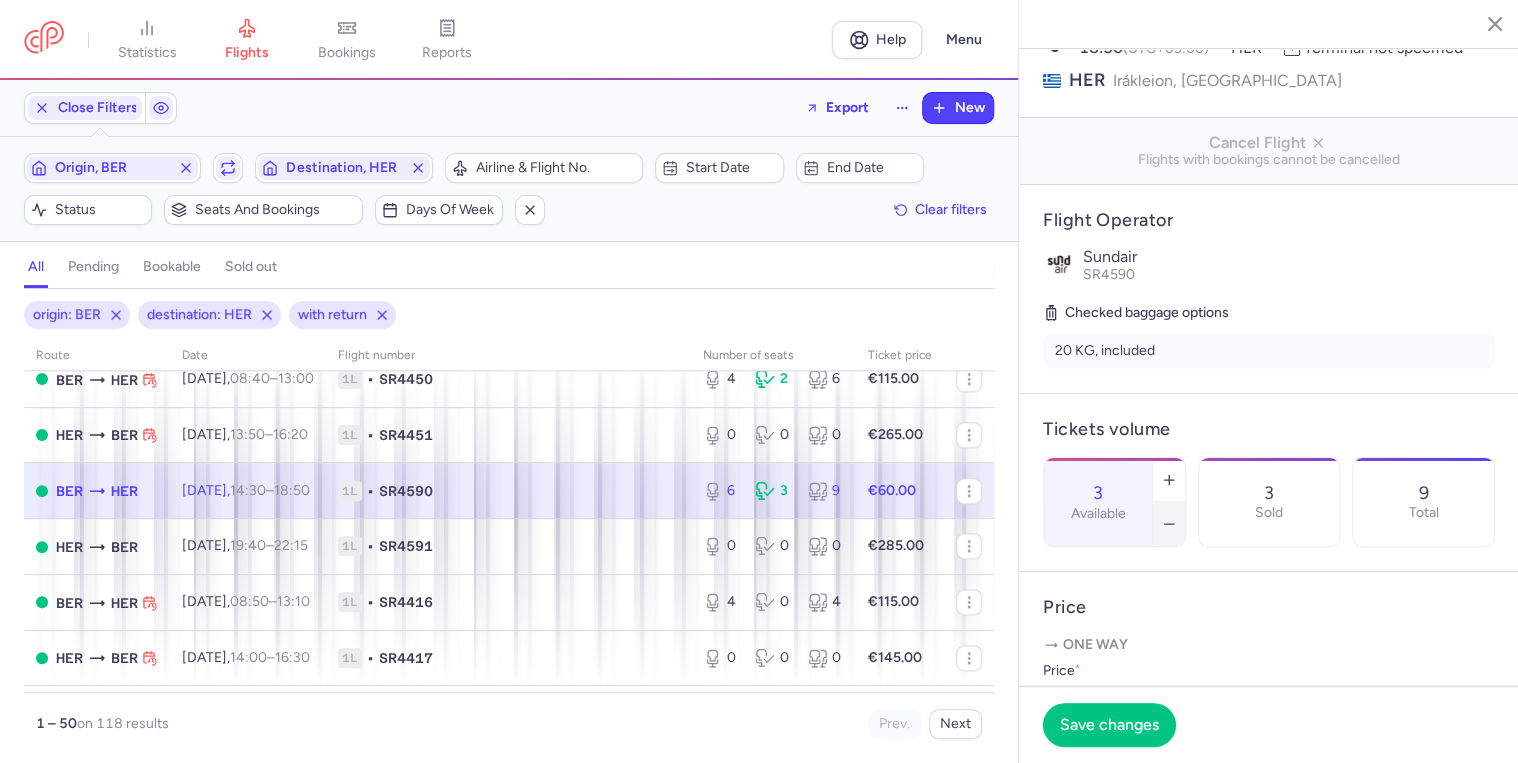 click 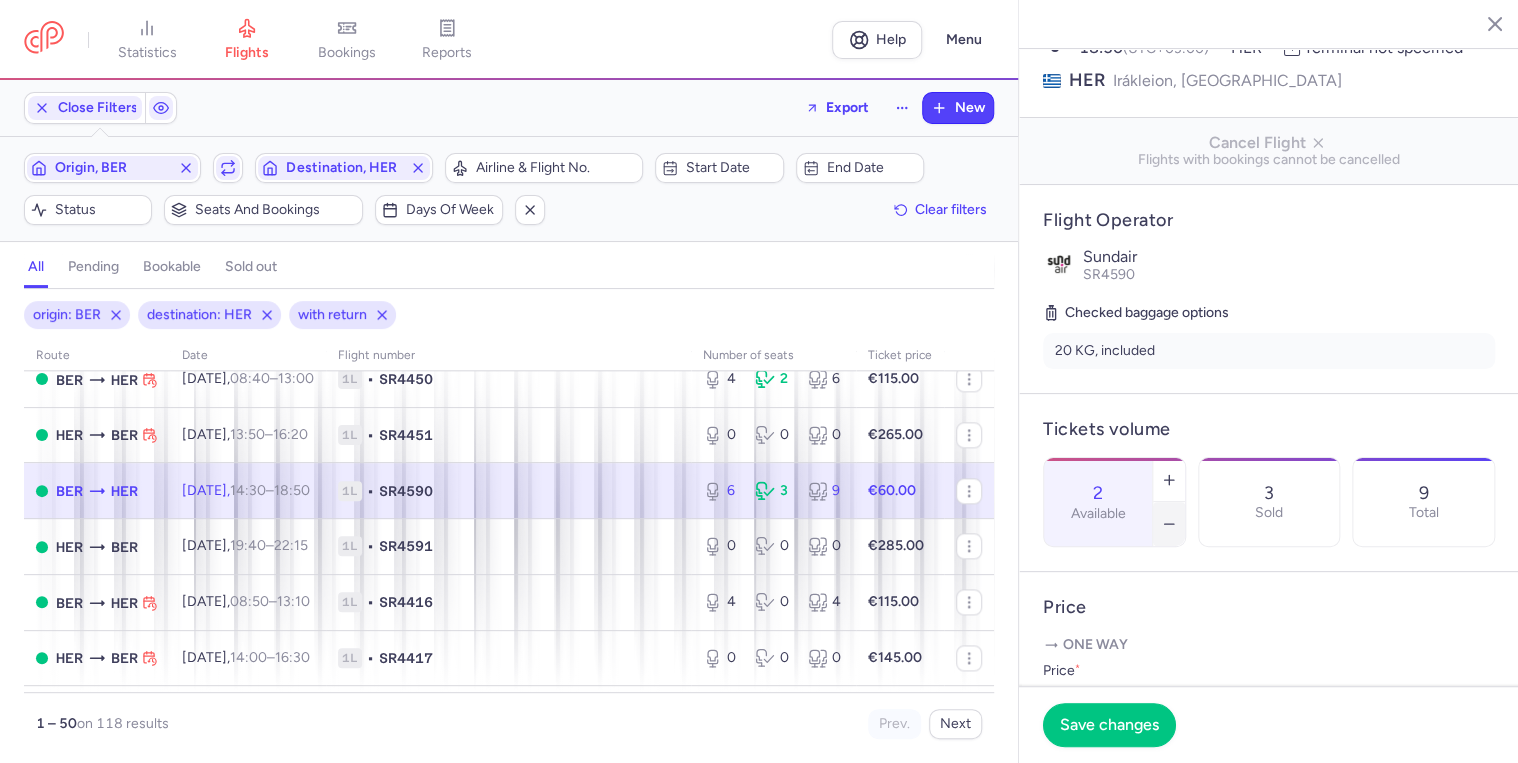 click 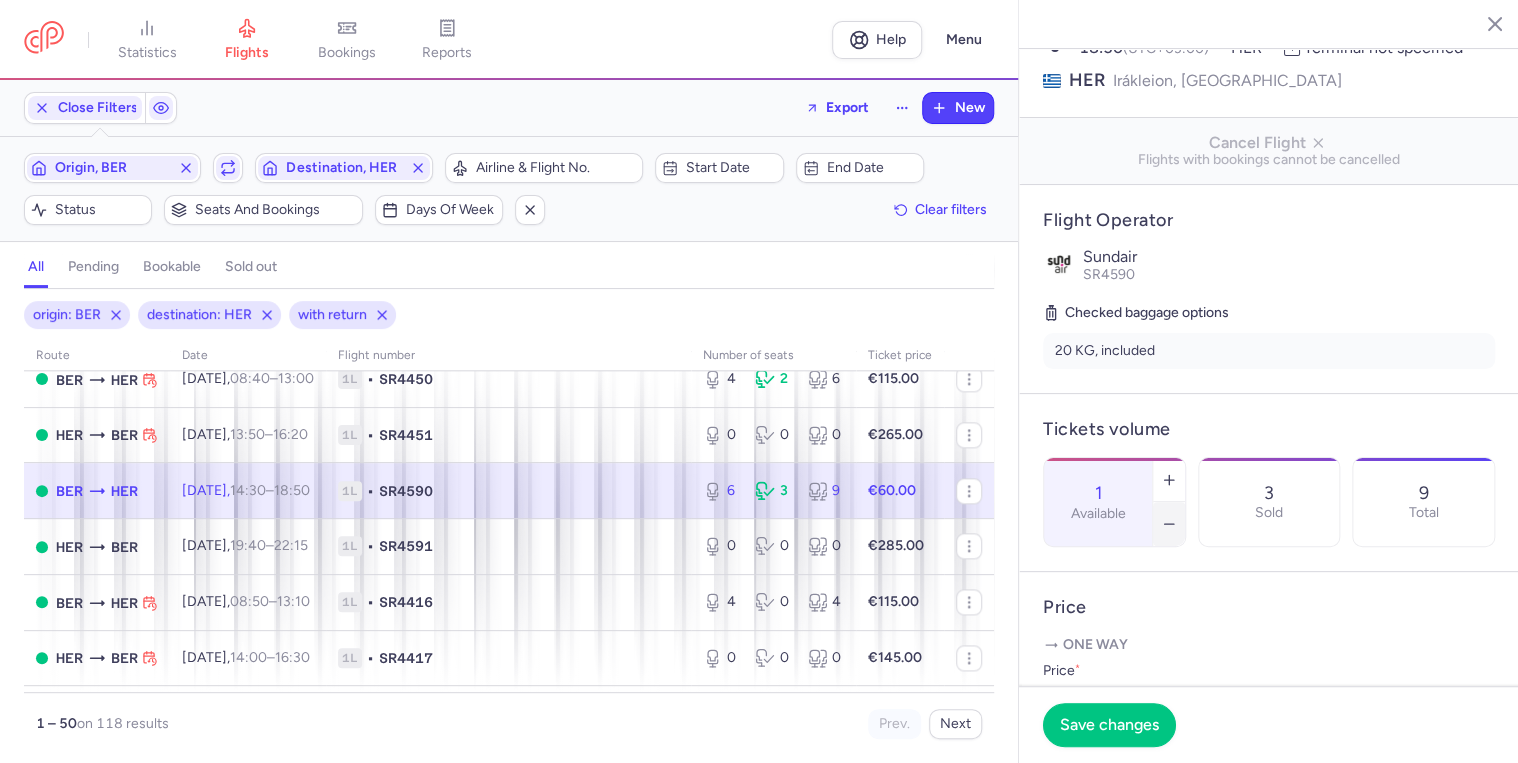 click 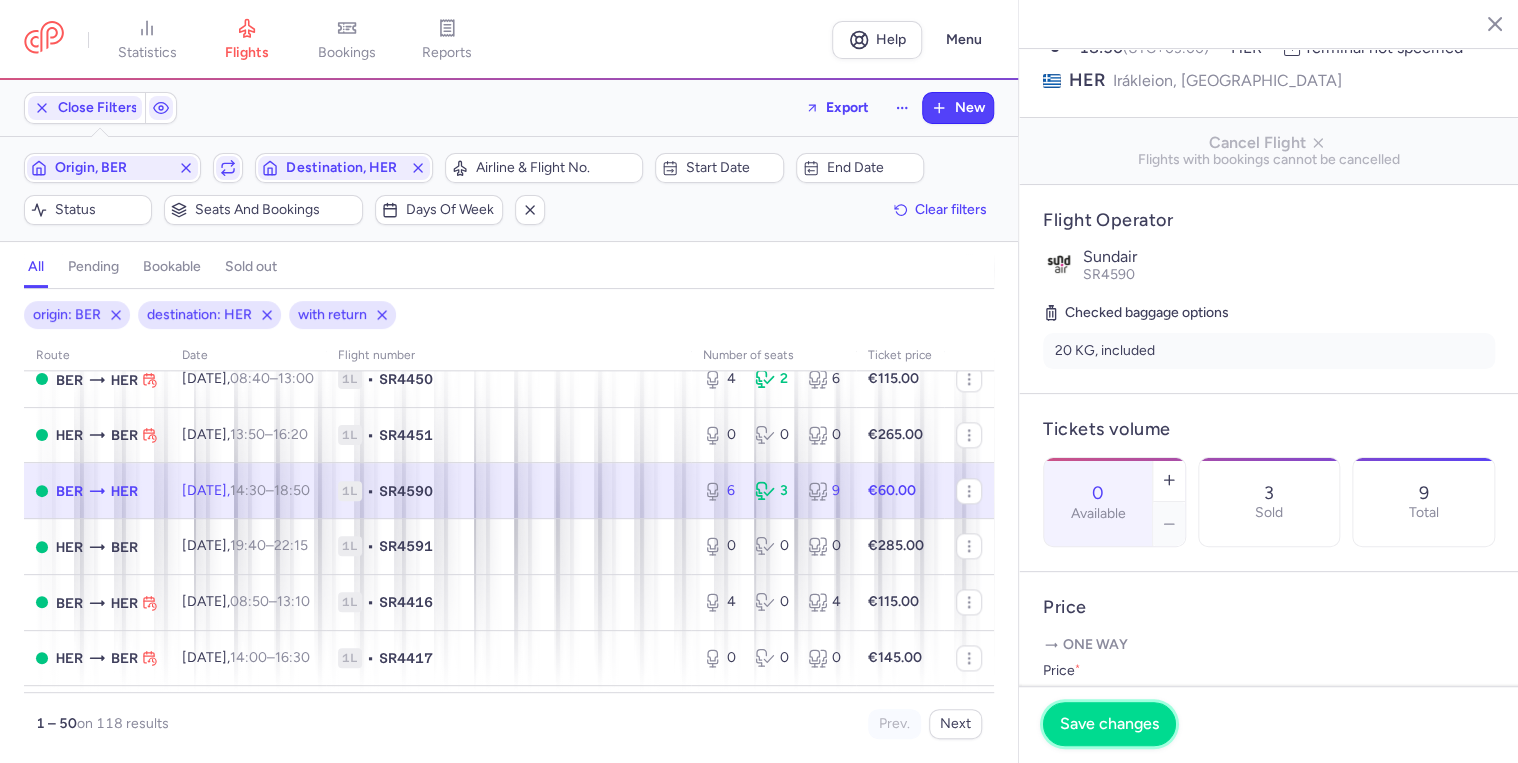 click on "Save changes" at bounding box center (1109, 724) 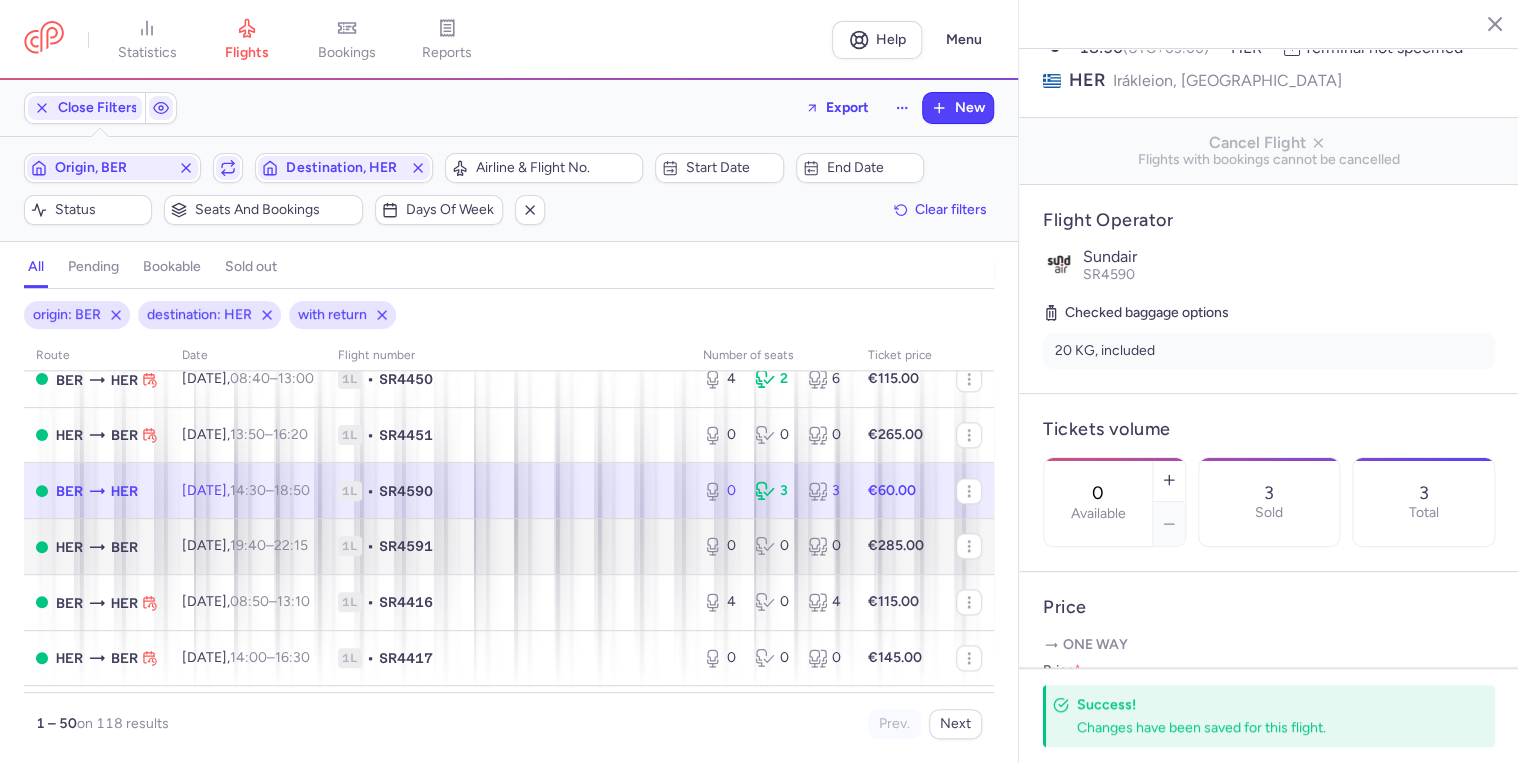 scroll, scrollTop: 1280, scrollLeft: 0, axis: vertical 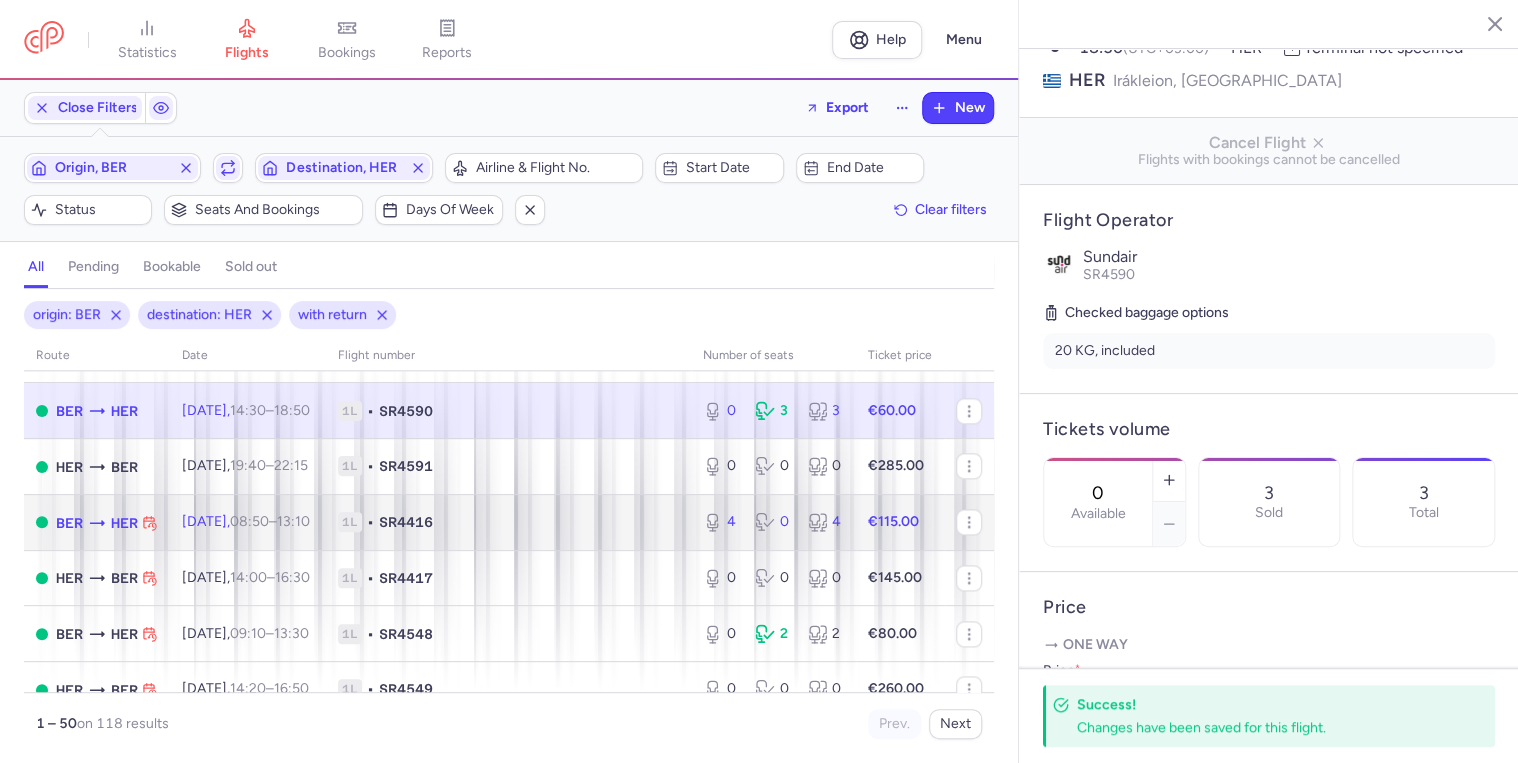 click on "[DATE]  08:50  –  13:10  +0" at bounding box center (248, 522) 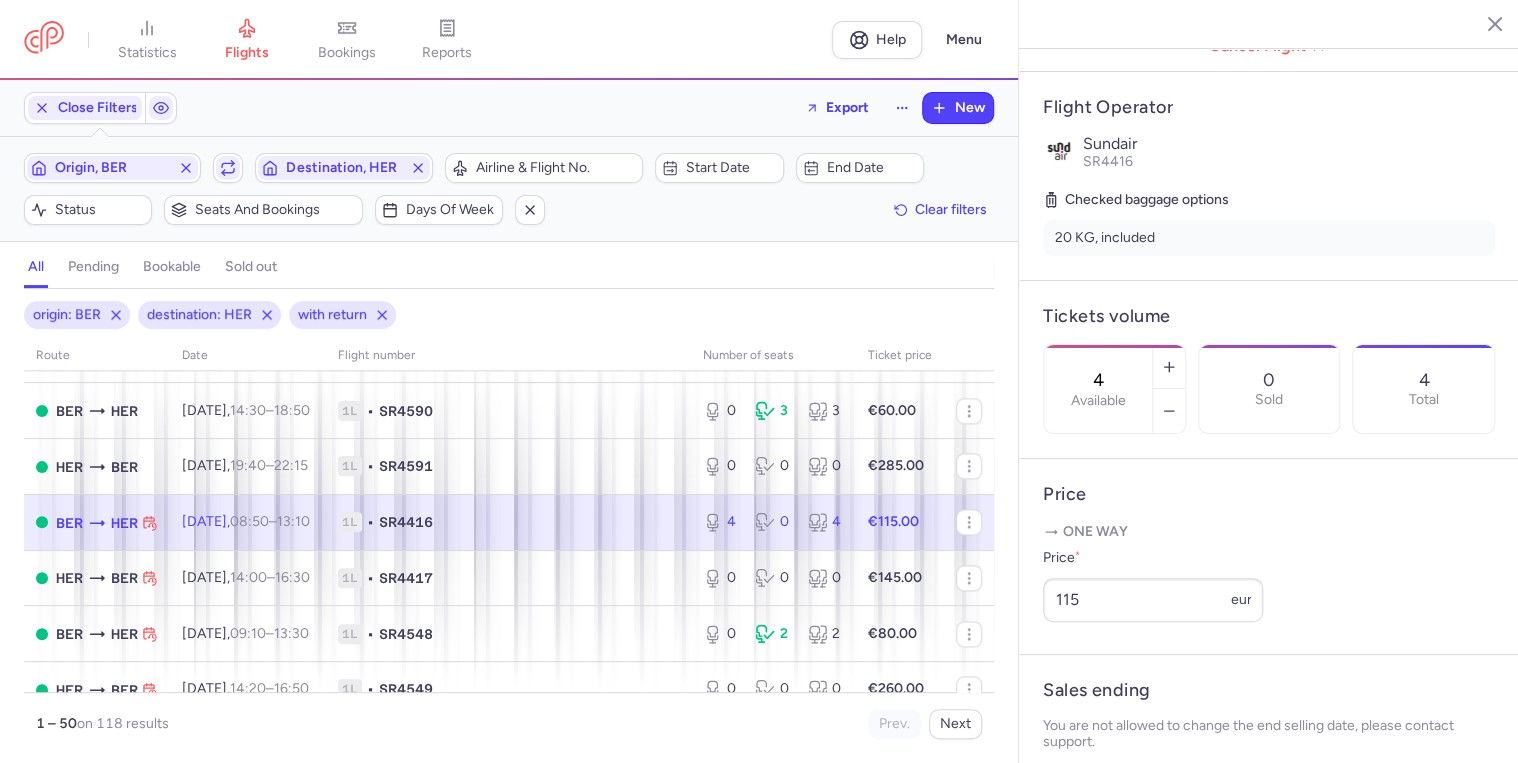 scroll, scrollTop: 400, scrollLeft: 0, axis: vertical 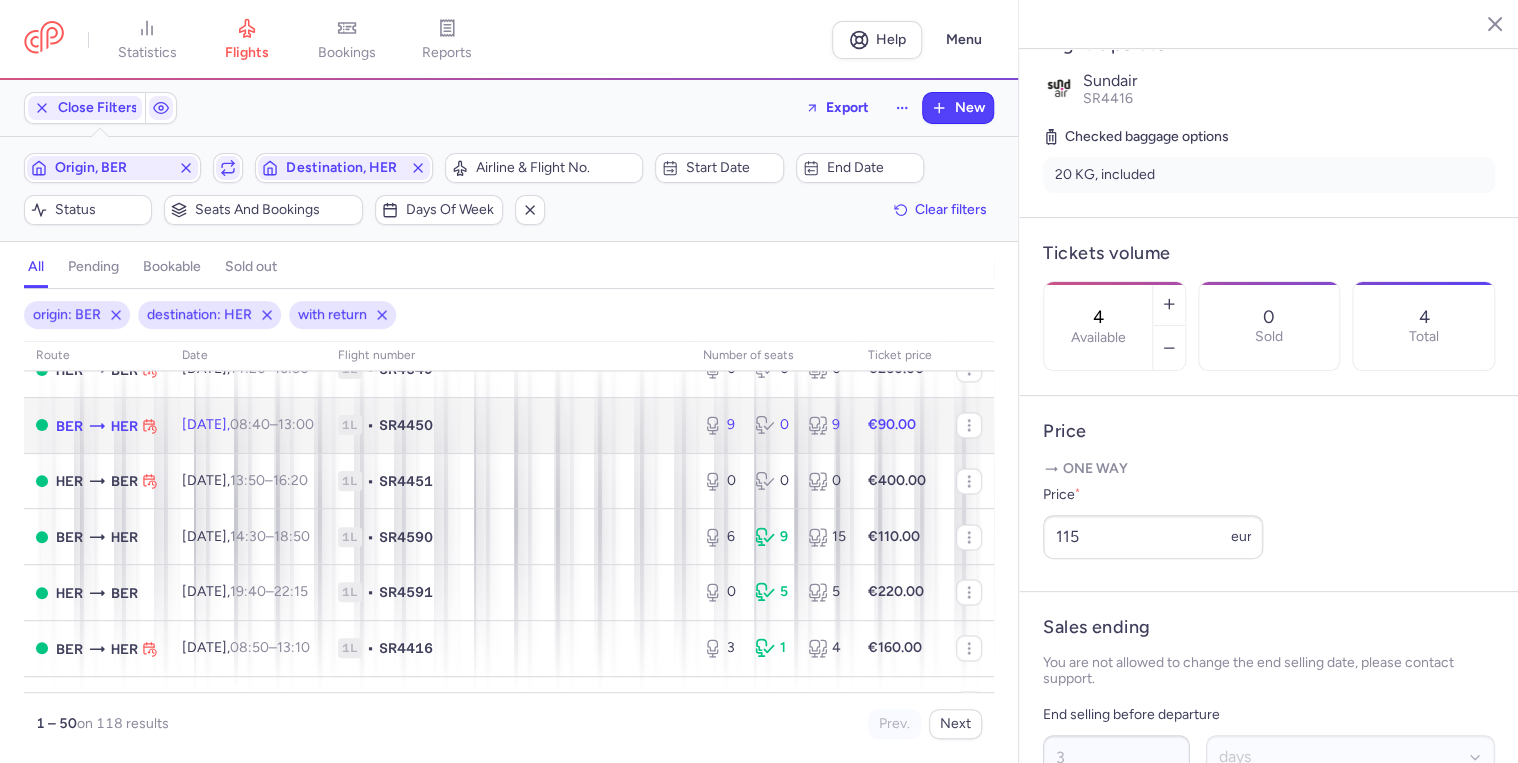 click on "1L • SR4450" at bounding box center (508, 425) 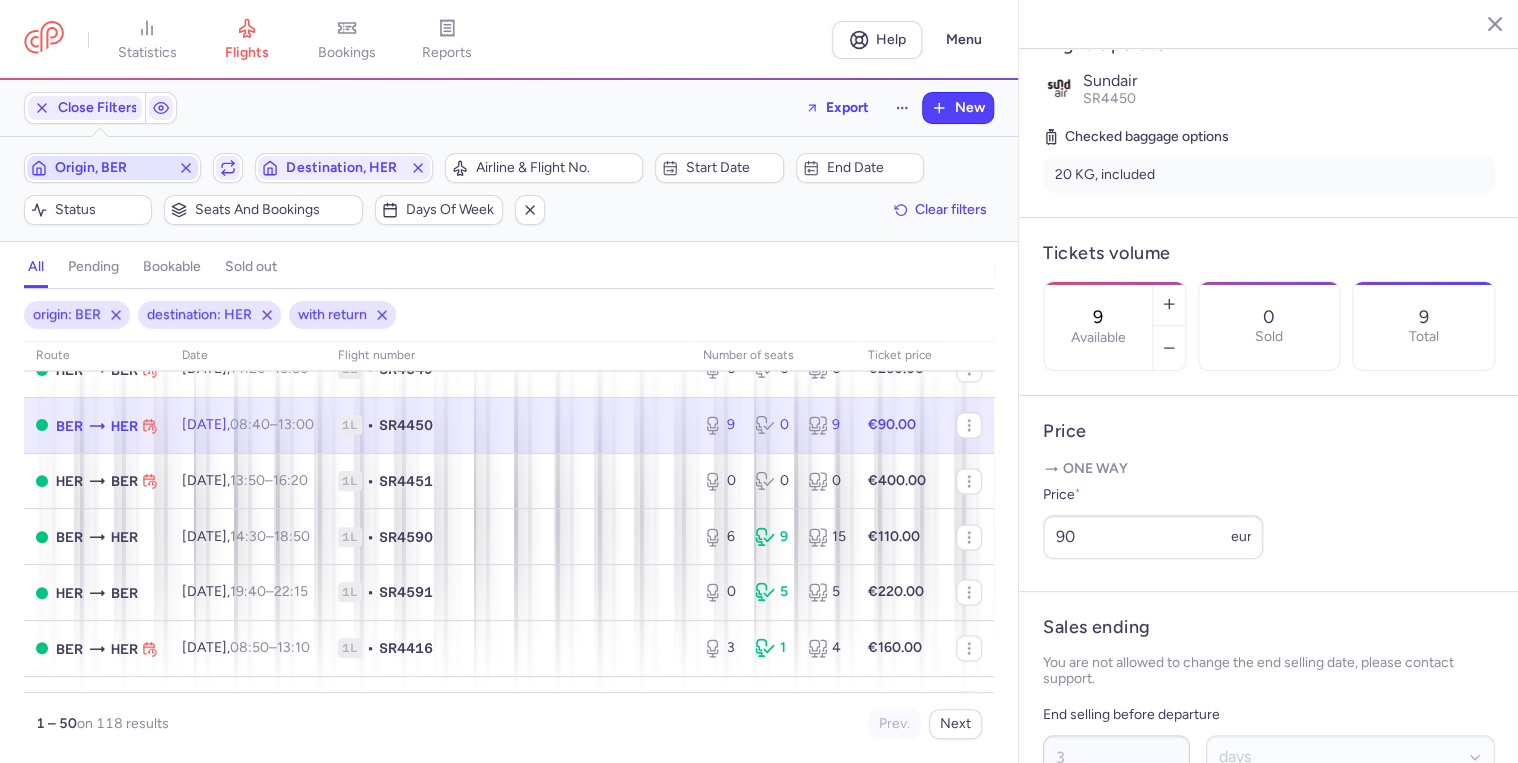 click on "Origin, BER" at bounding box center (112, 168) 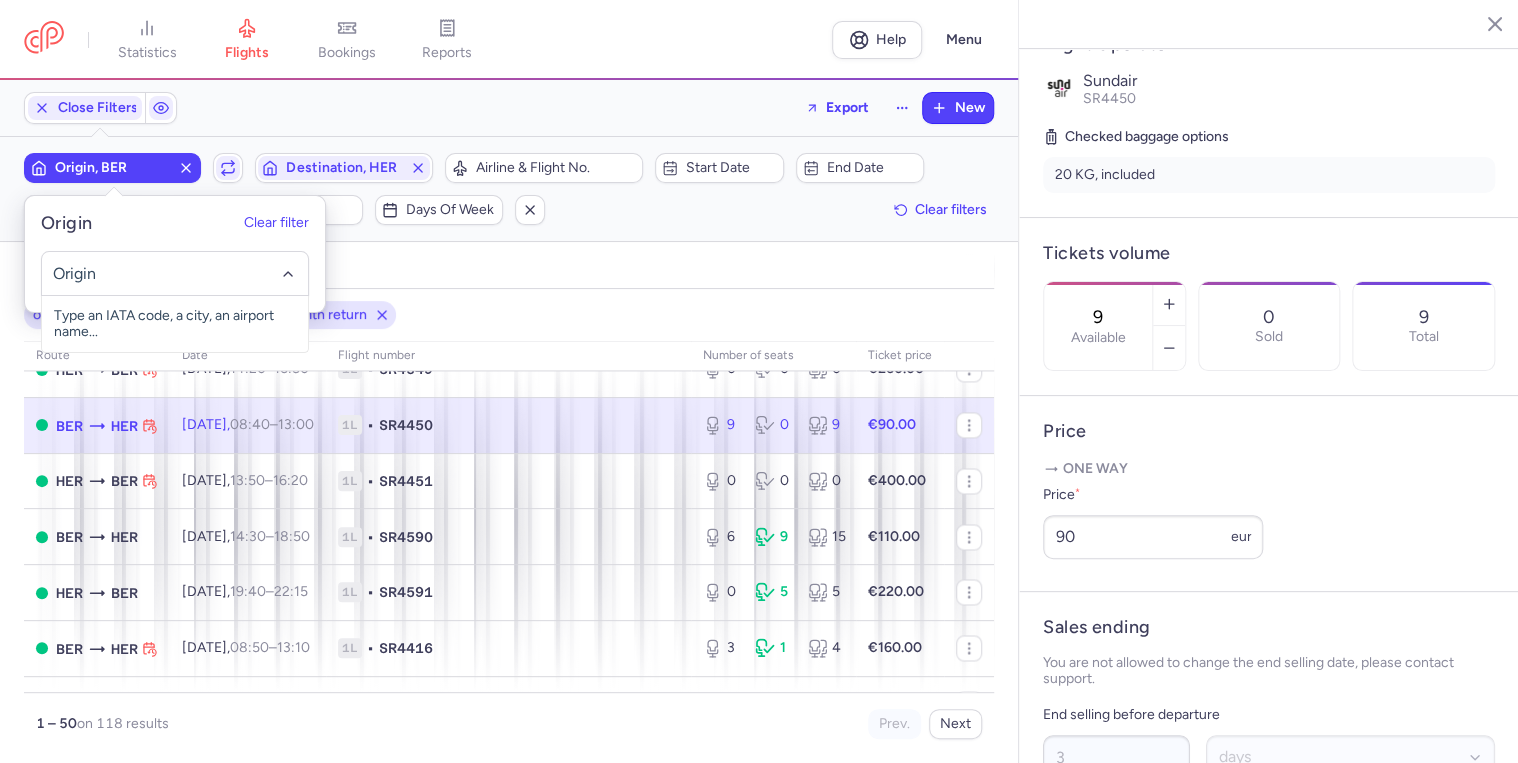 click 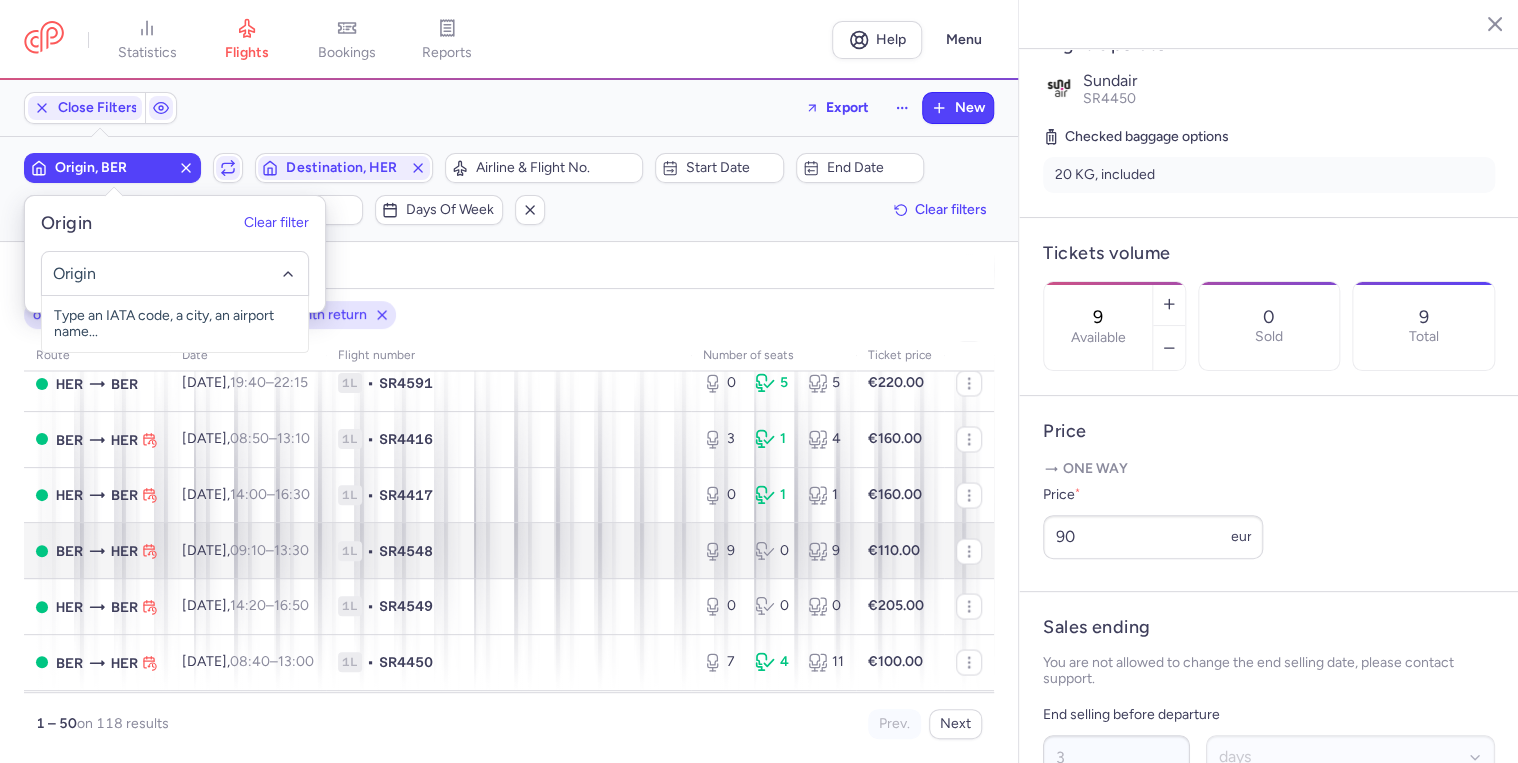 scroll, scrollTop: 1840, scrollLeft: 0, axis: vertical 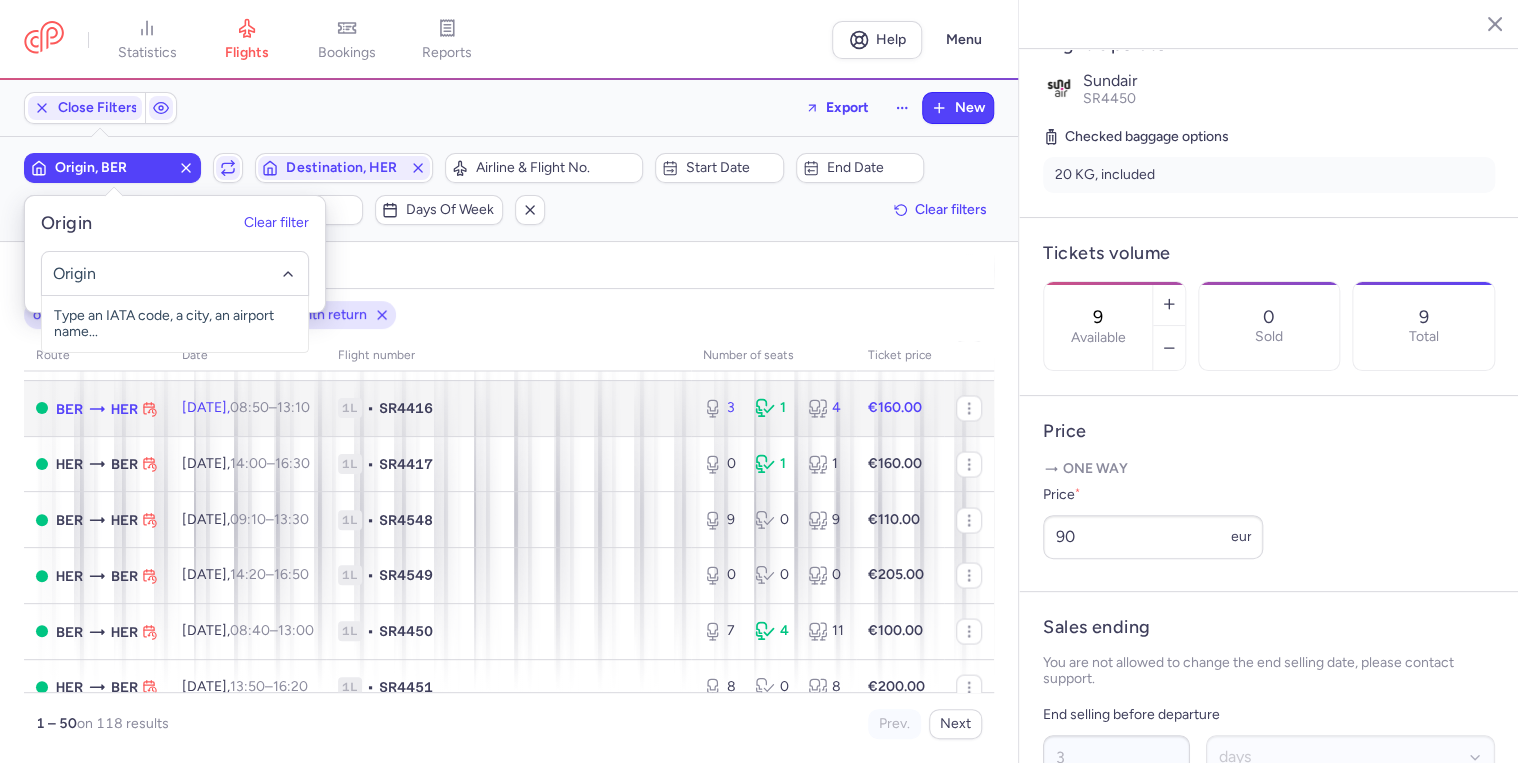 click on "1L • SR4416" 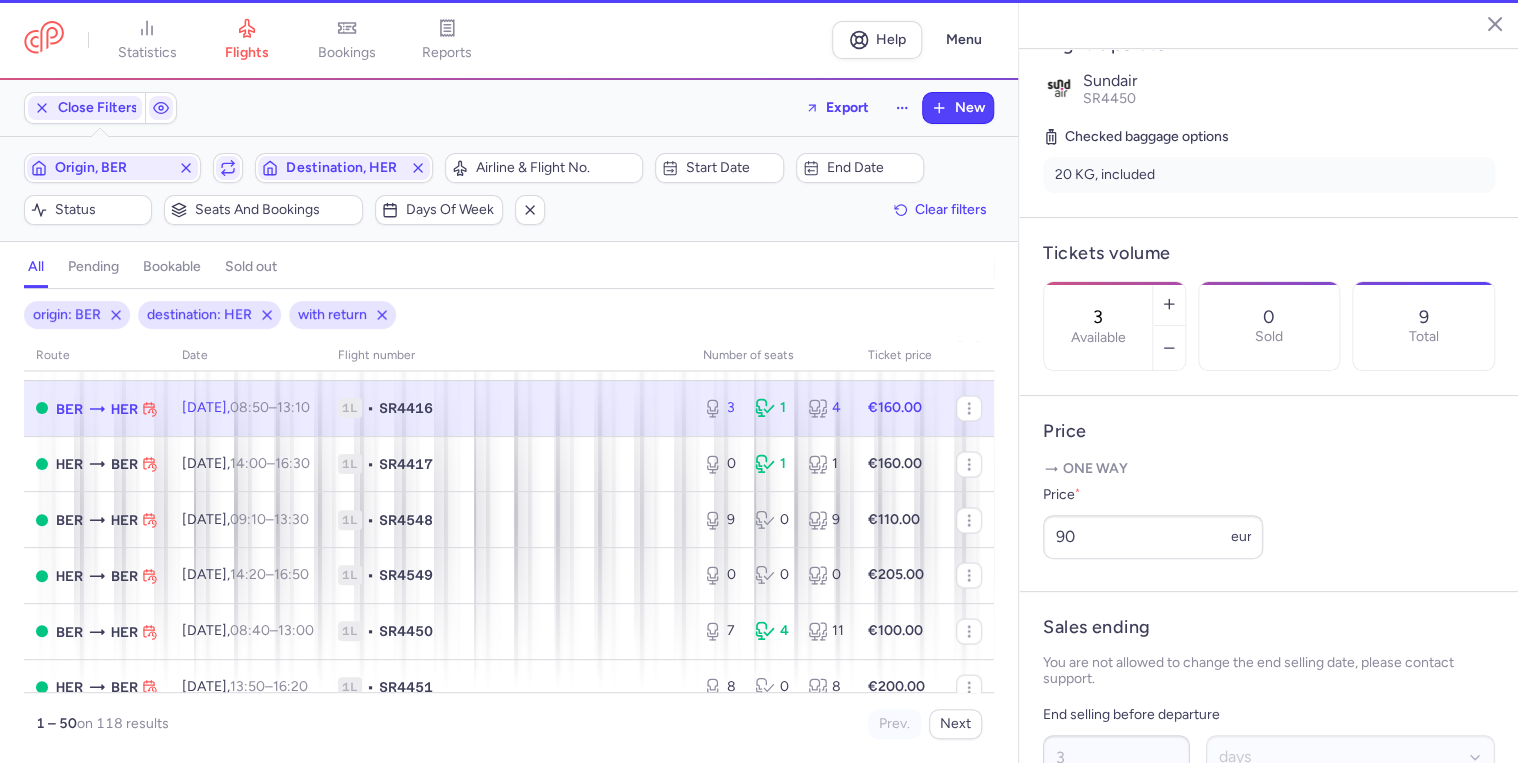 scroll, scrollTop: 416, scrollLeft: 0, axis: vertical 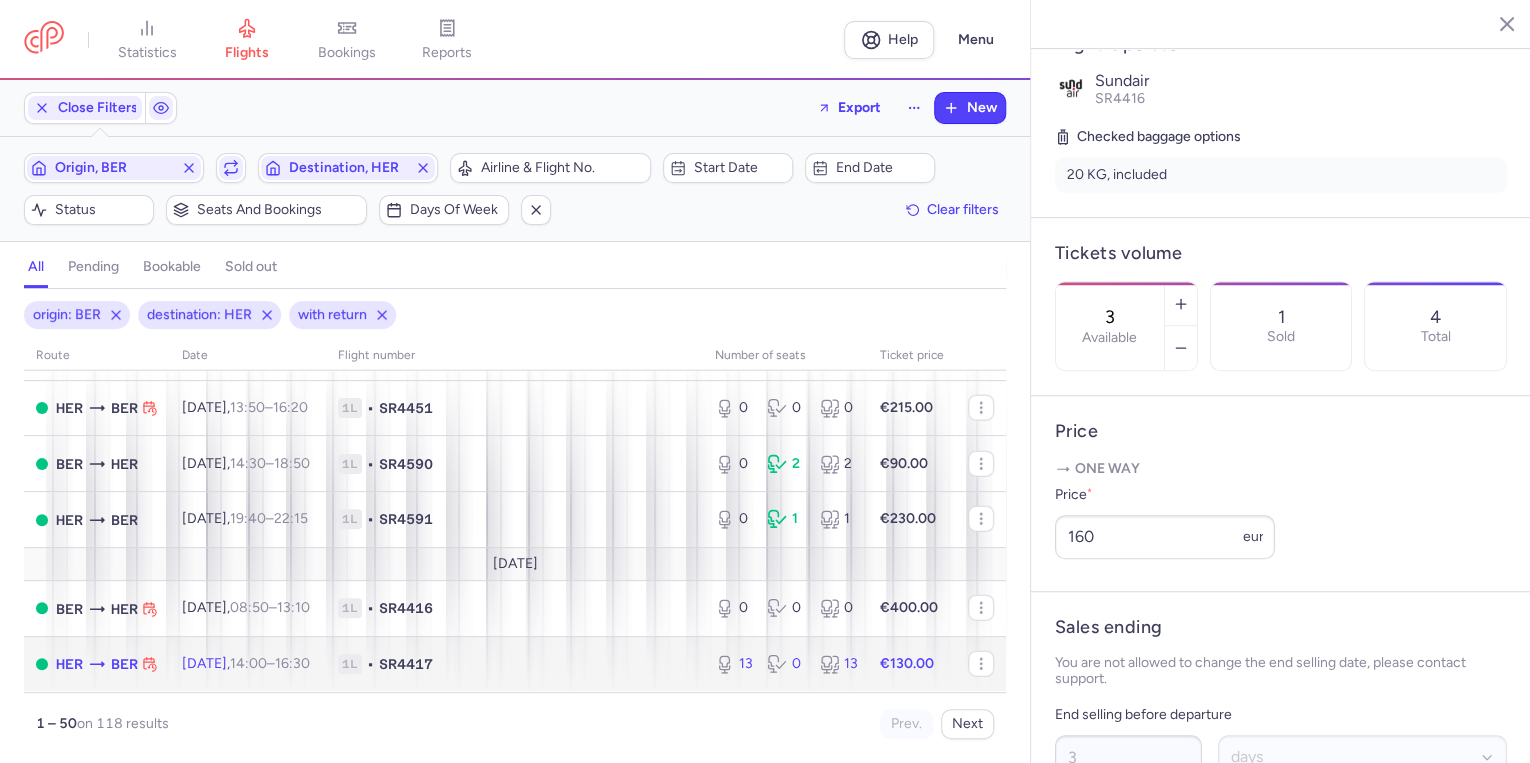 click on "1L • SR4417" 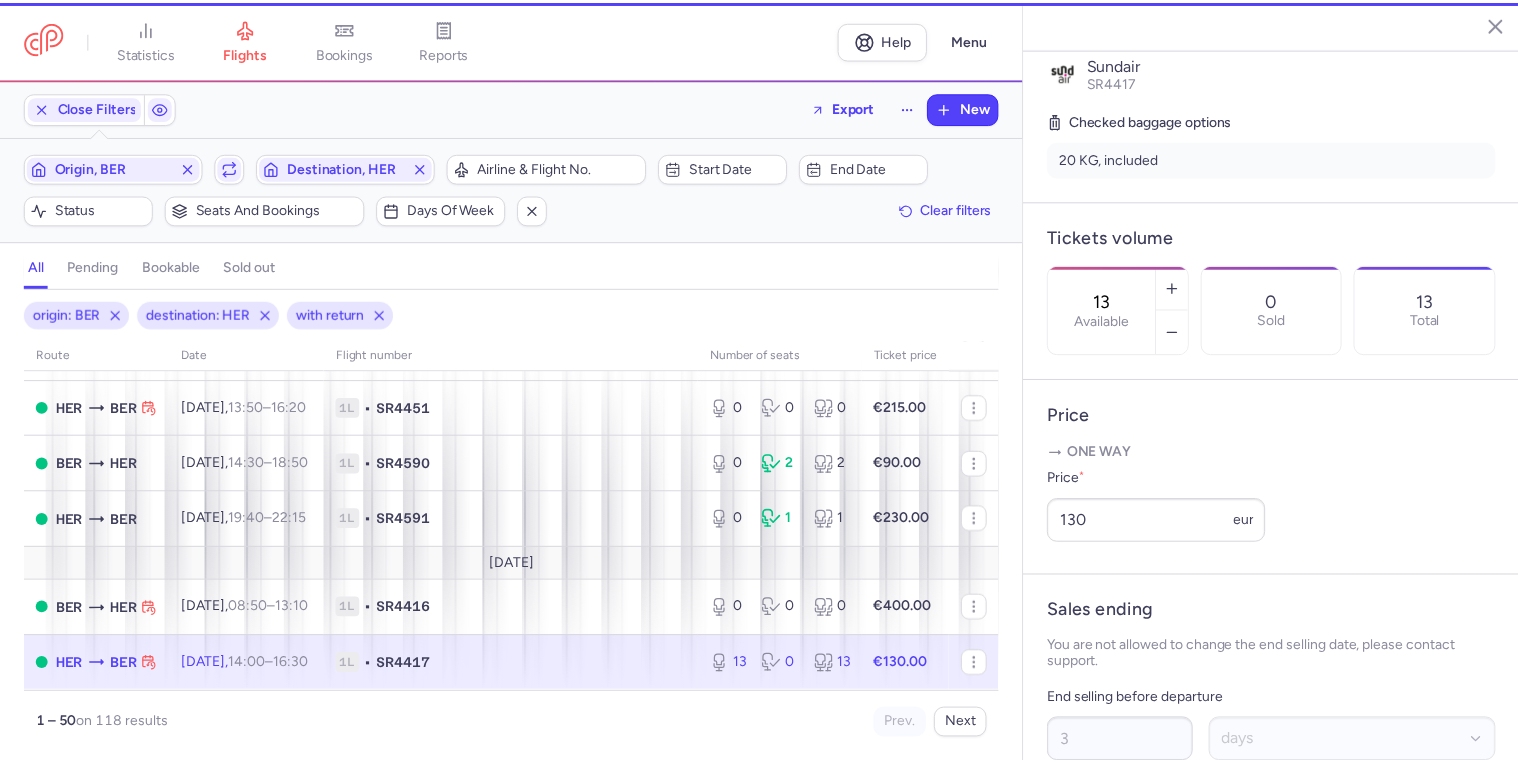scroll, scrollTop: 400, scrollLeft: 0, axis: vertical 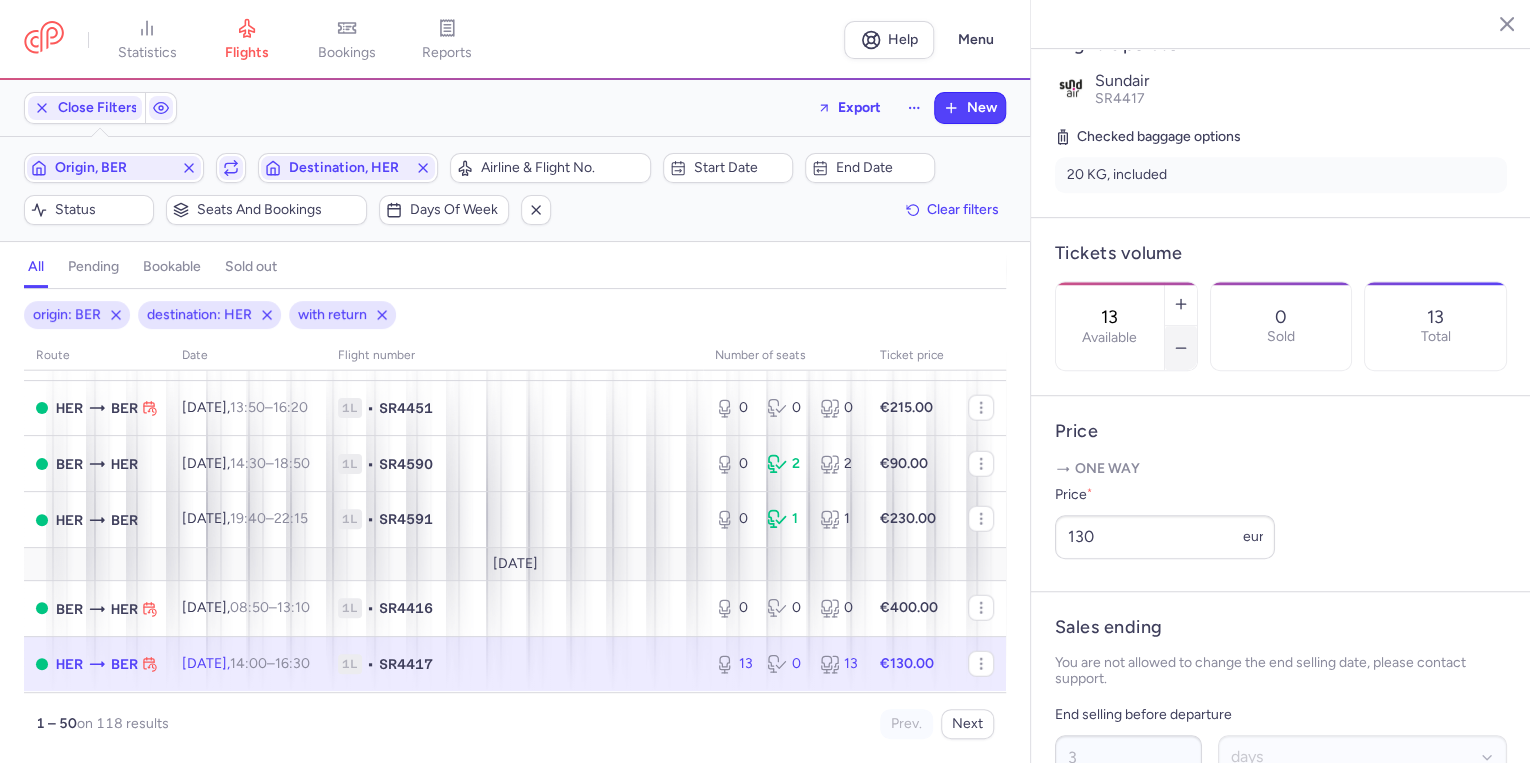 click 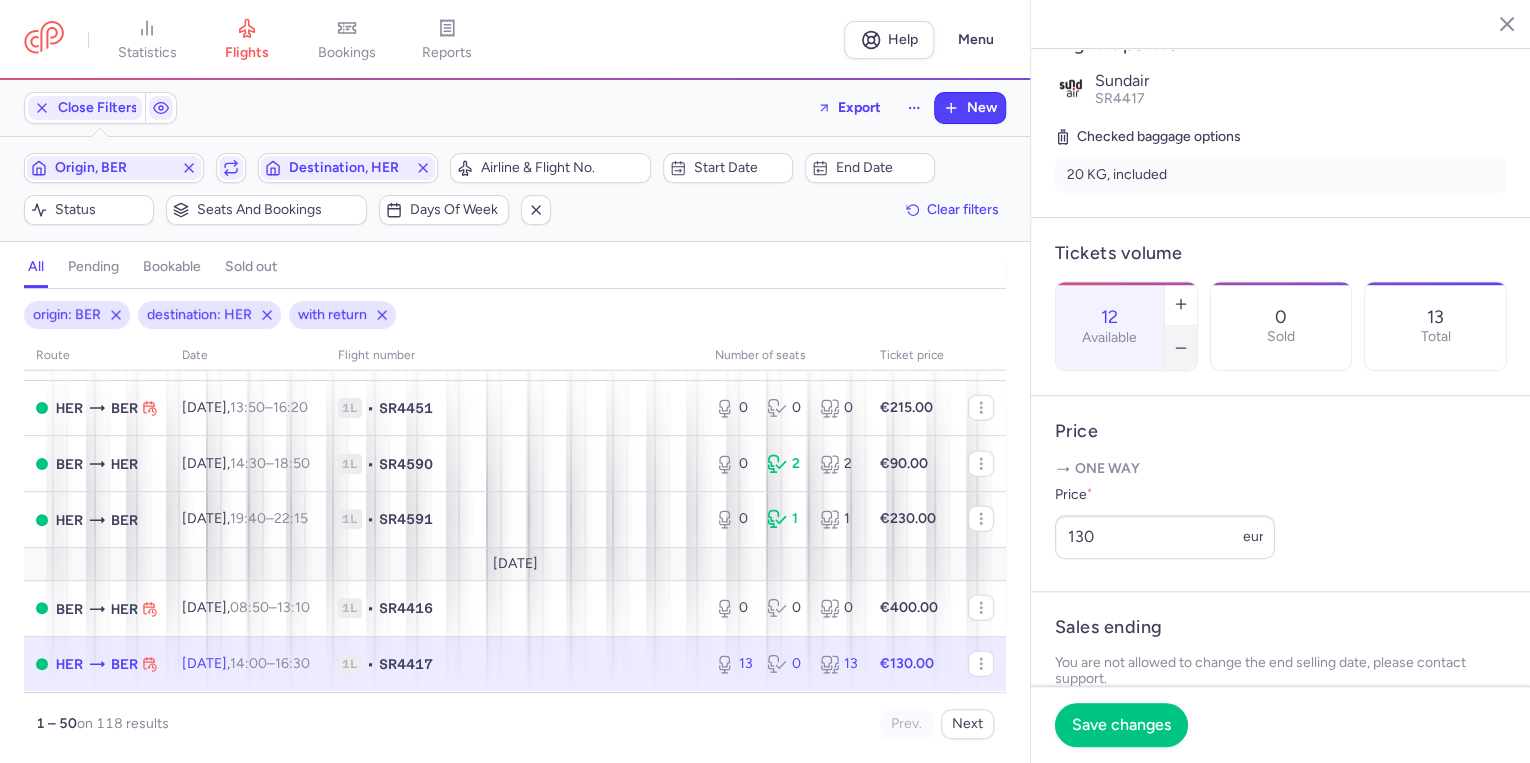 click 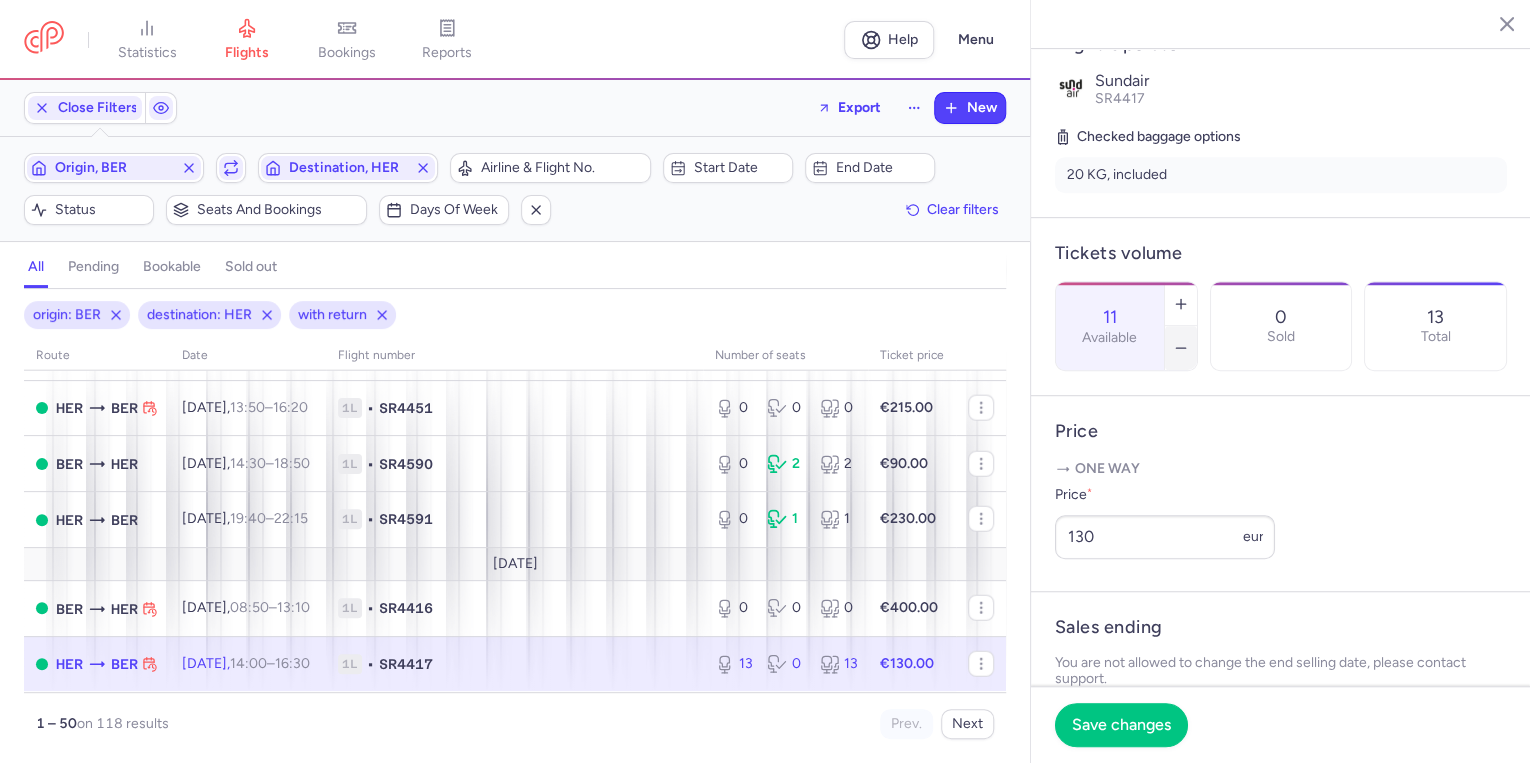 click 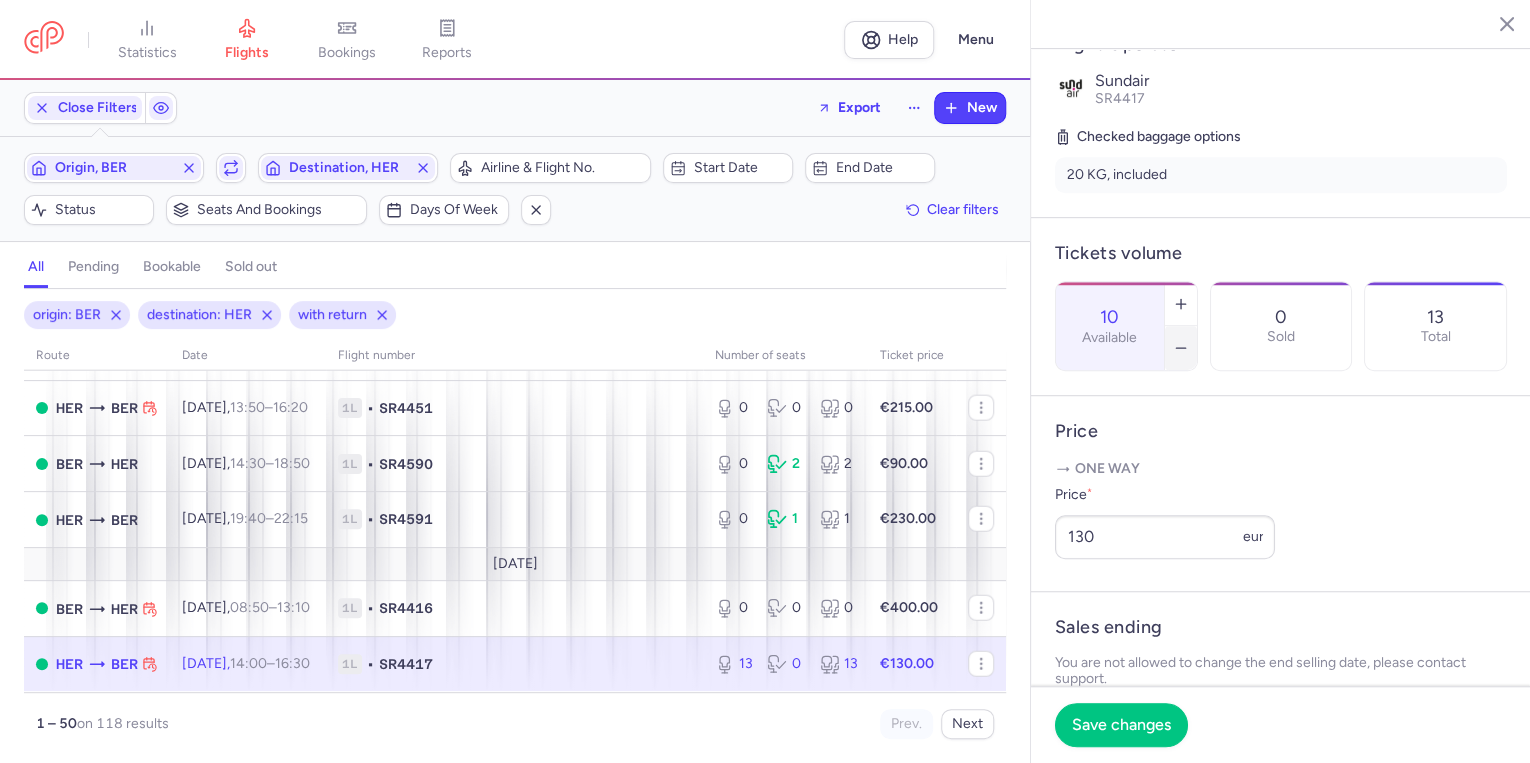 click 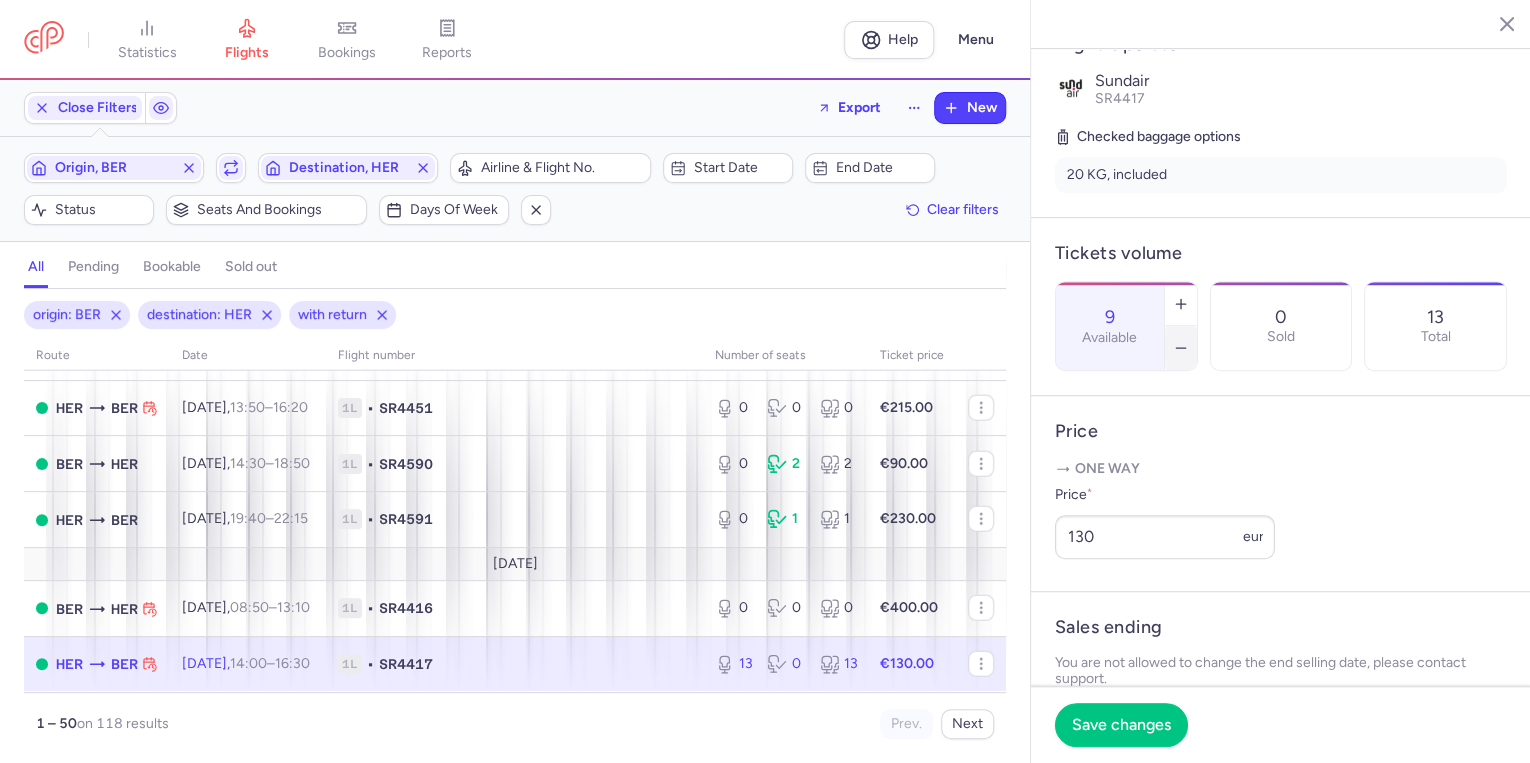 click 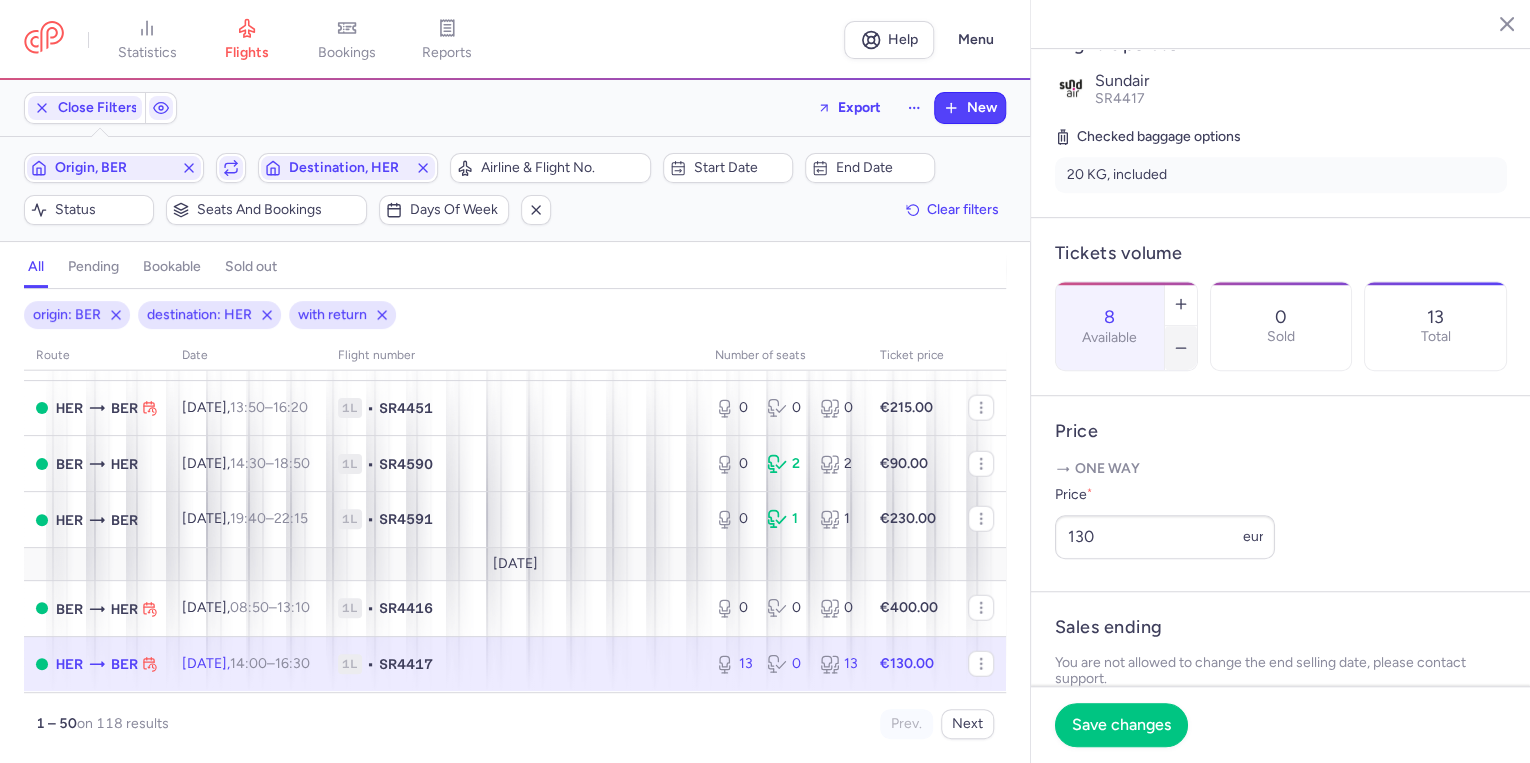 click 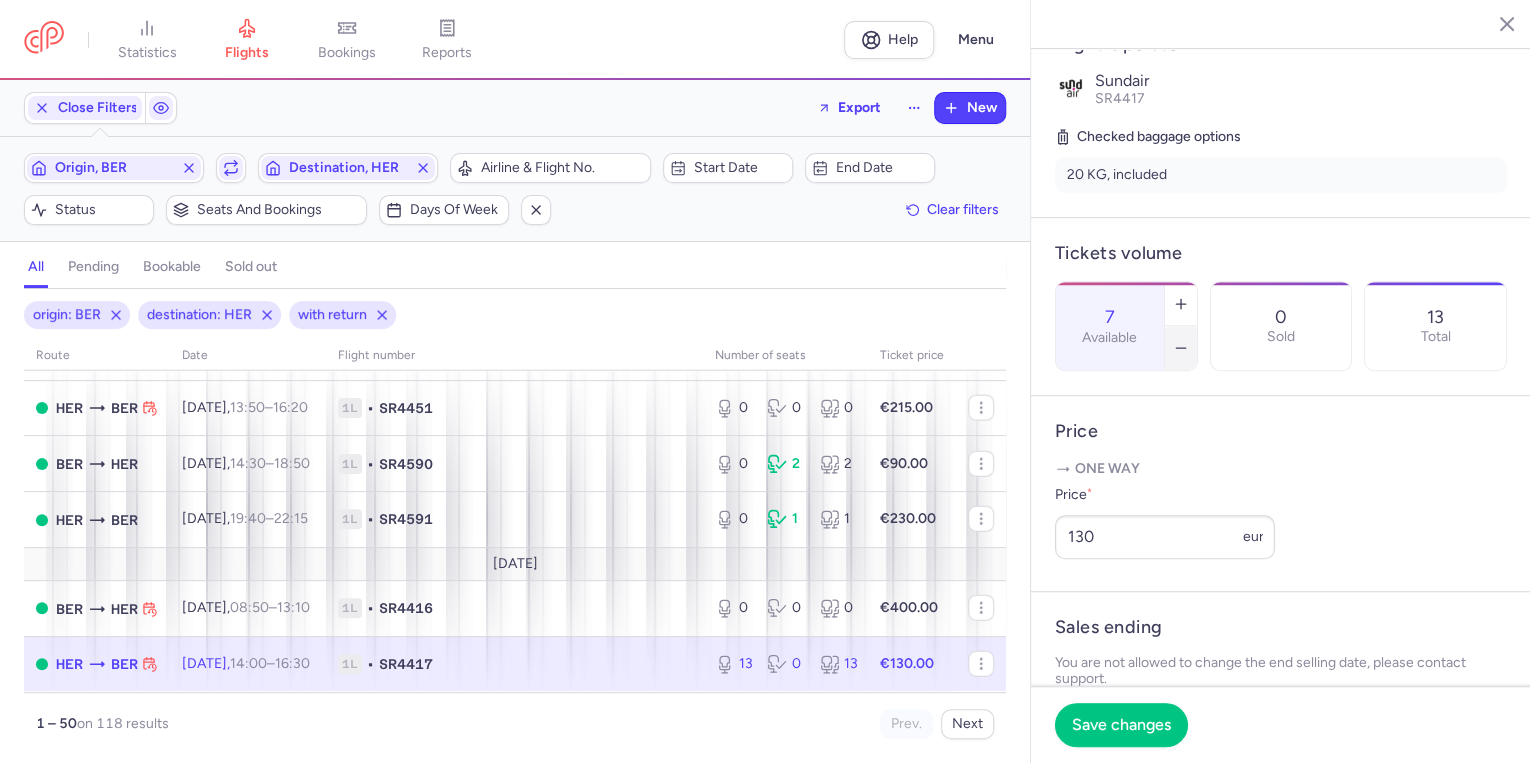 click 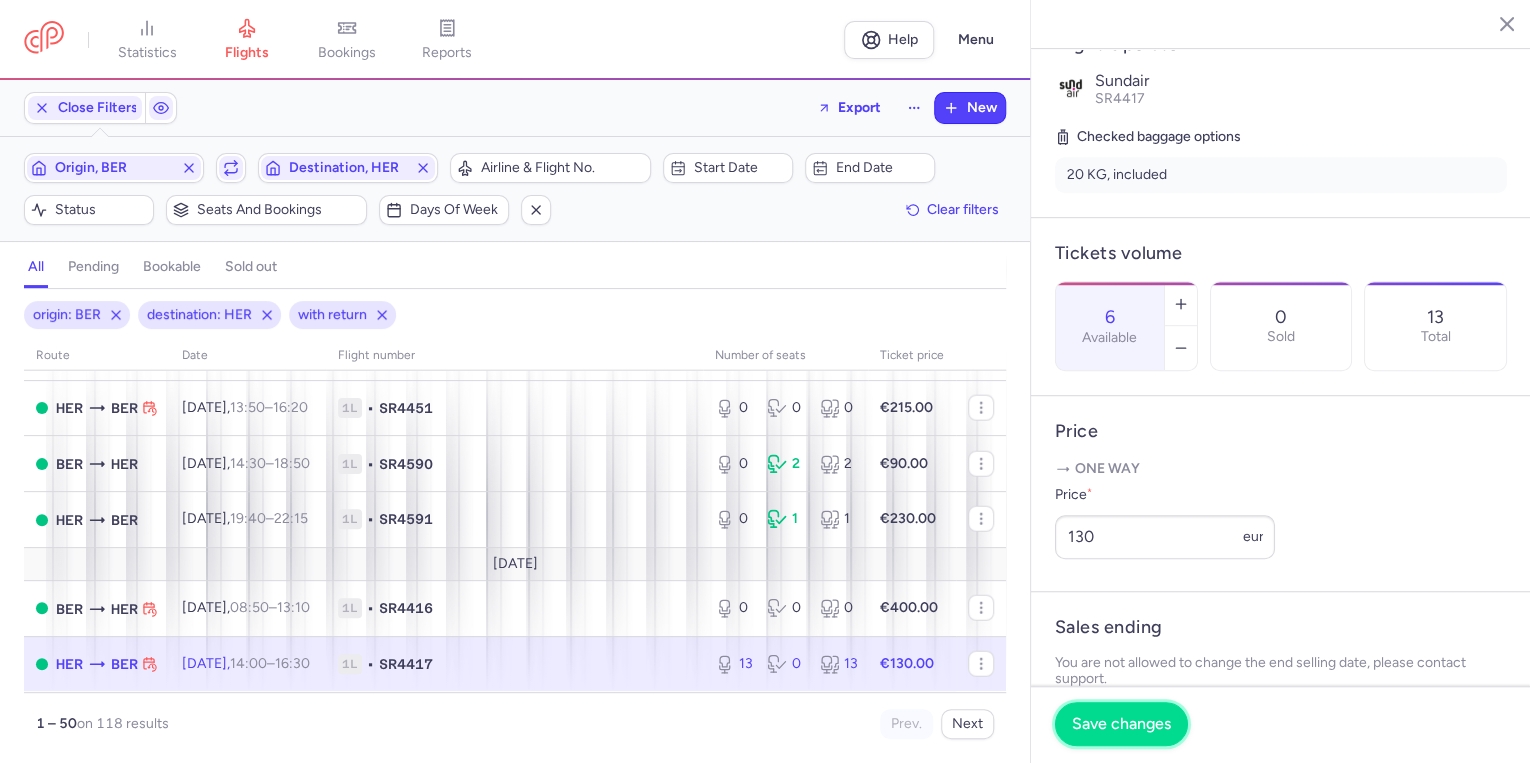 click on "Save changes" at bounding box center (1121, 724) 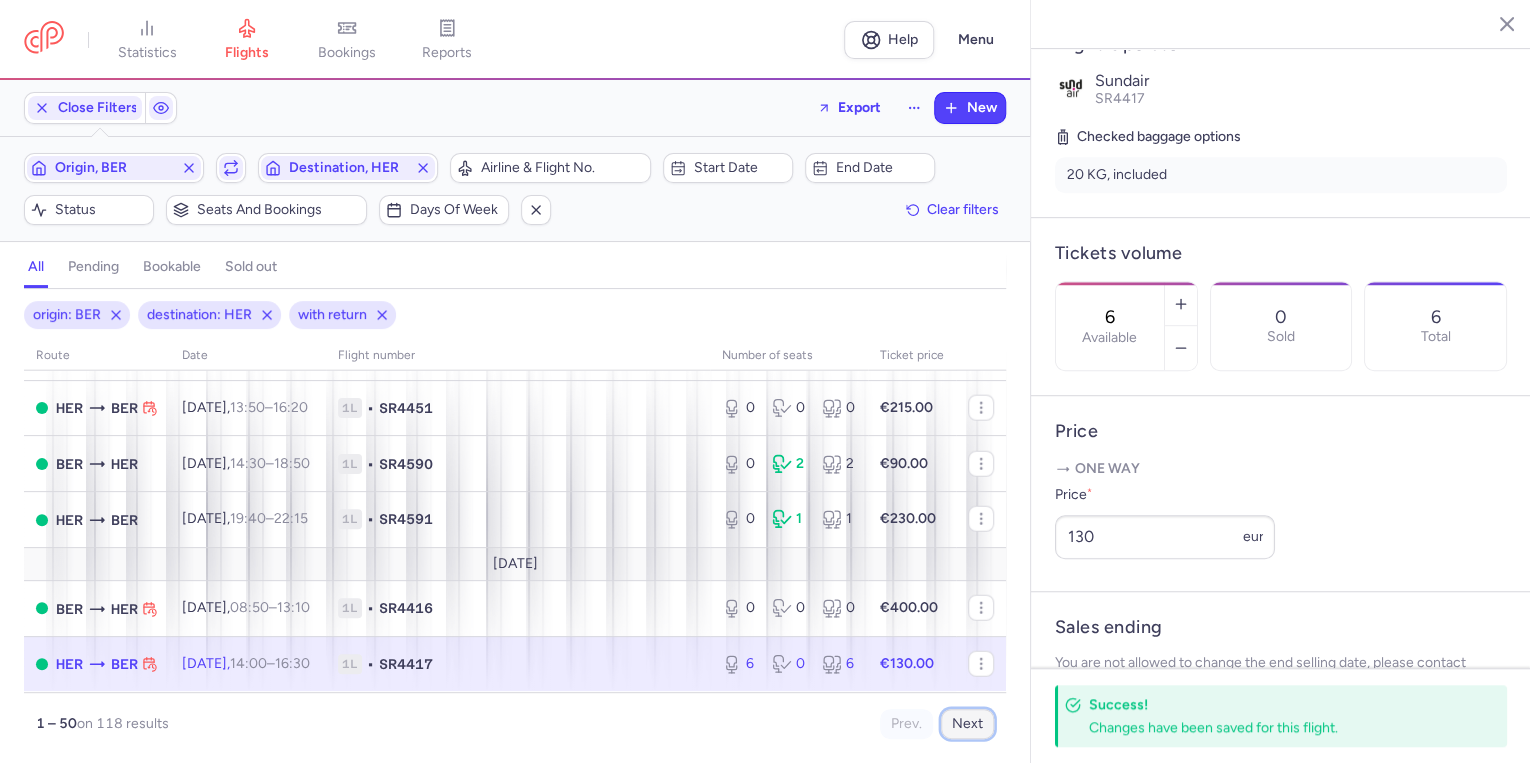 click on "Next" at bounding box center [967, 724] 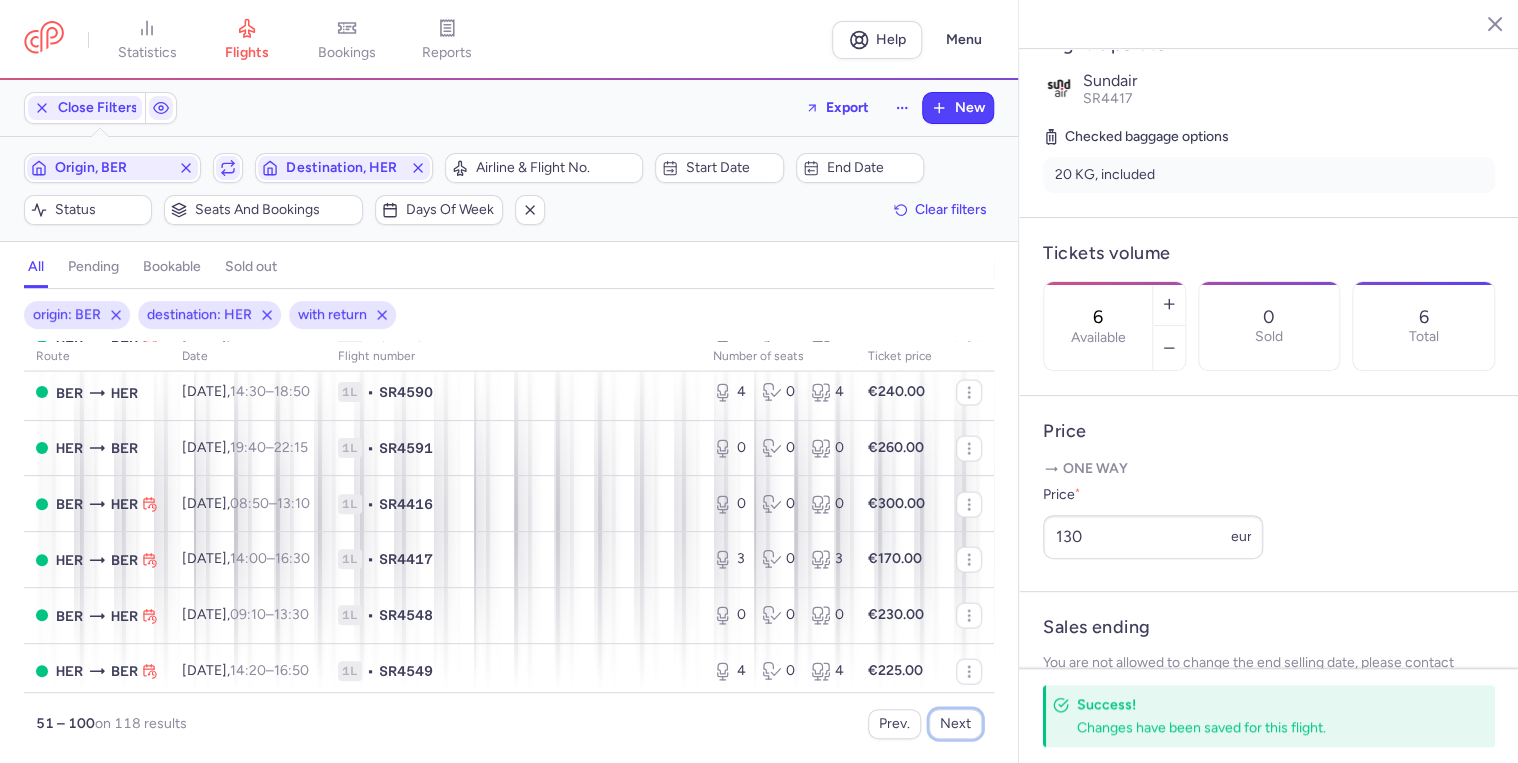 scroll, scrollTop: 2080, scrollLeft: 0, axis: vertical 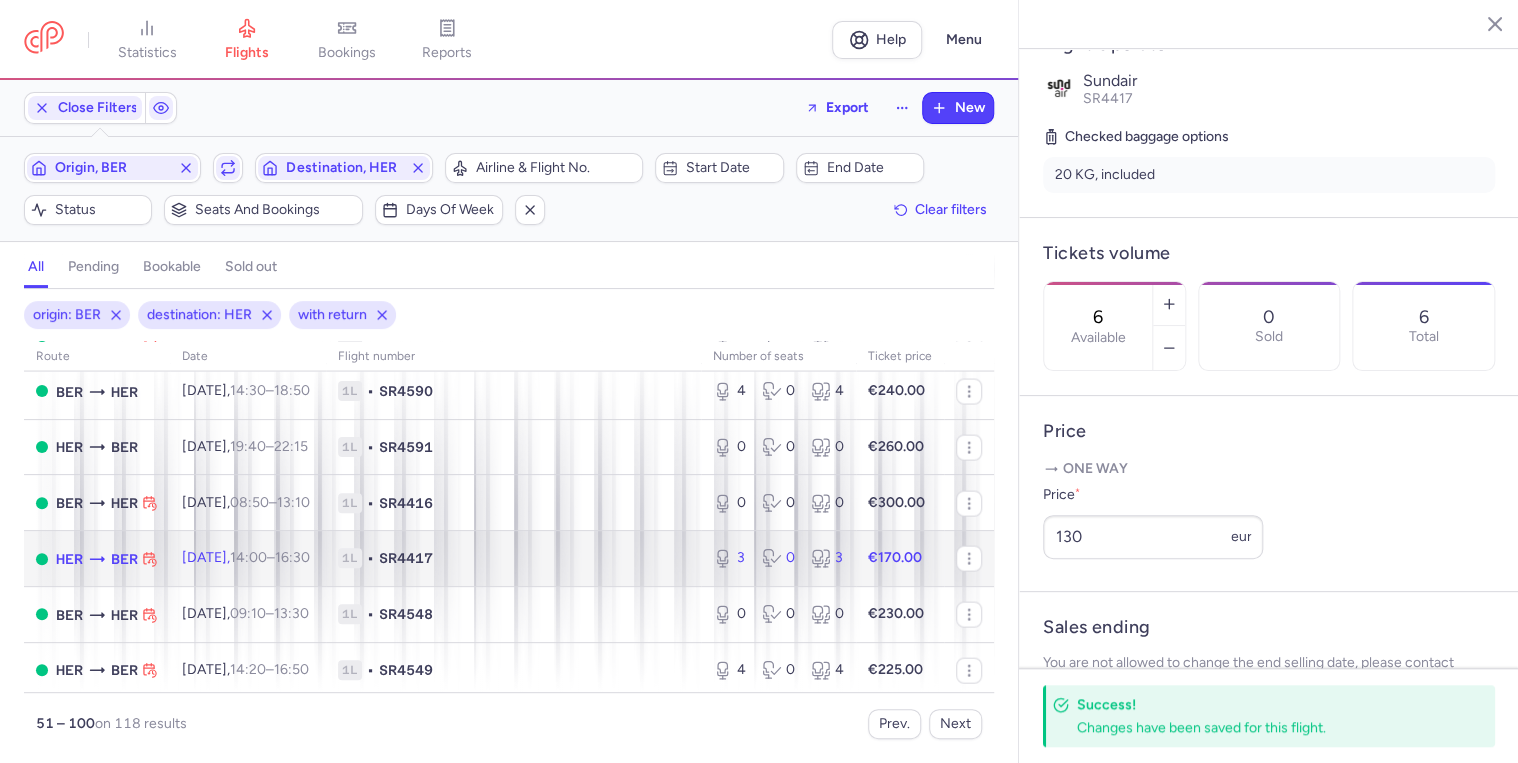 drag, startPoint x: 551, startPoint y: 596, endPoint x: 572, endPoint y: 588, distance: 22.472204 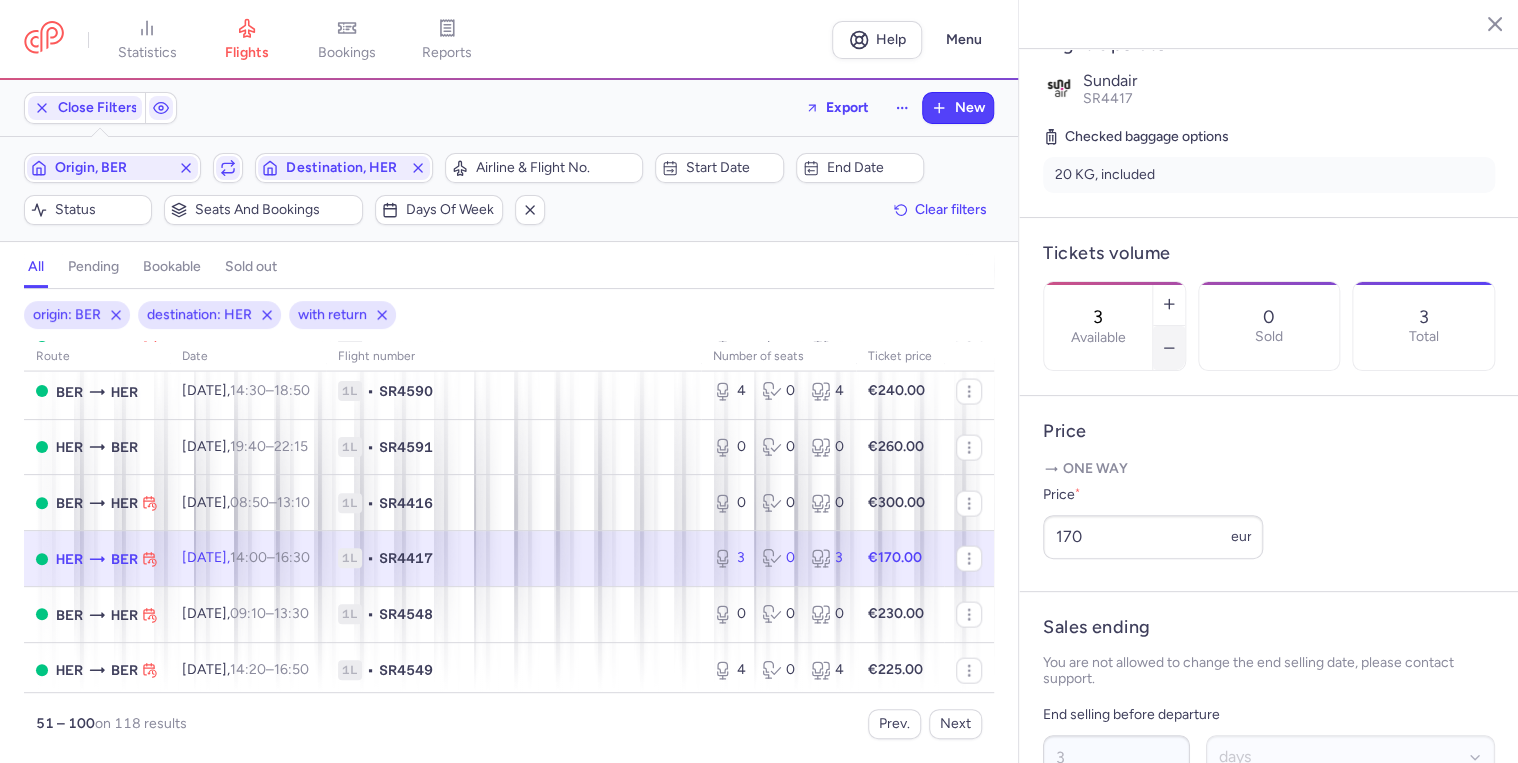 click 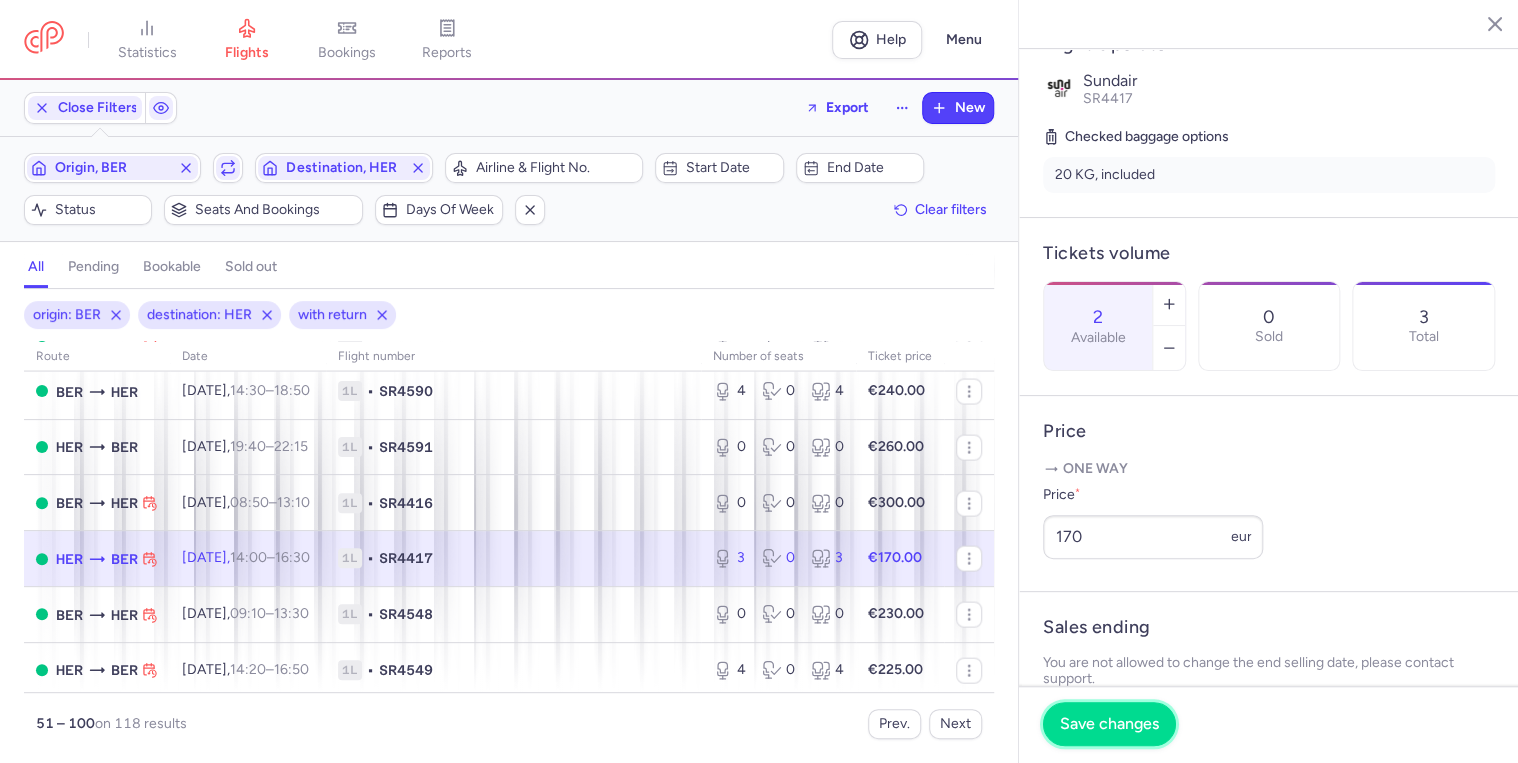 click on "Save changes" at bounding box center (1109, 724) 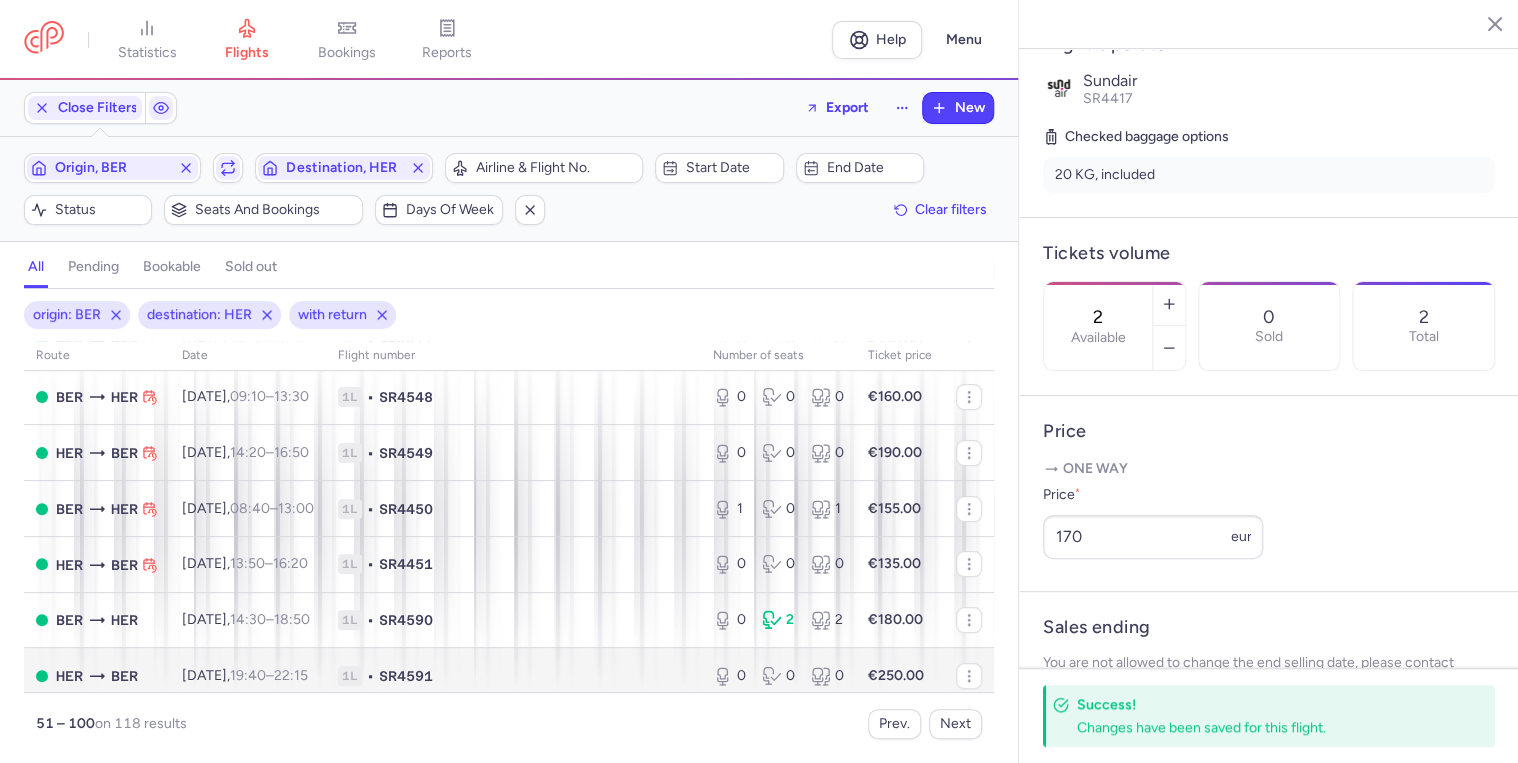 scroll, scrollTop: 480, scrollLeft: 0, axis: vertical 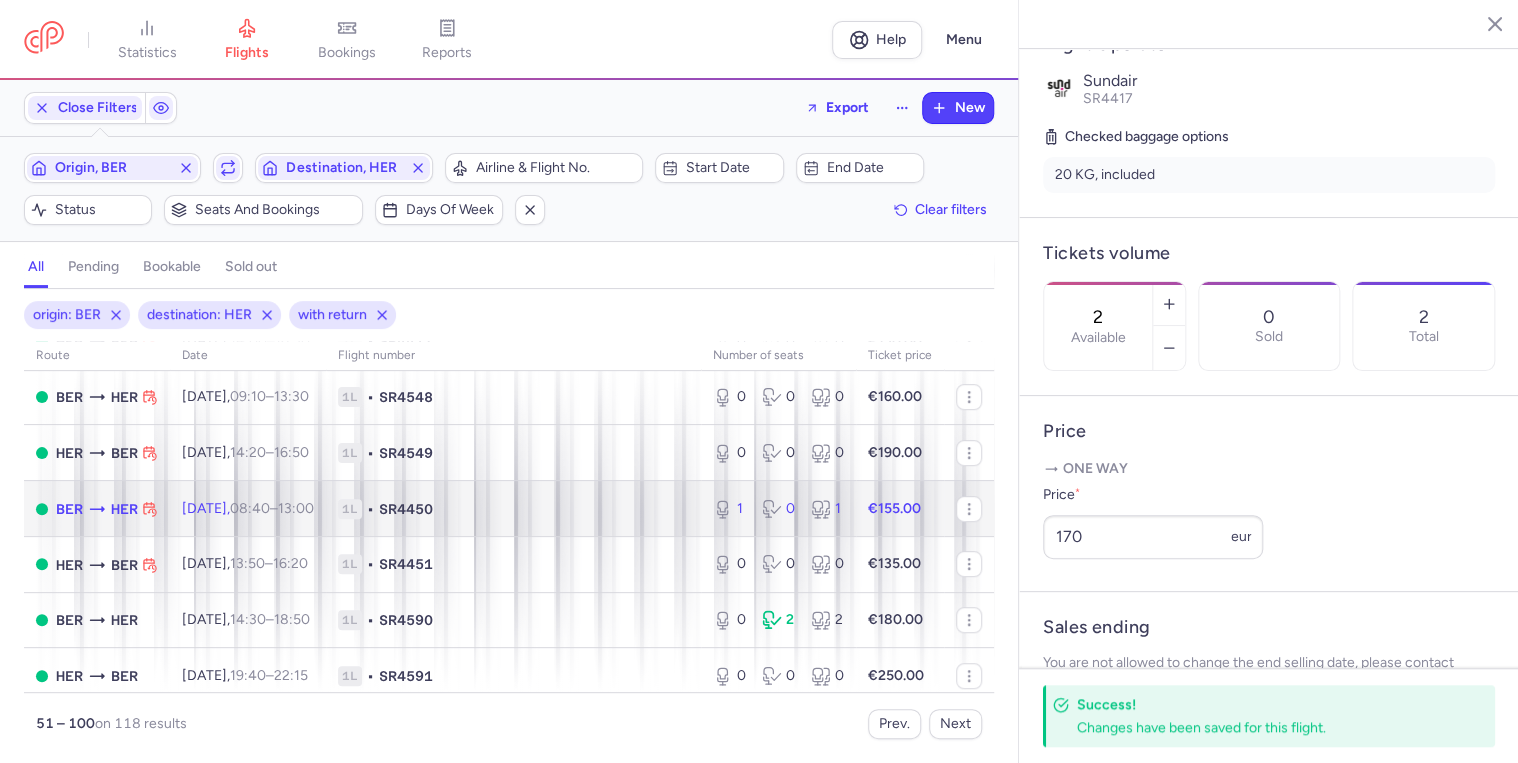 click on "[DATE]  08:40  –  13:00  +0" at bounding box center (248, 509) 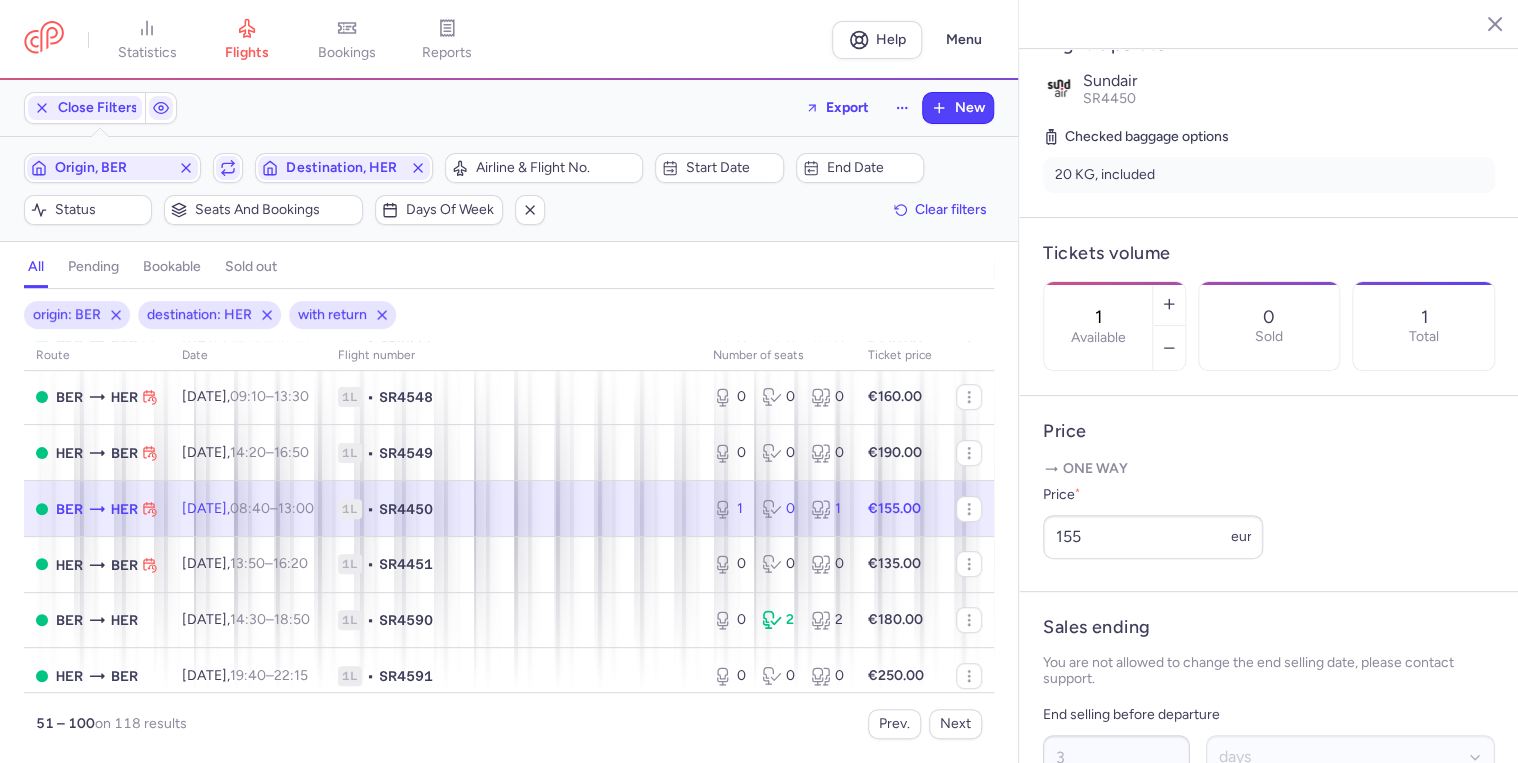 click on "08:40" at bounding box center (250, 508) 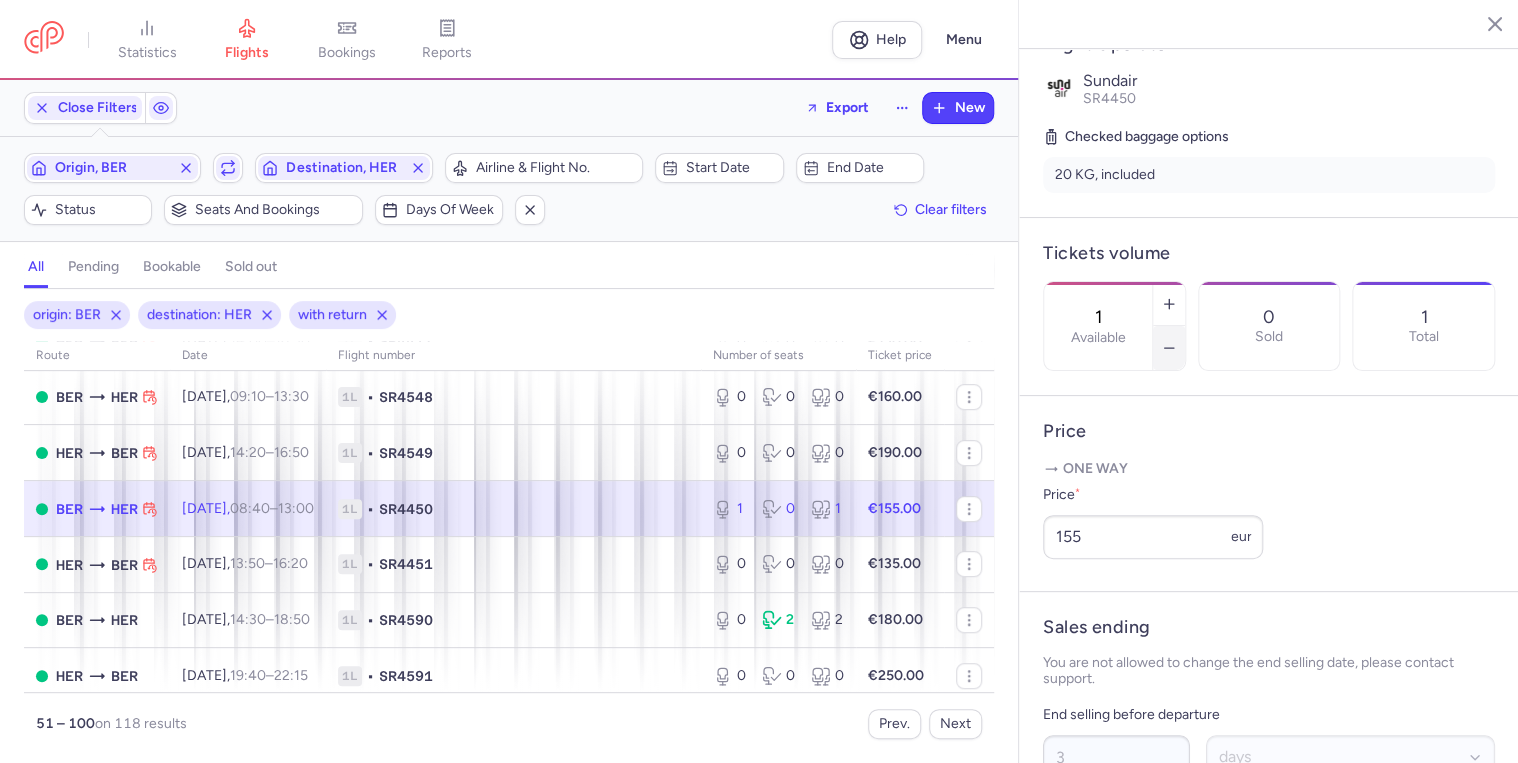 click at bounding box center [1169, 348] 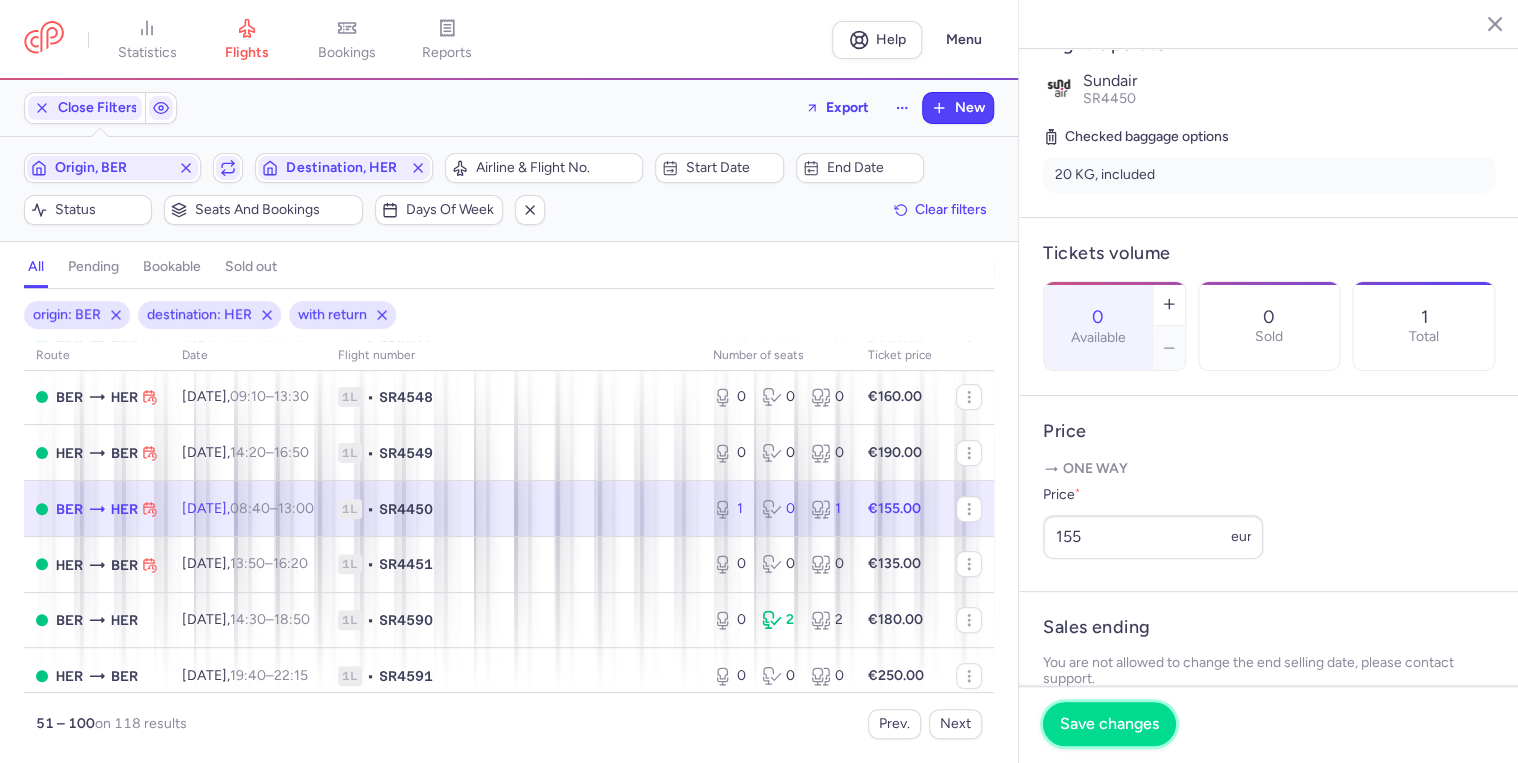 click on "Save changes" at bounding box center (1109, 724) 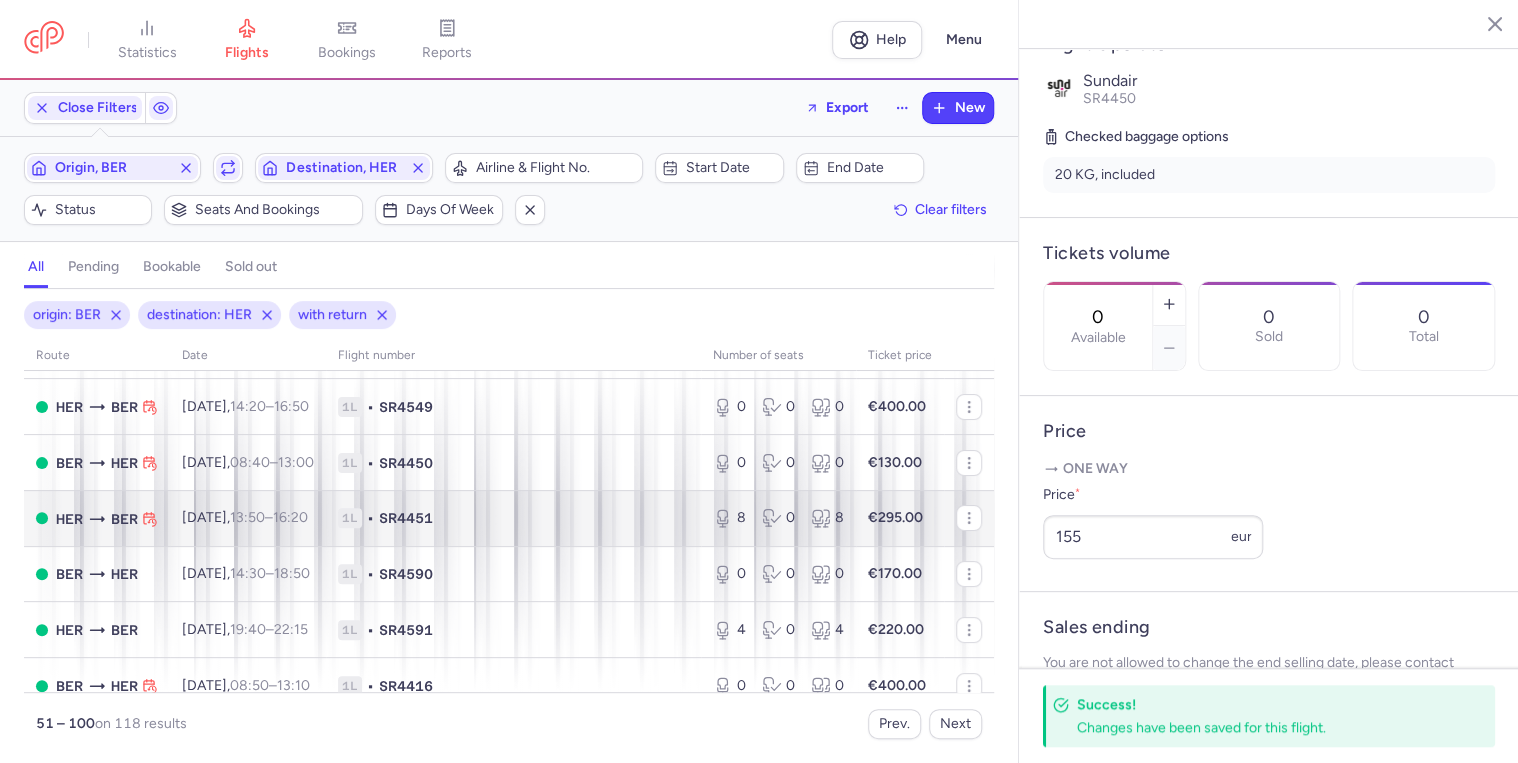 scroll, scrollTop: 0, scrollLeft: 0, axis: both 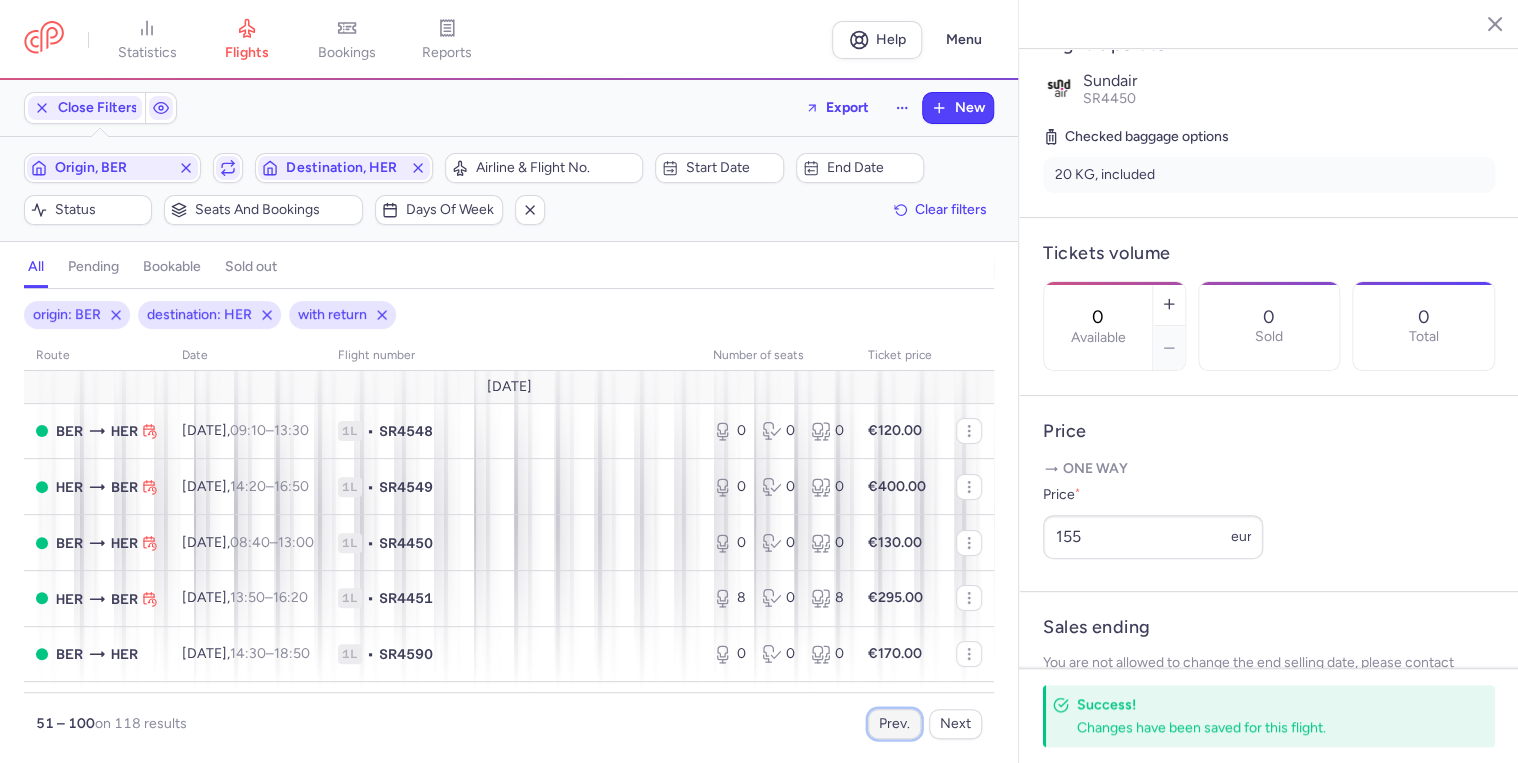 click on "Prev." at bounding box center [894, 724] 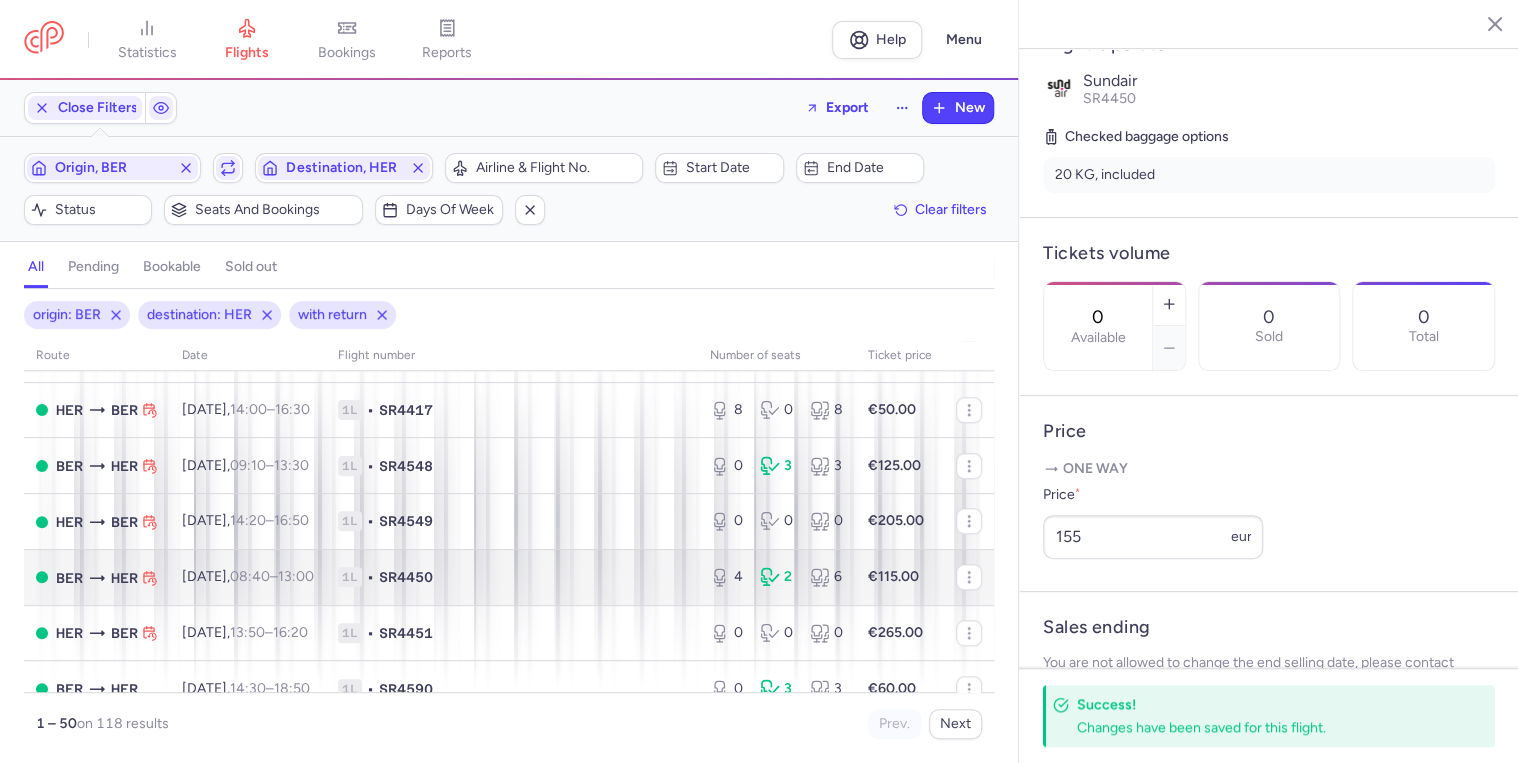 scroll, scrollTop: 1040, scrollLeft: 0, axis: vertical 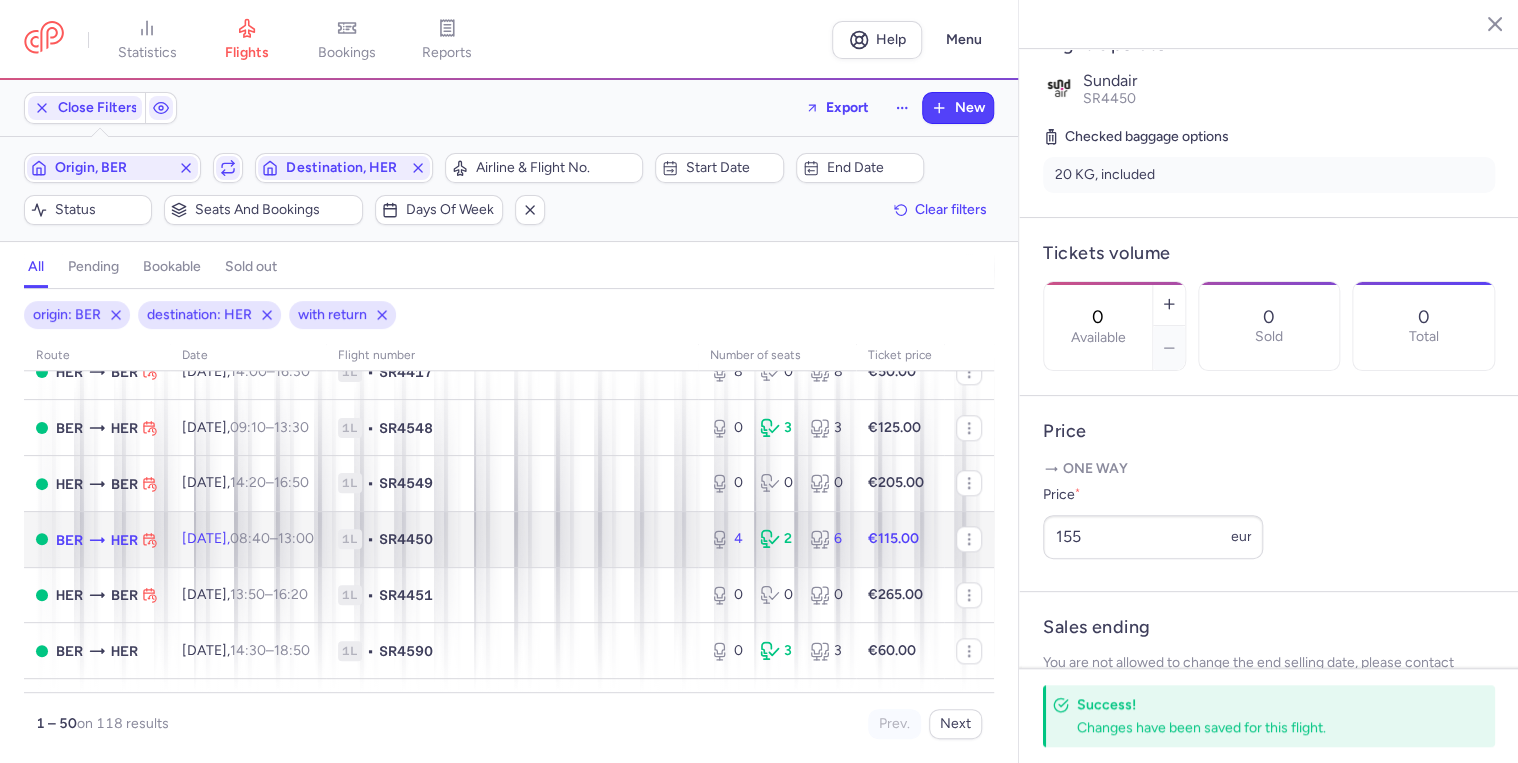 click on "1L" at bounding box center (350, 539) 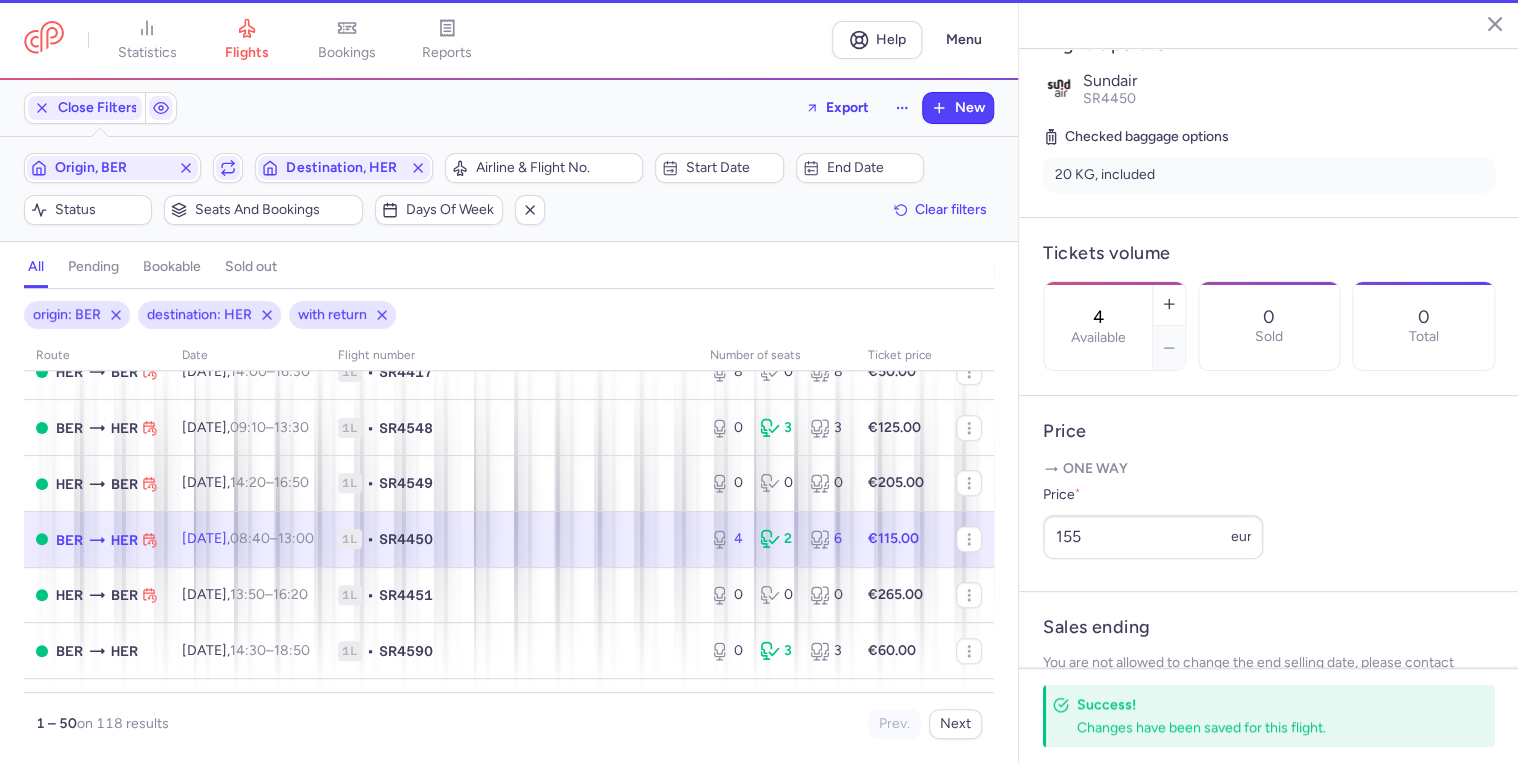 scroll, scrollTop: 416, scrollLeft: 0, axis: vertical 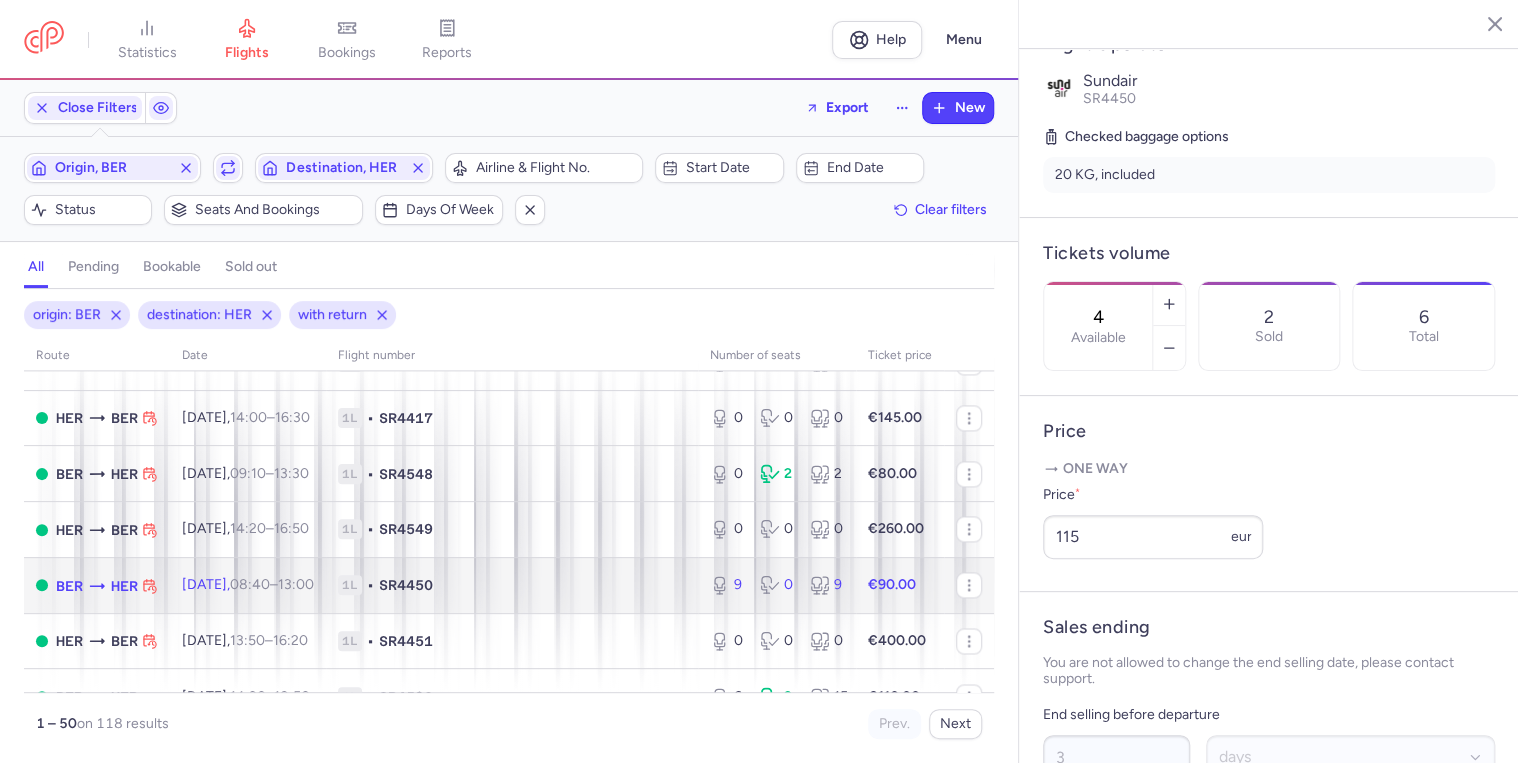 click on "1L • SR4450" at bounding box center (512, 585) 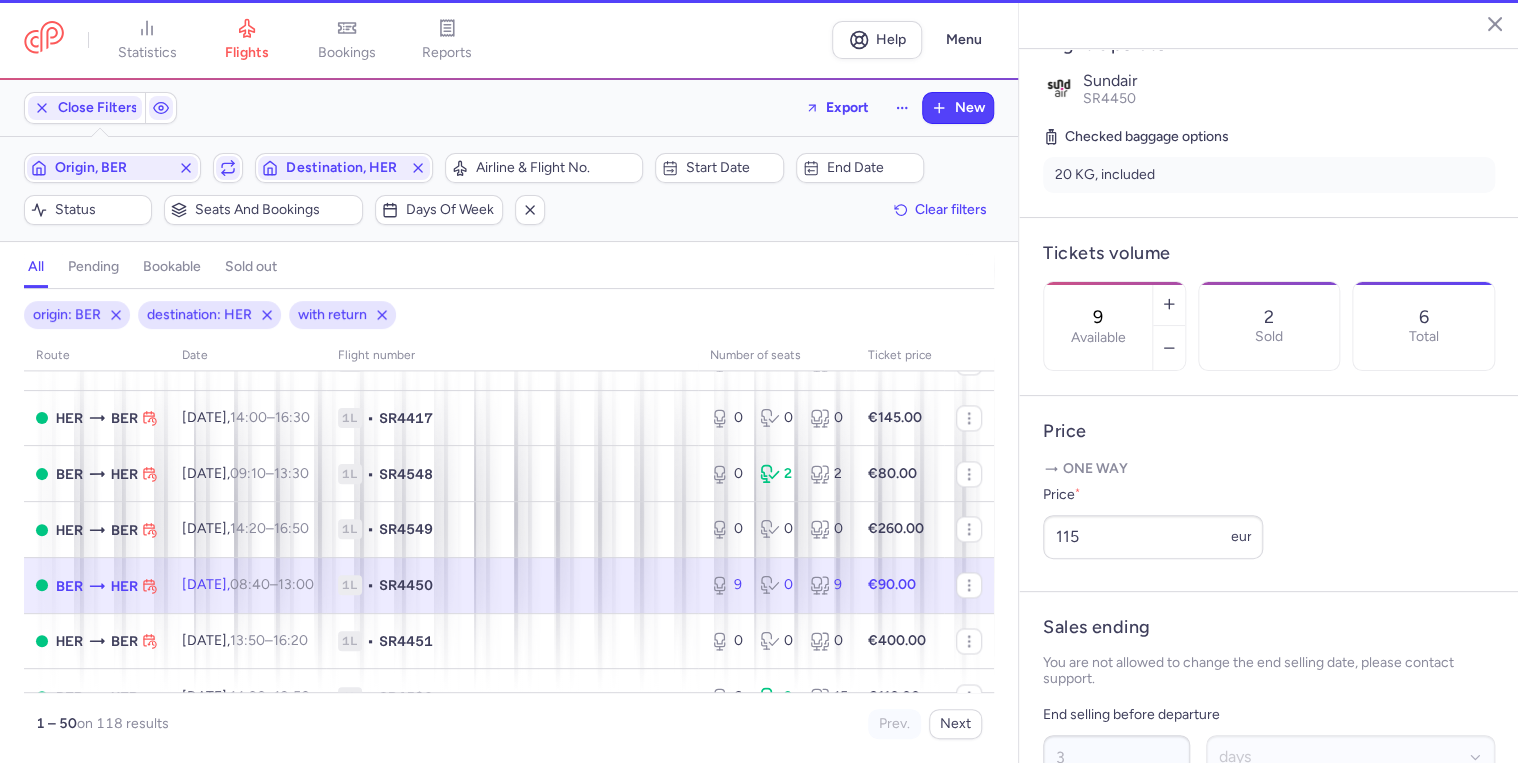 scroll, scrollTop: 400, scrollLeft: 0, axis: vertical 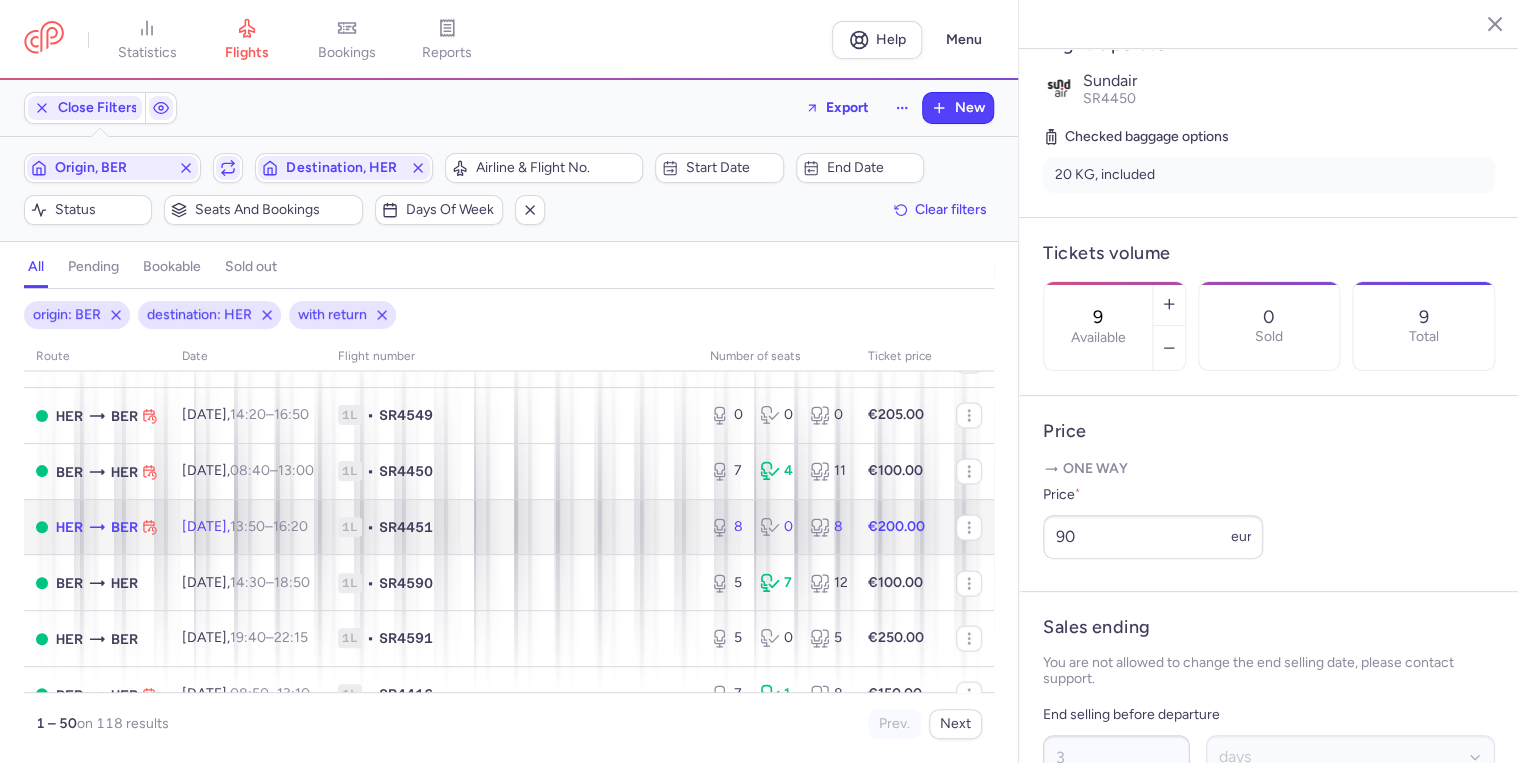 click on "1L" at bounding box center [350, 527] 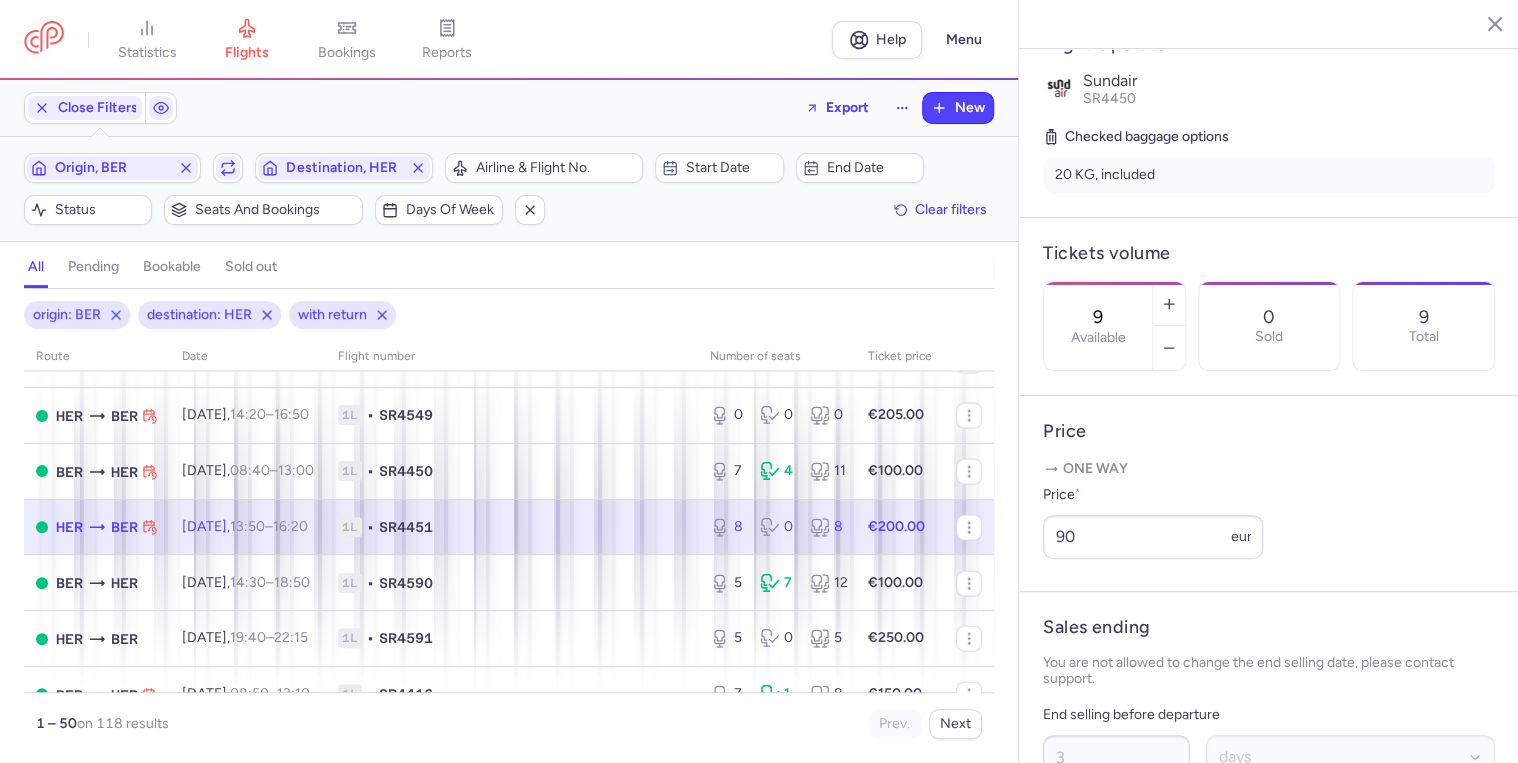 click on "1L • SR4451" 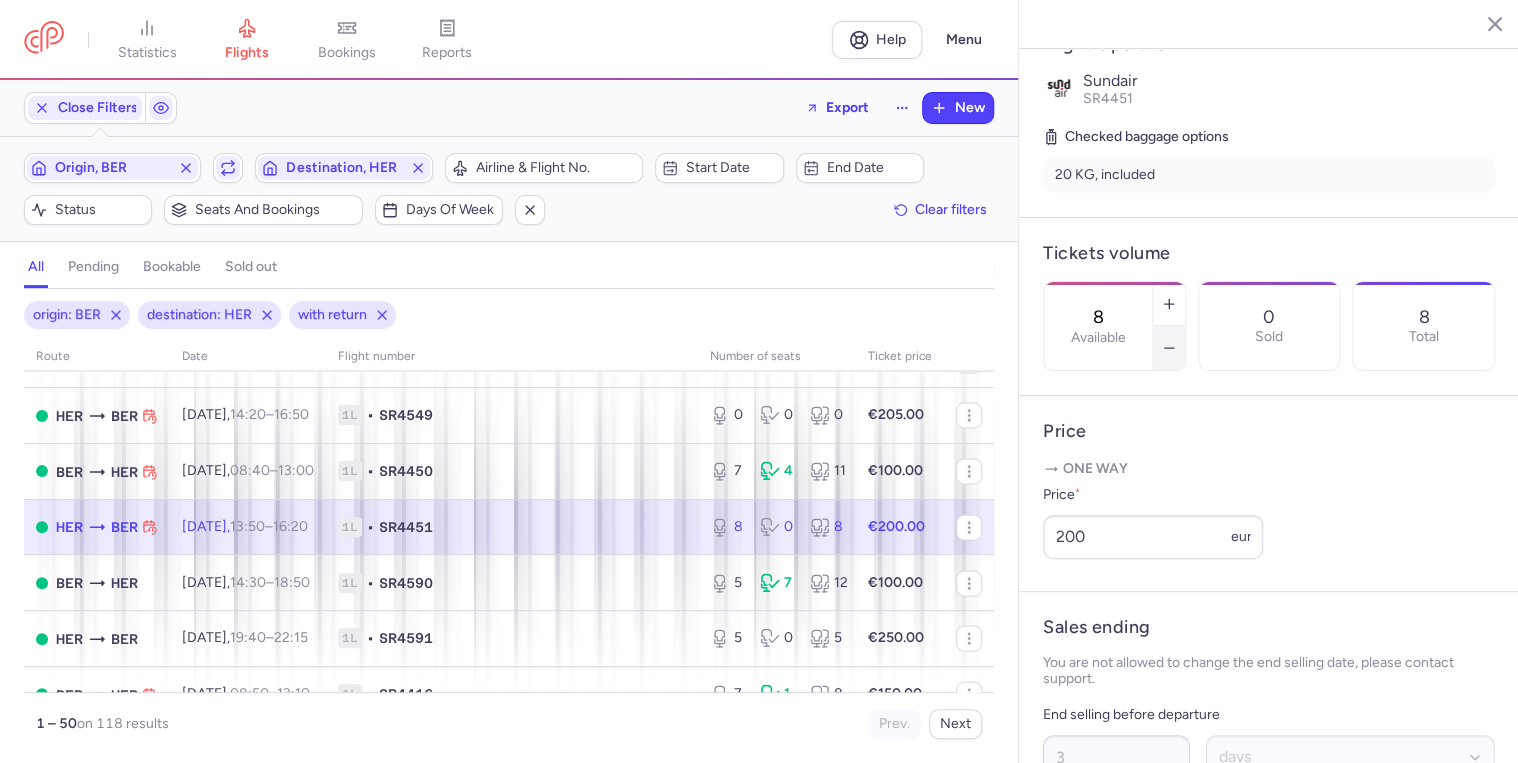 click 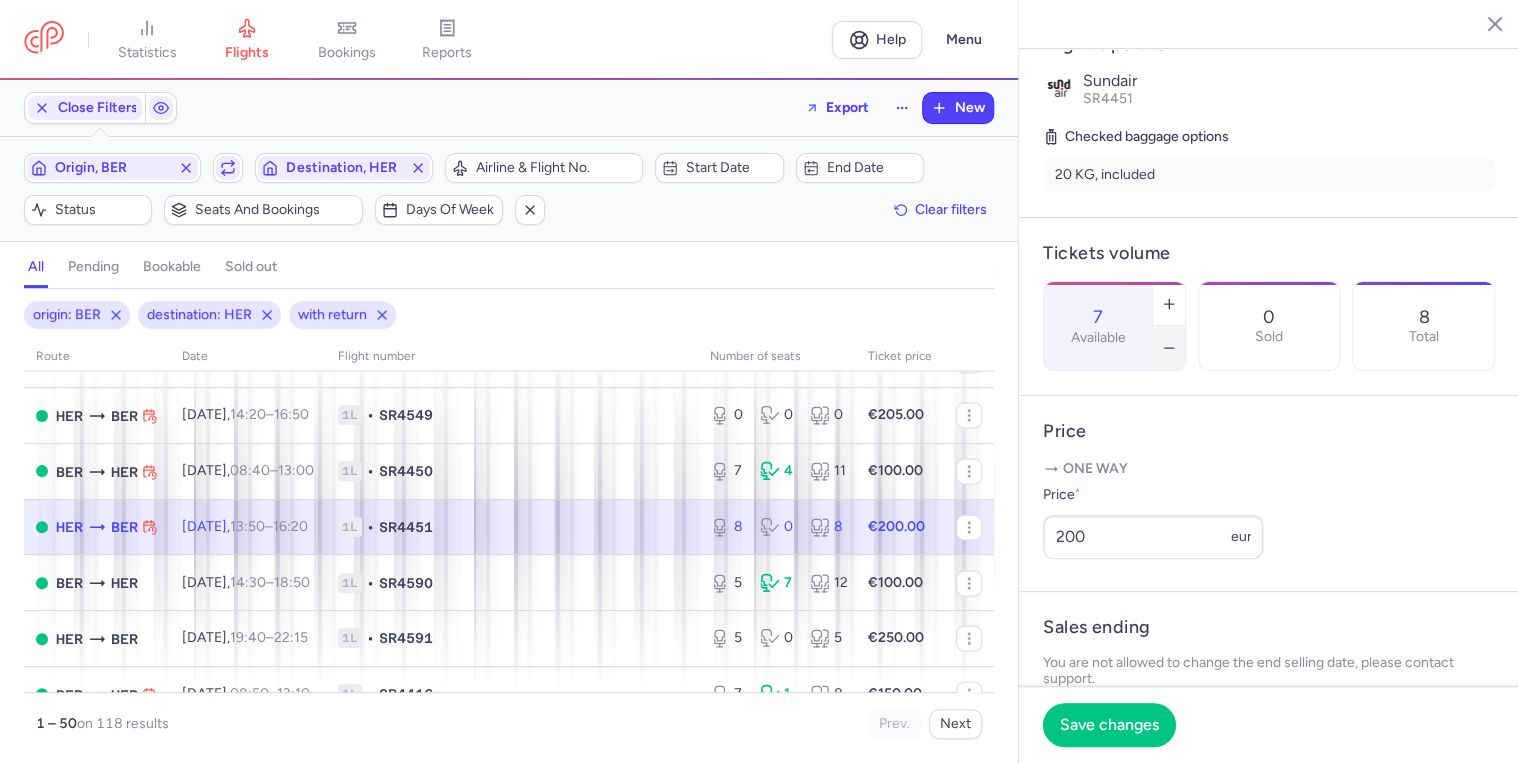 click 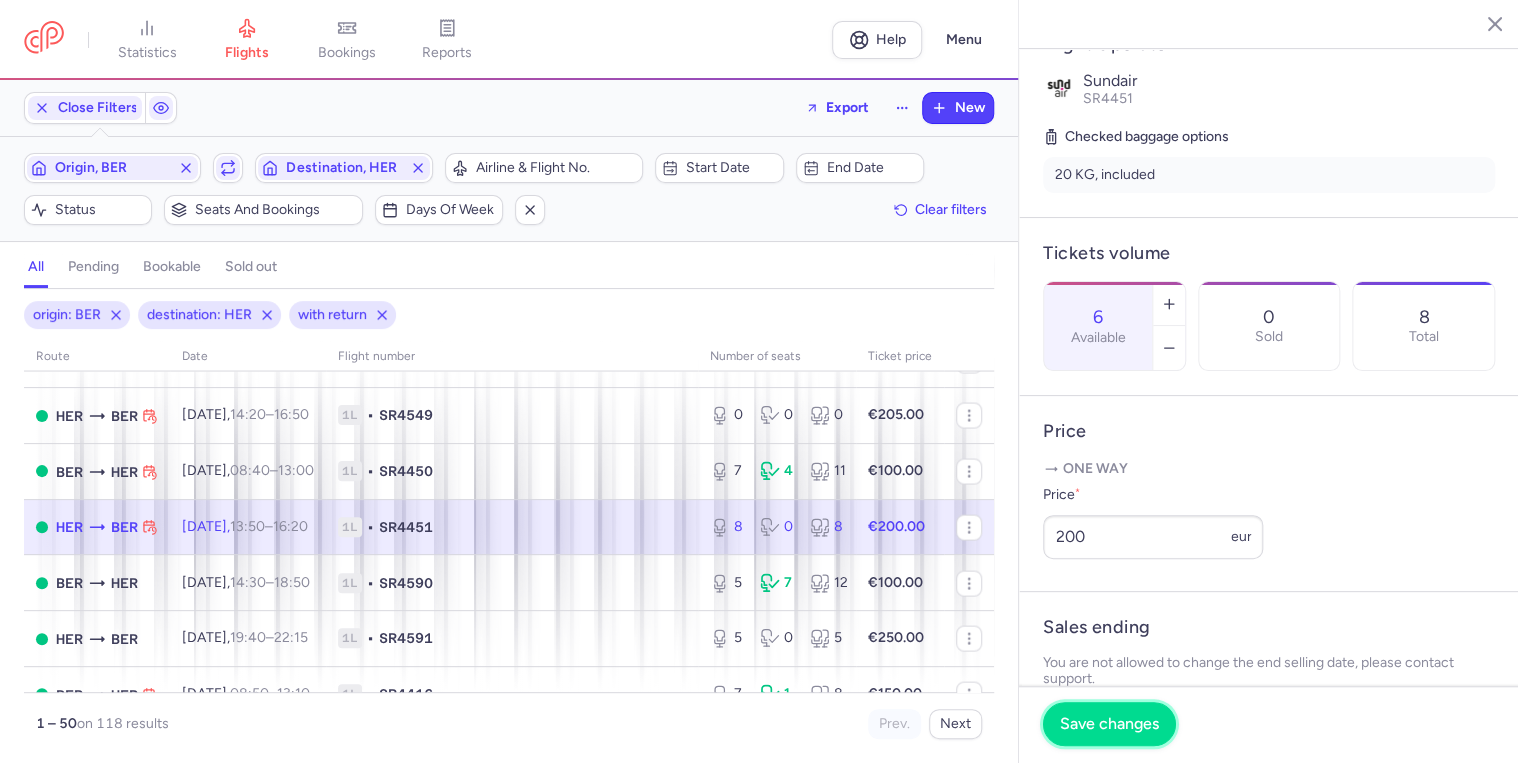click on "Save changes" at bounding box center (1109, 724) 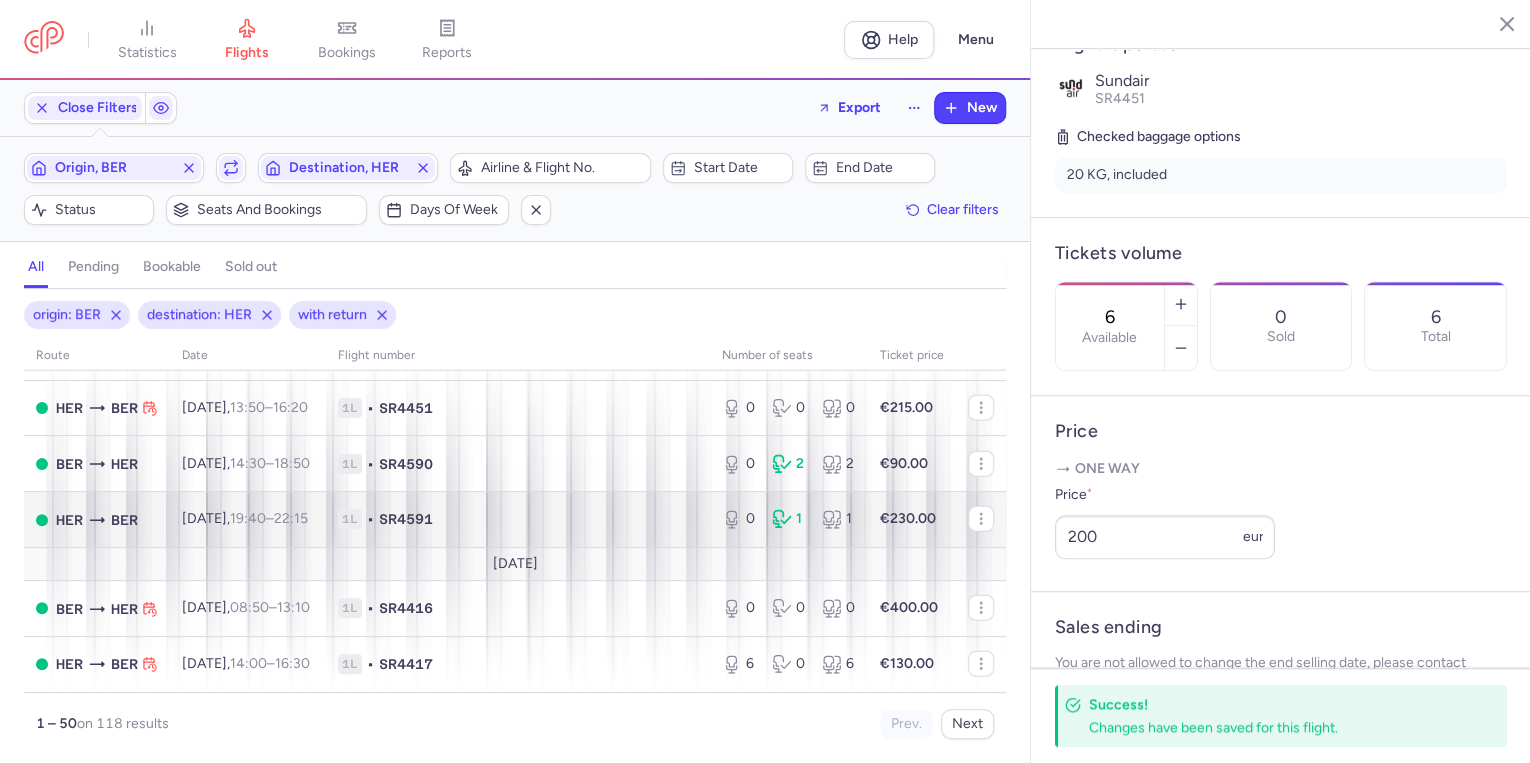 scroll, scrollTop: 2626, scrollLeft: 0, axis: vertical 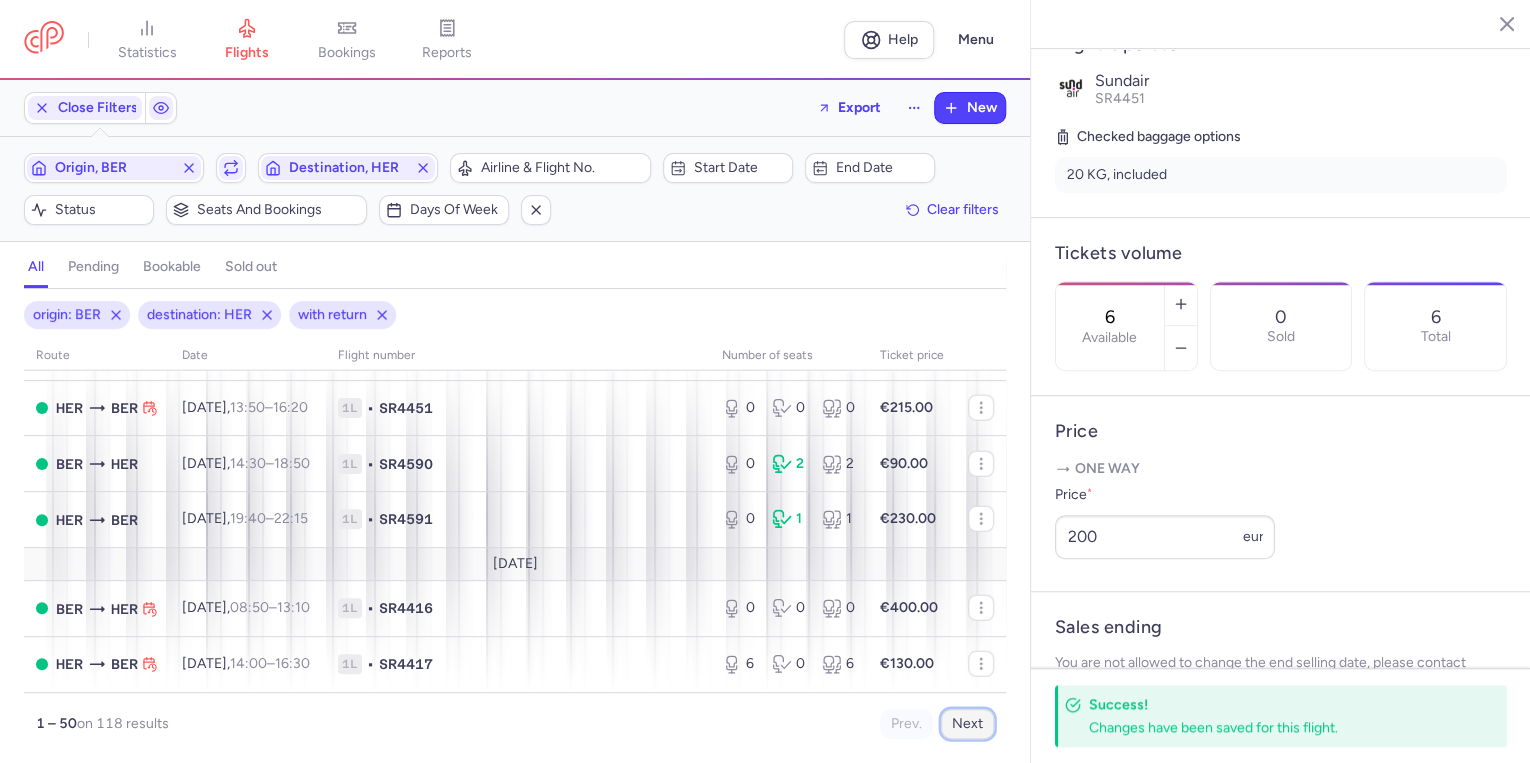 click on "Next" at bounding box center (967, 724) 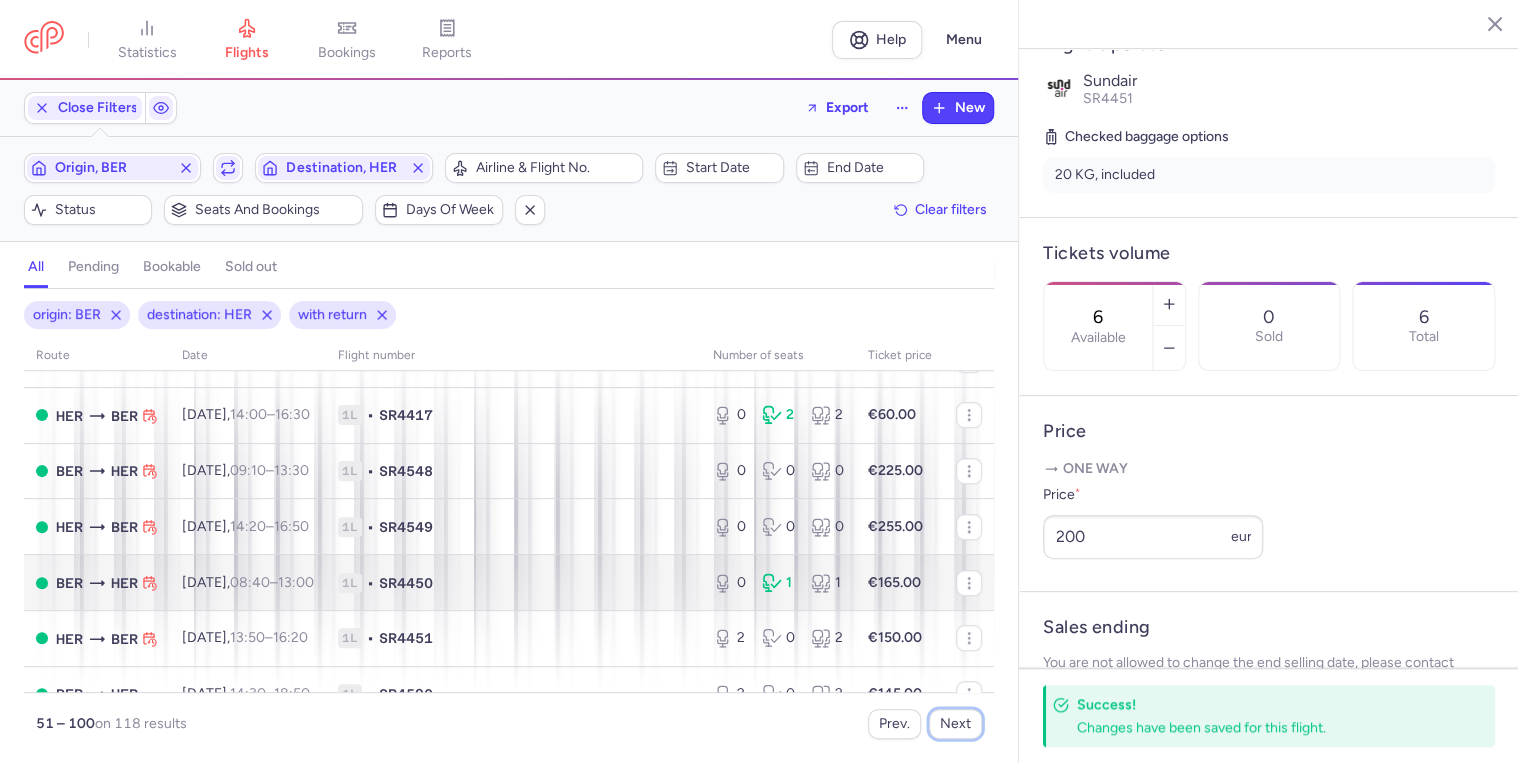 scroll, scrollTop: 880, scrollLeft: 0, axis: vertical 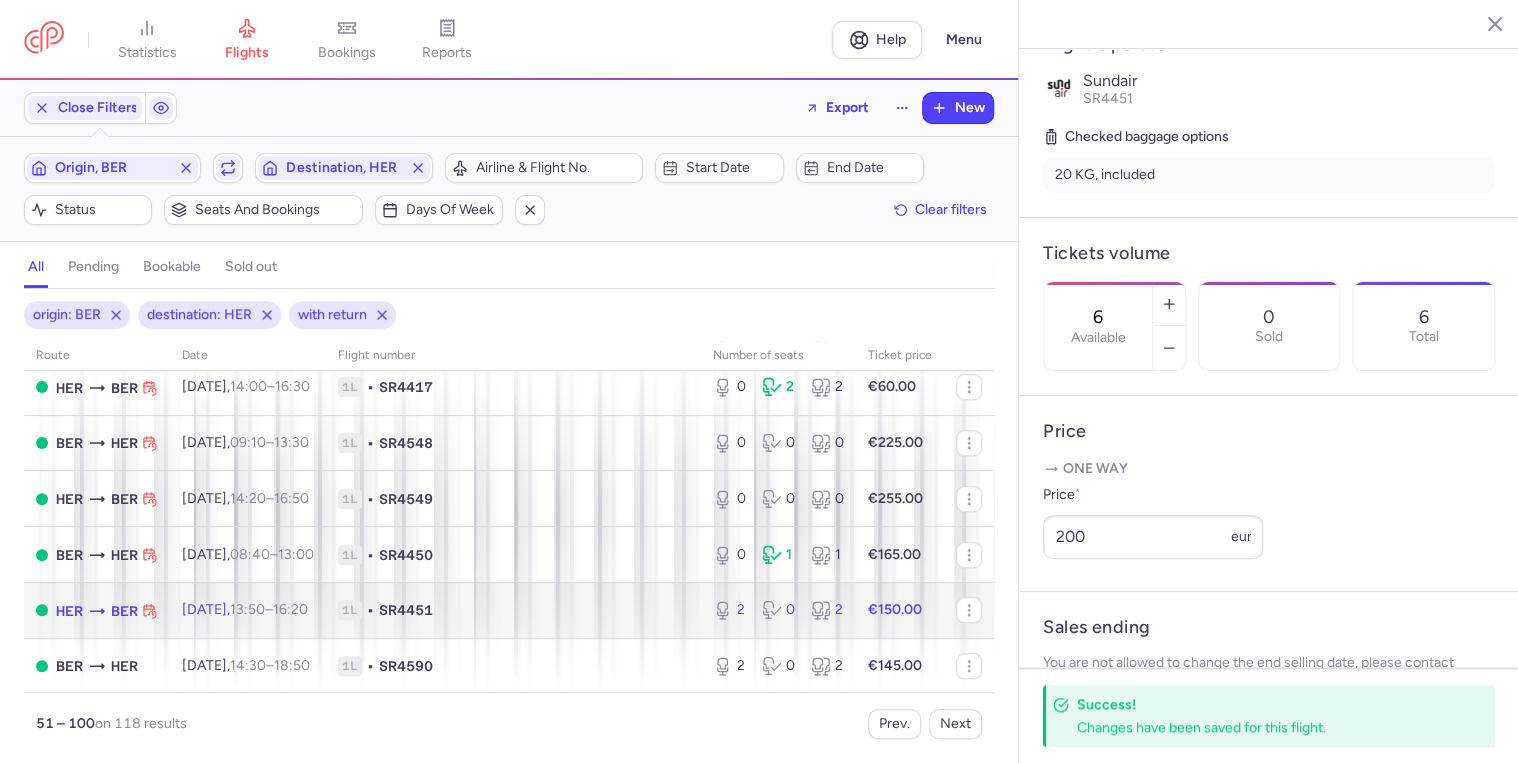 click on "[DATE]  13:50  –  16:20  +0" at bounding box center (248, 610) 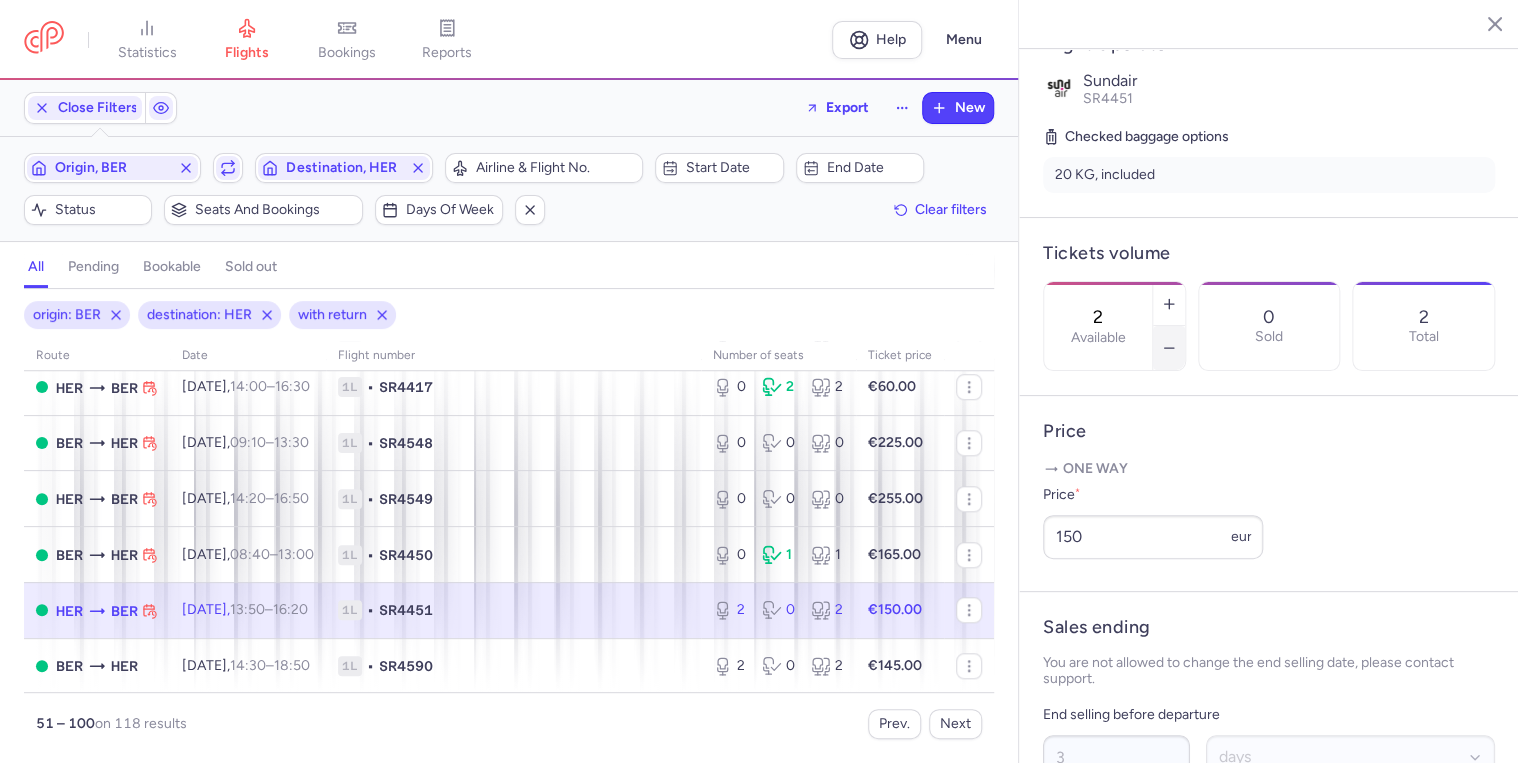 click 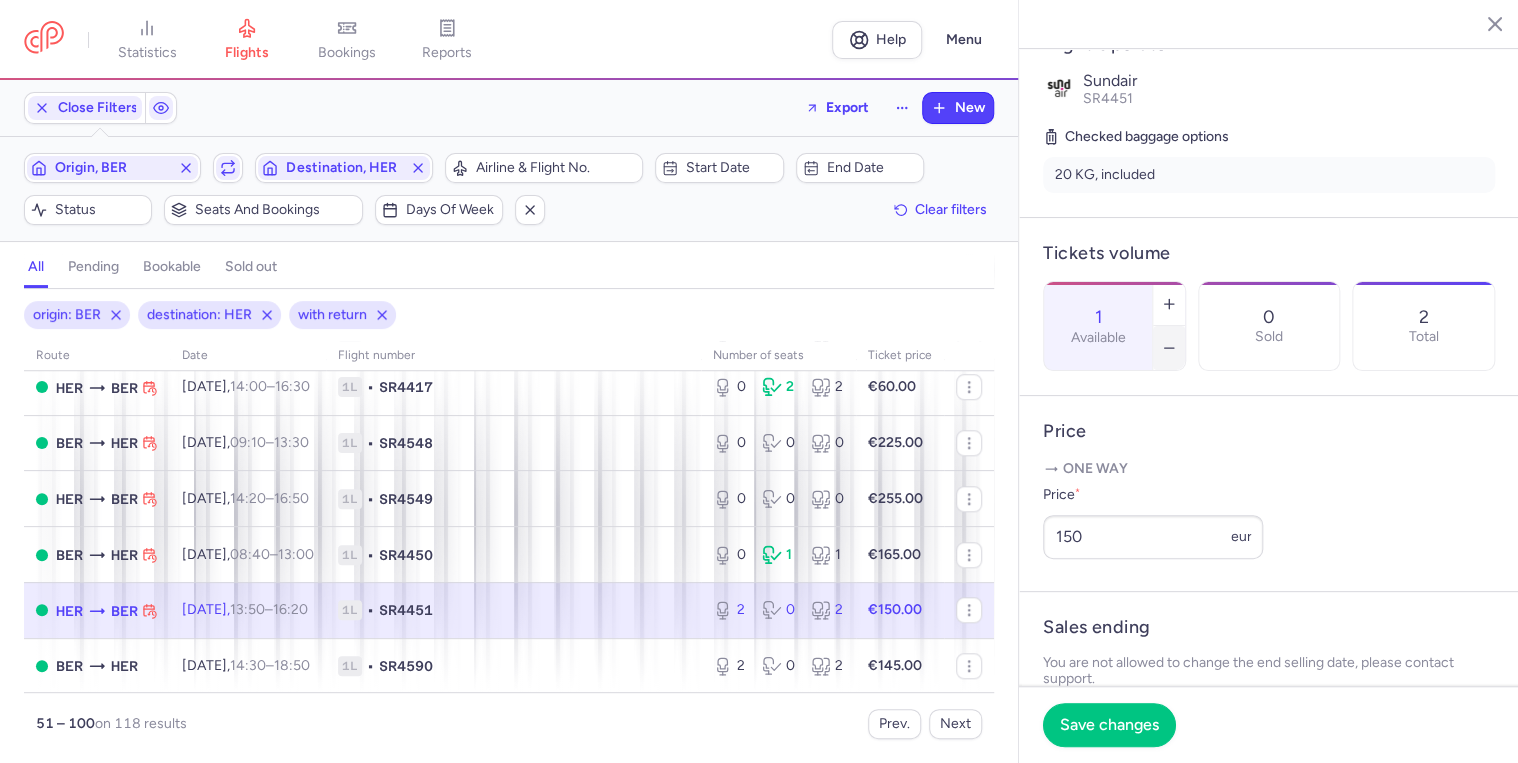 click 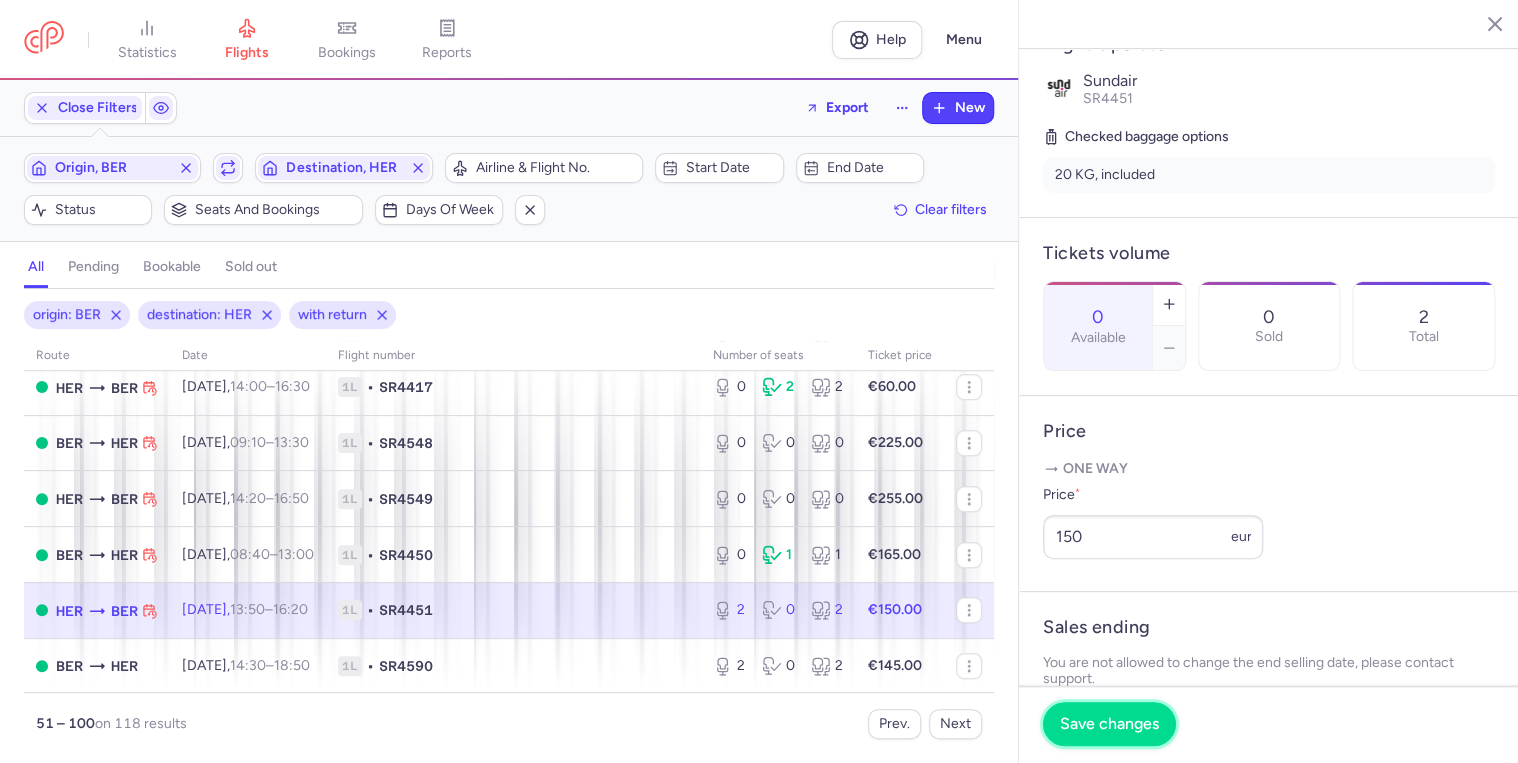 click on "Save changes" at bounding box center [1109, 724] 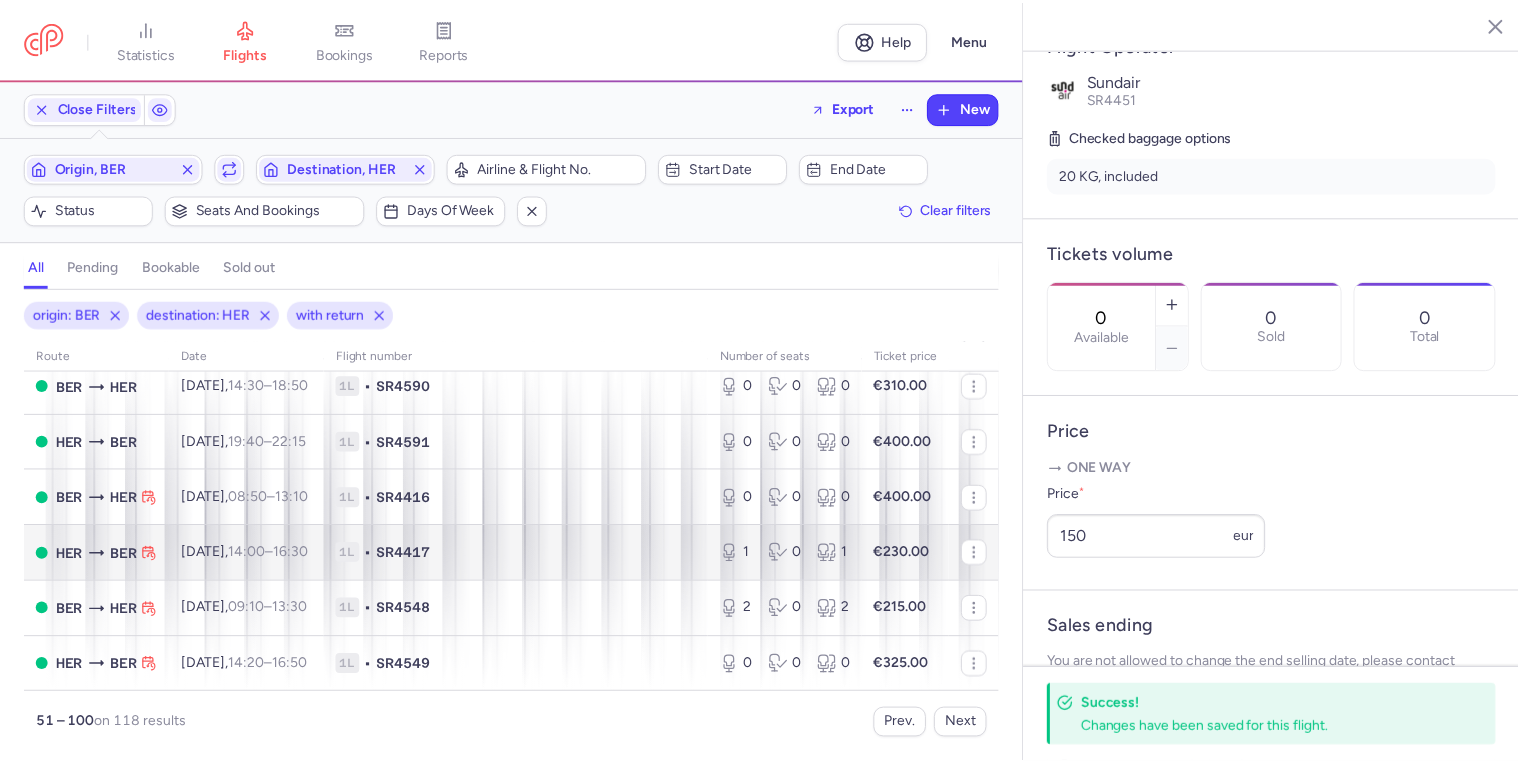 scroll, scrollTop: 2593, scrollLeft: 0, axis: vertical 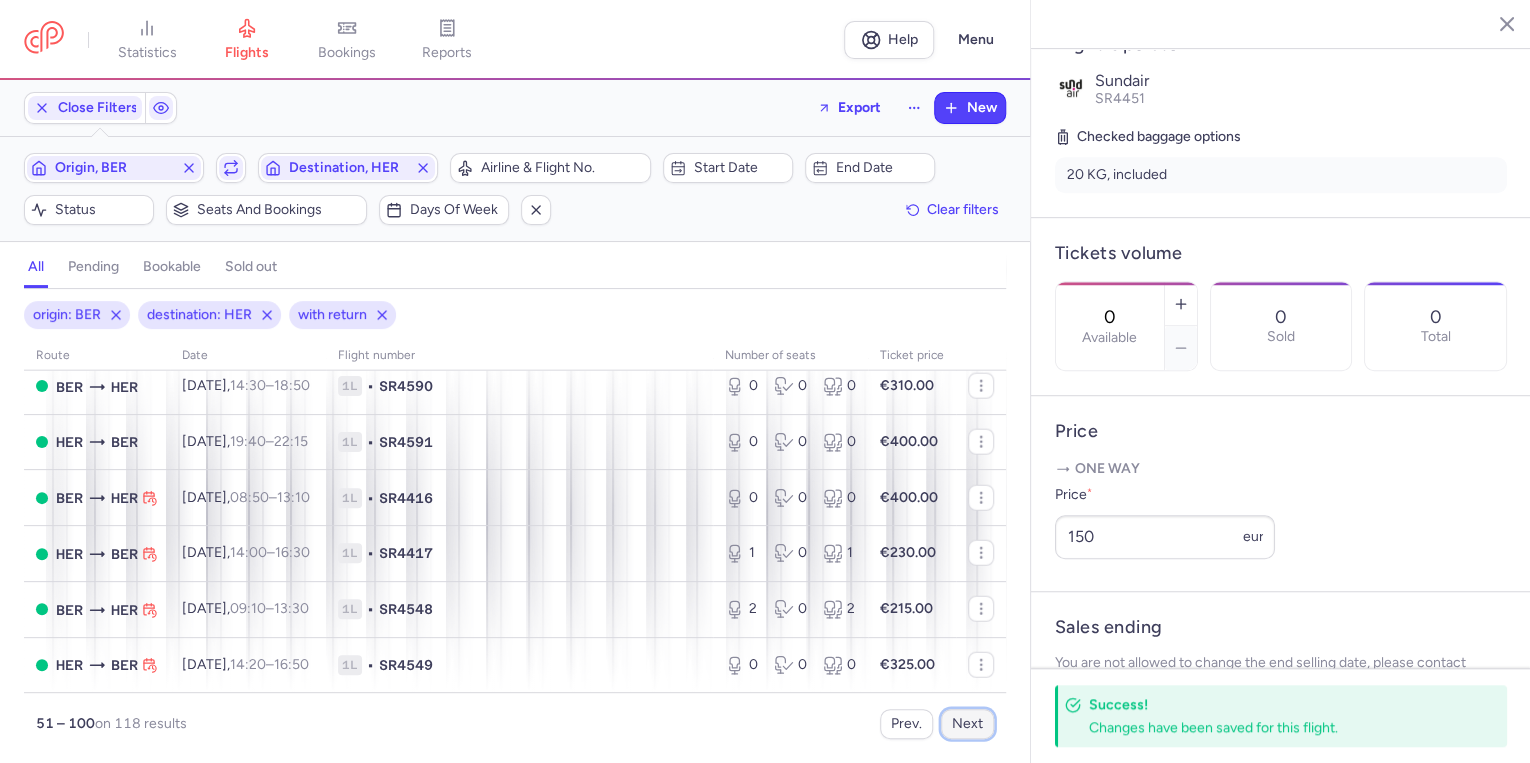click on "Next" at bounding box center (967, 724) 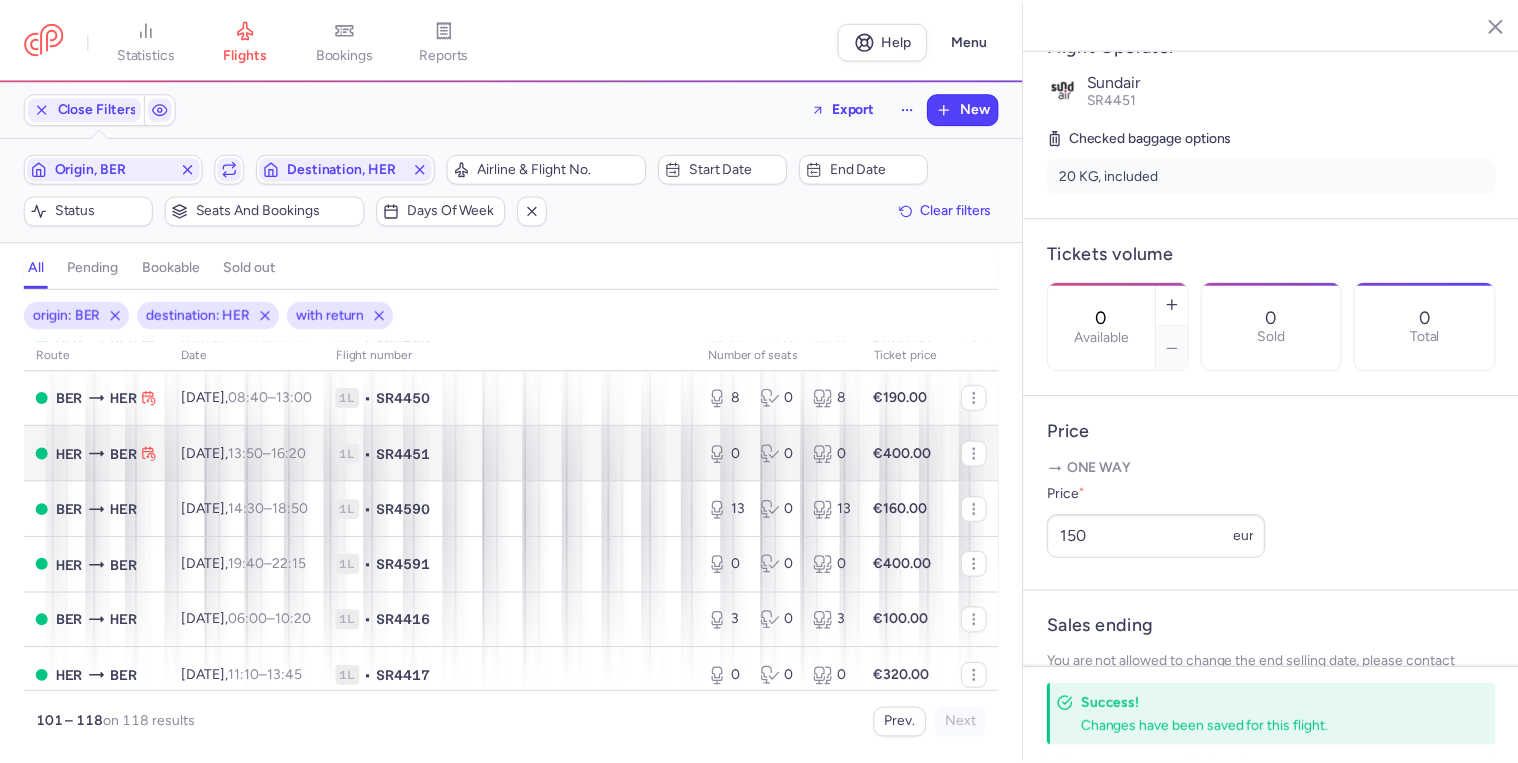 scroll, scrollTop: 480, scrollLeft: 0, axis: vertical 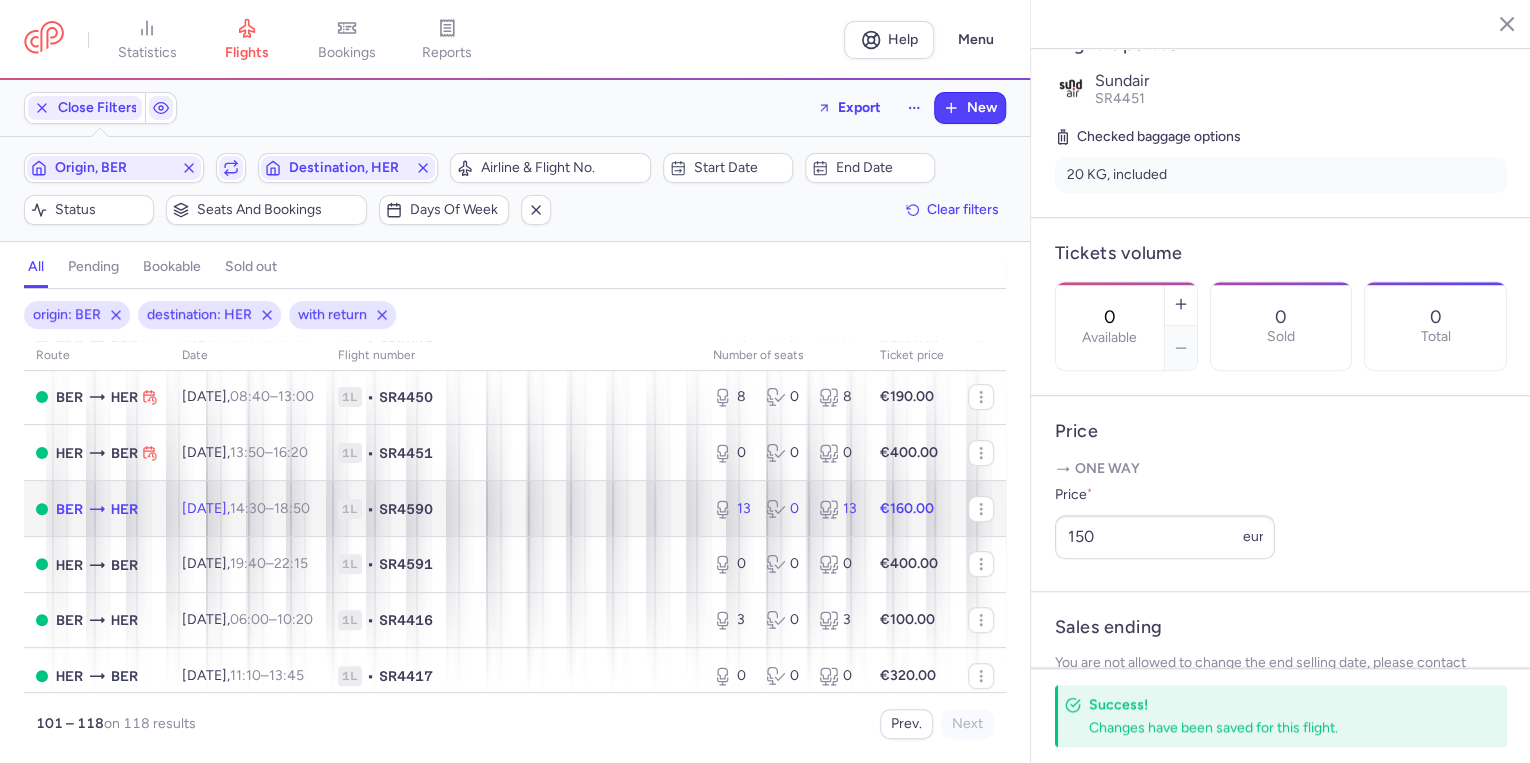 click on "[DATE]  14:30  –  18:50  +0" at bounding box center [248, 509] 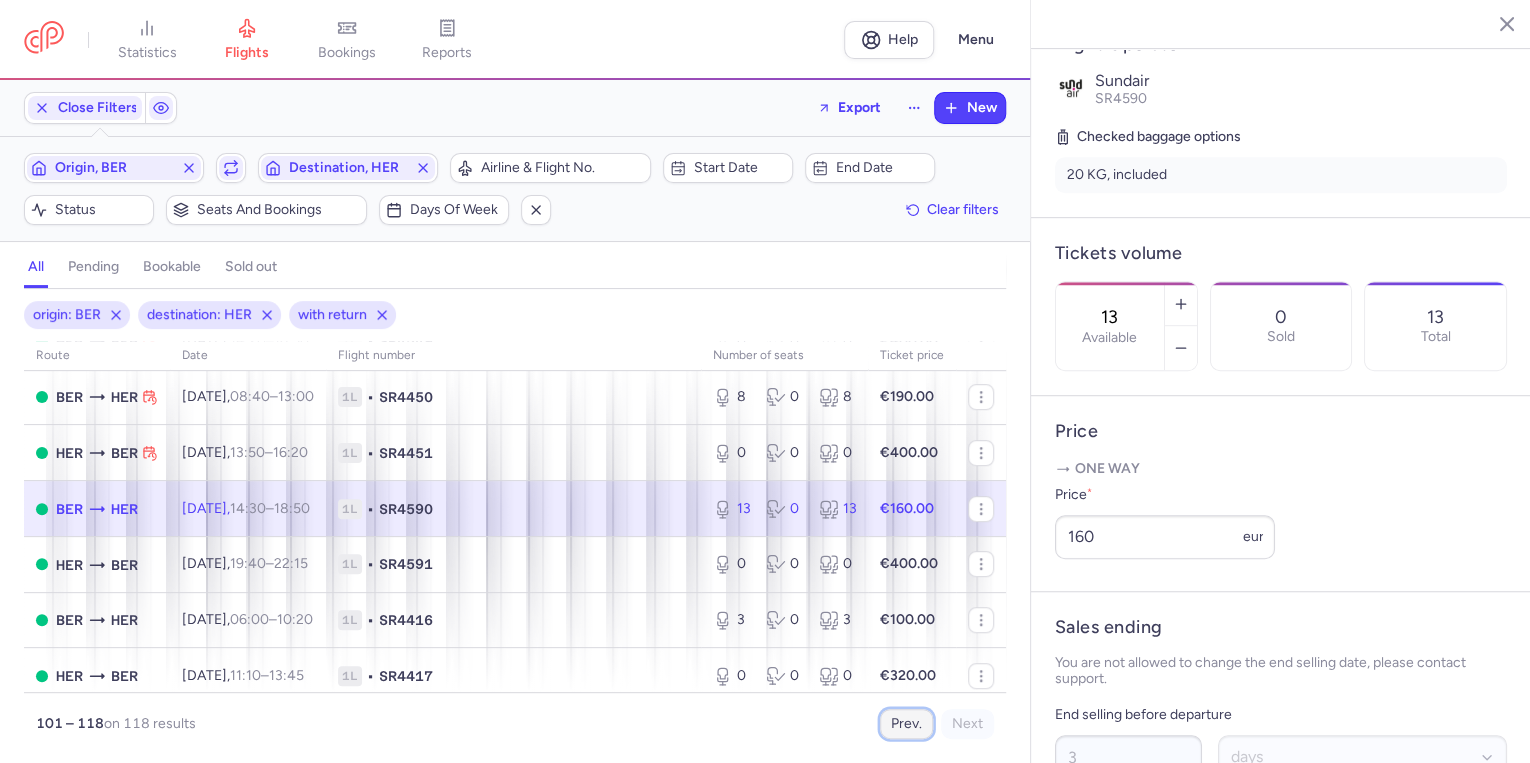 click on "Prev." at bounding box center (906, 724) 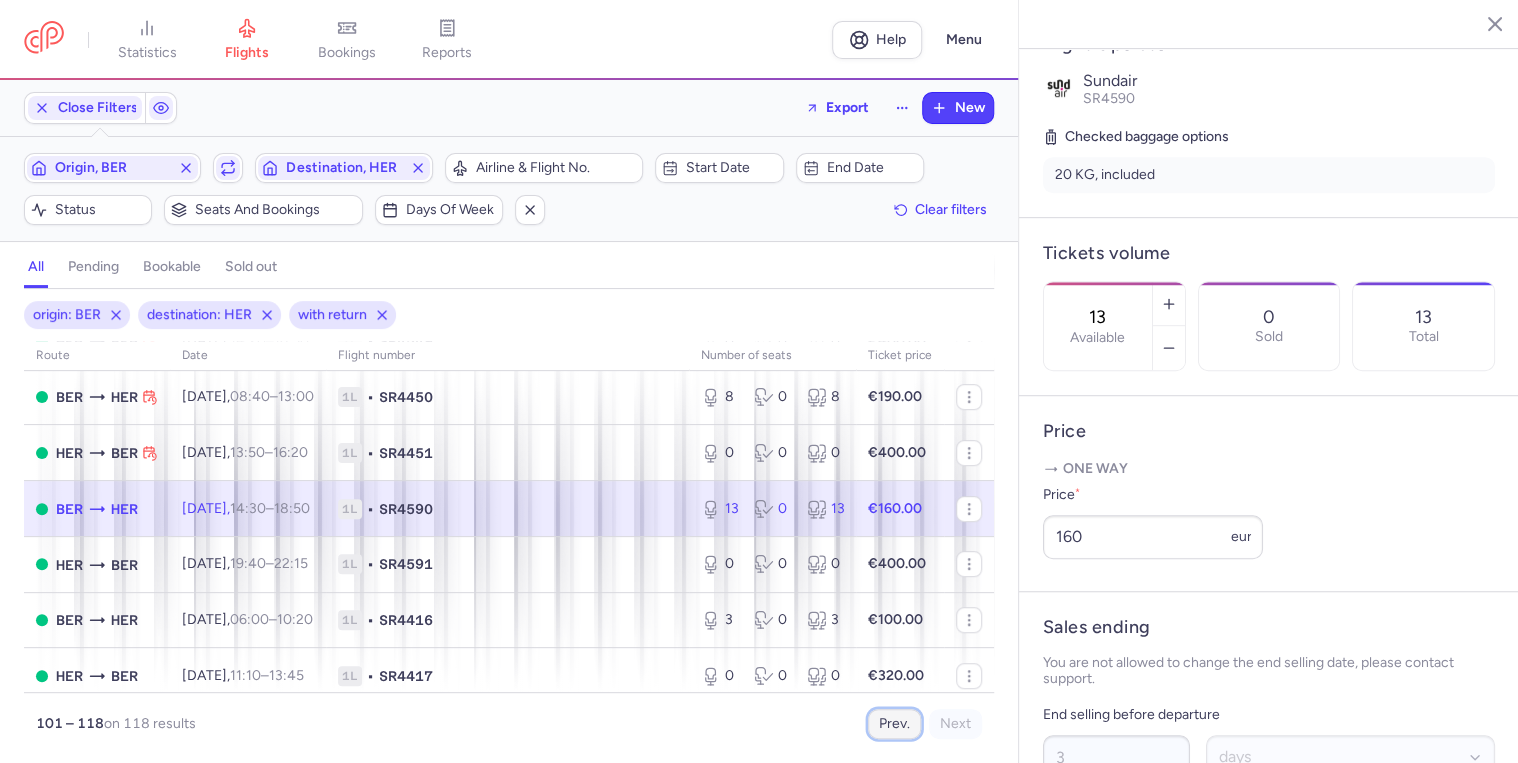 scroll, scrollTop: 0, scrollLeft: 0, axis: both 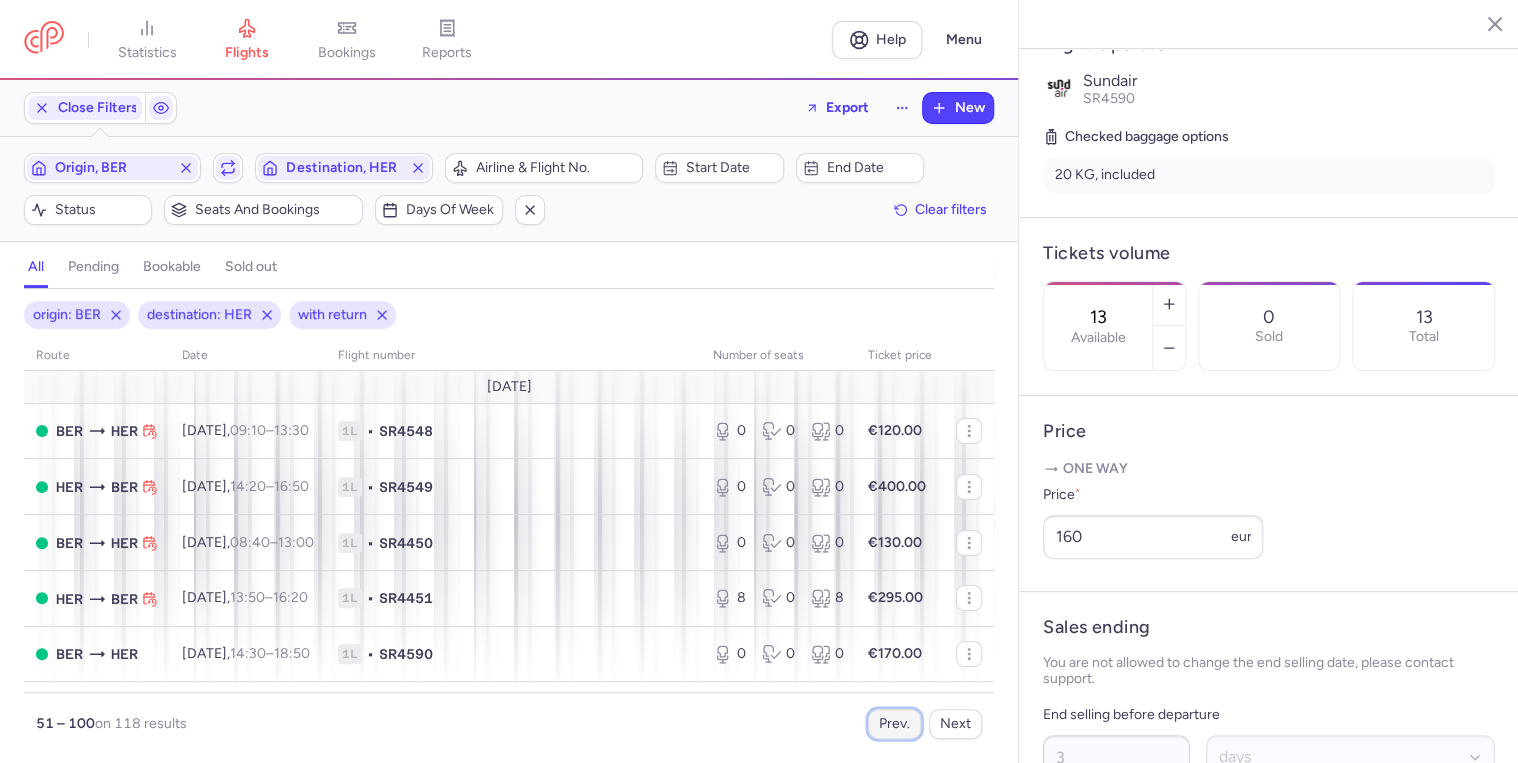 click on "Prev." at bounding box center (894, 724) 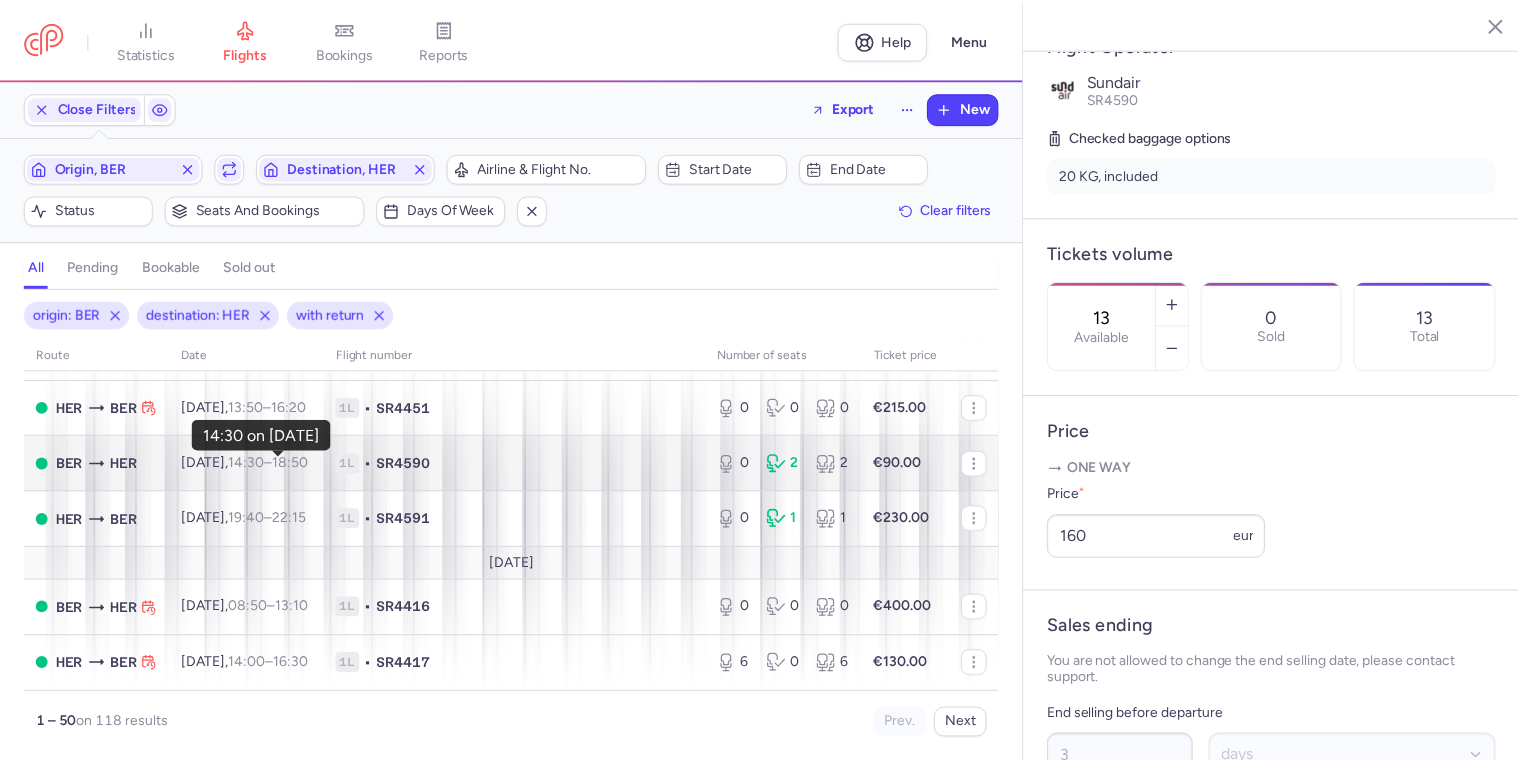 scroll, scrollTop: 2626, scrollLeft: 0, axis: vertical 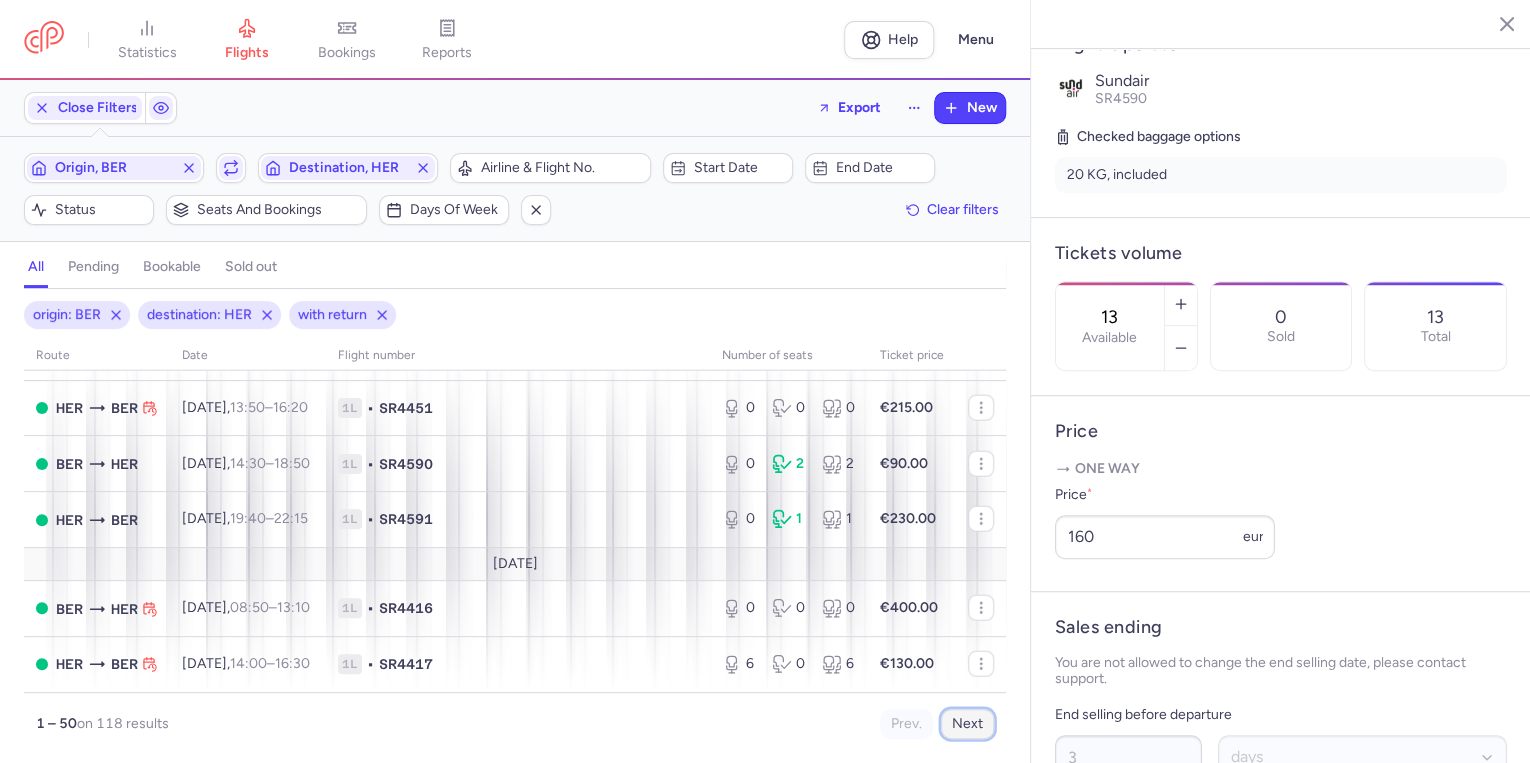 click on "Next" at bounding box center (967, 724) 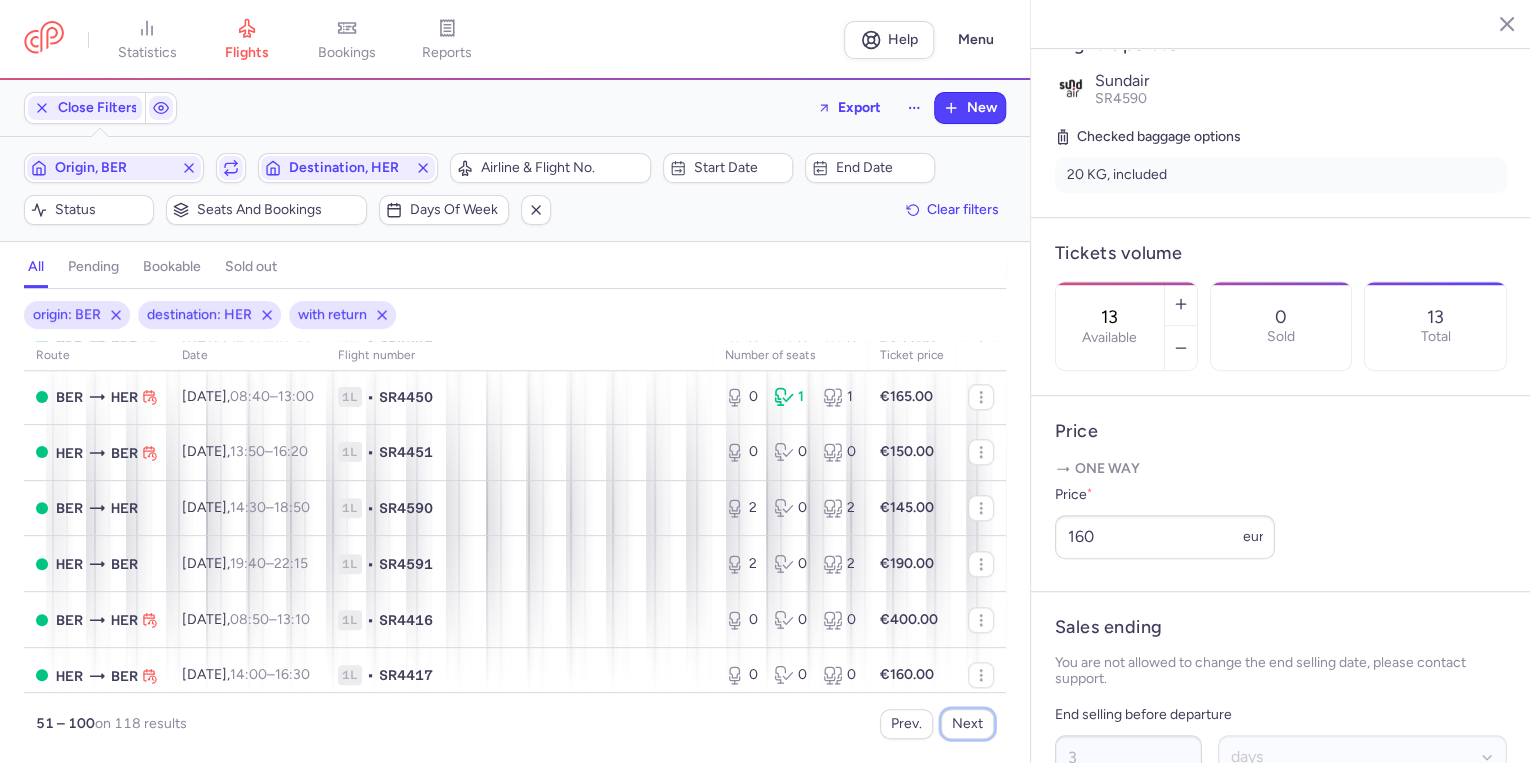 scroll, scrollTop: 1040, scrollLeft: 0, axis: vertical 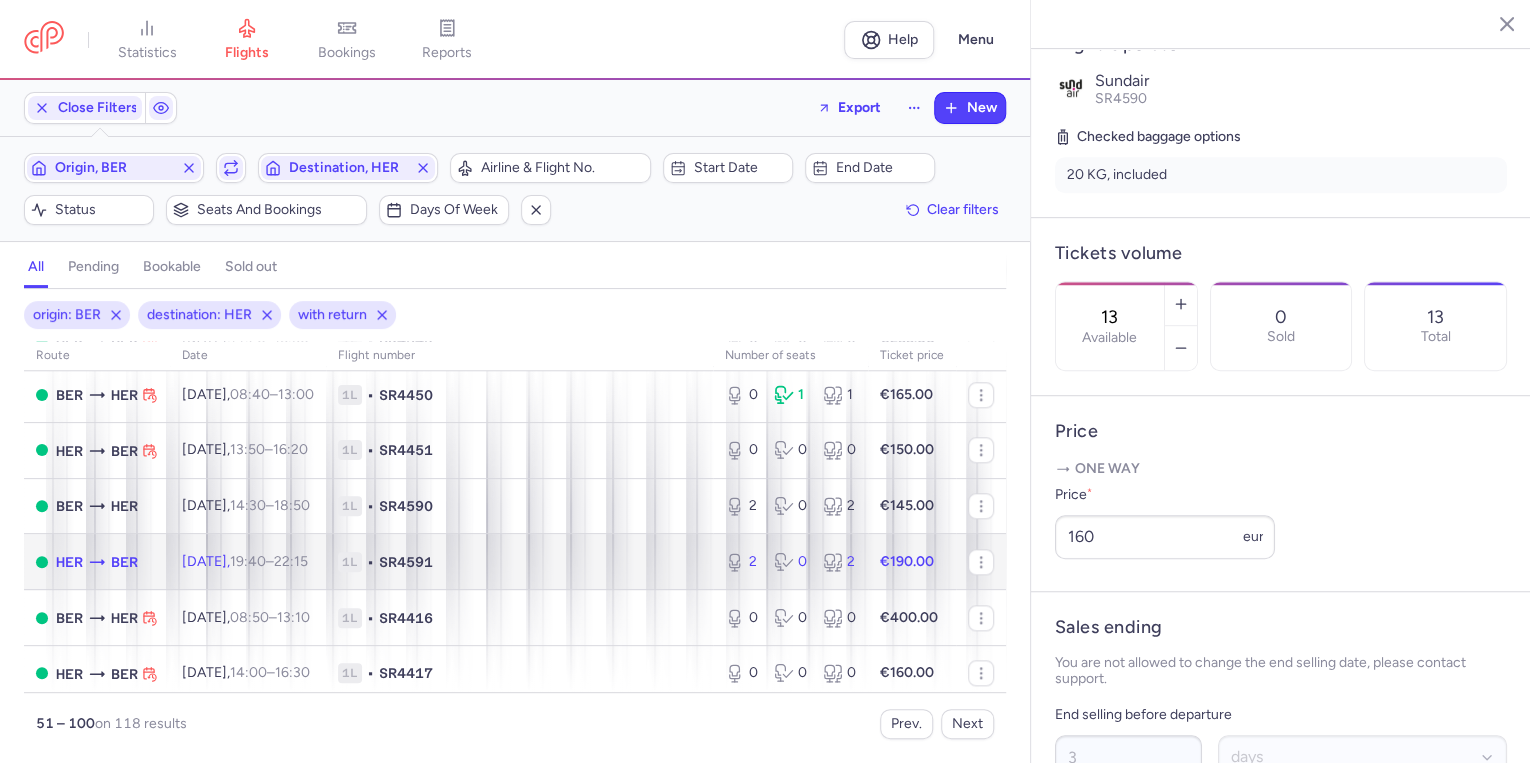 click on "[DATE]  19:40  –  22:15  +0" 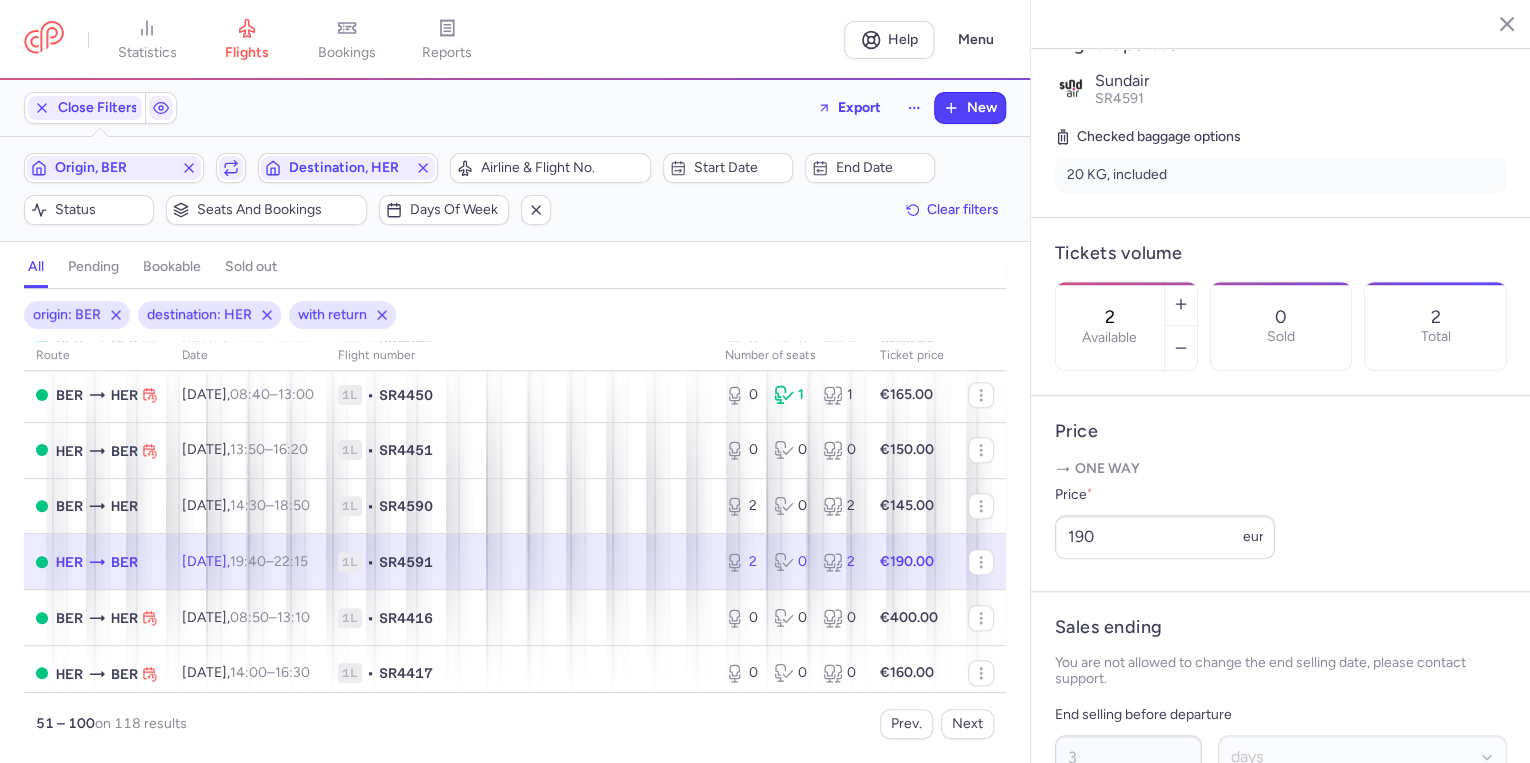 click on "1L • SR4591" 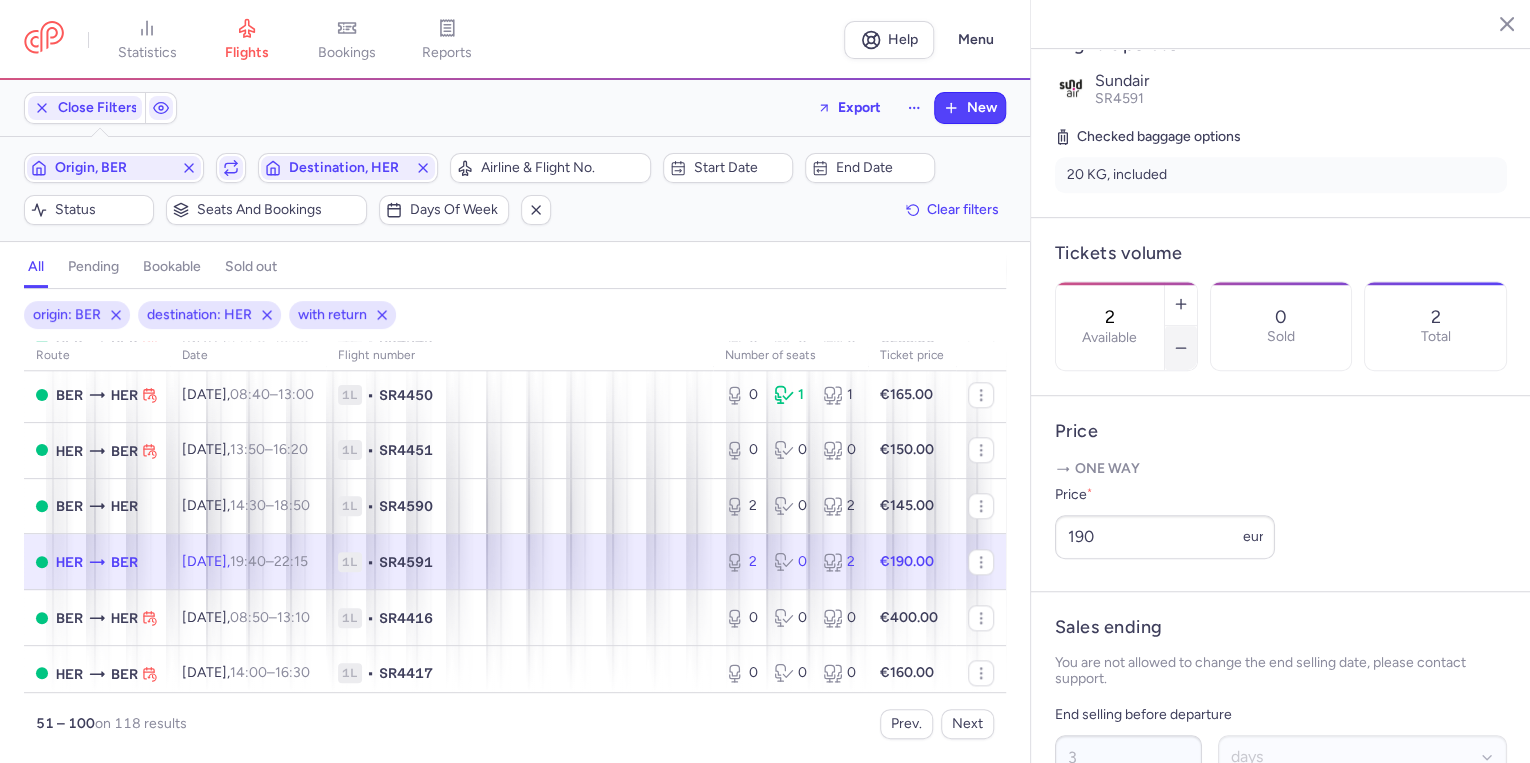 click 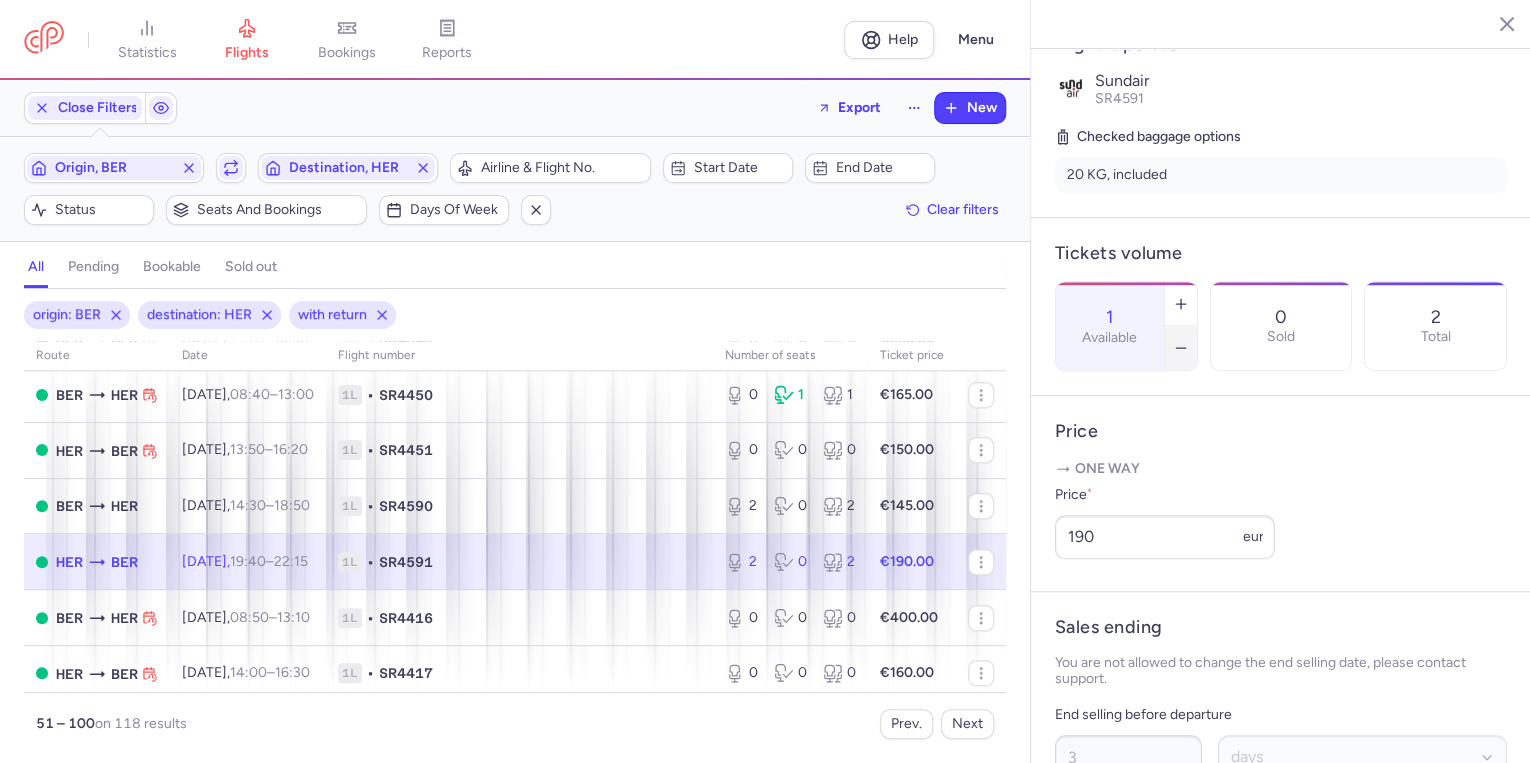 click 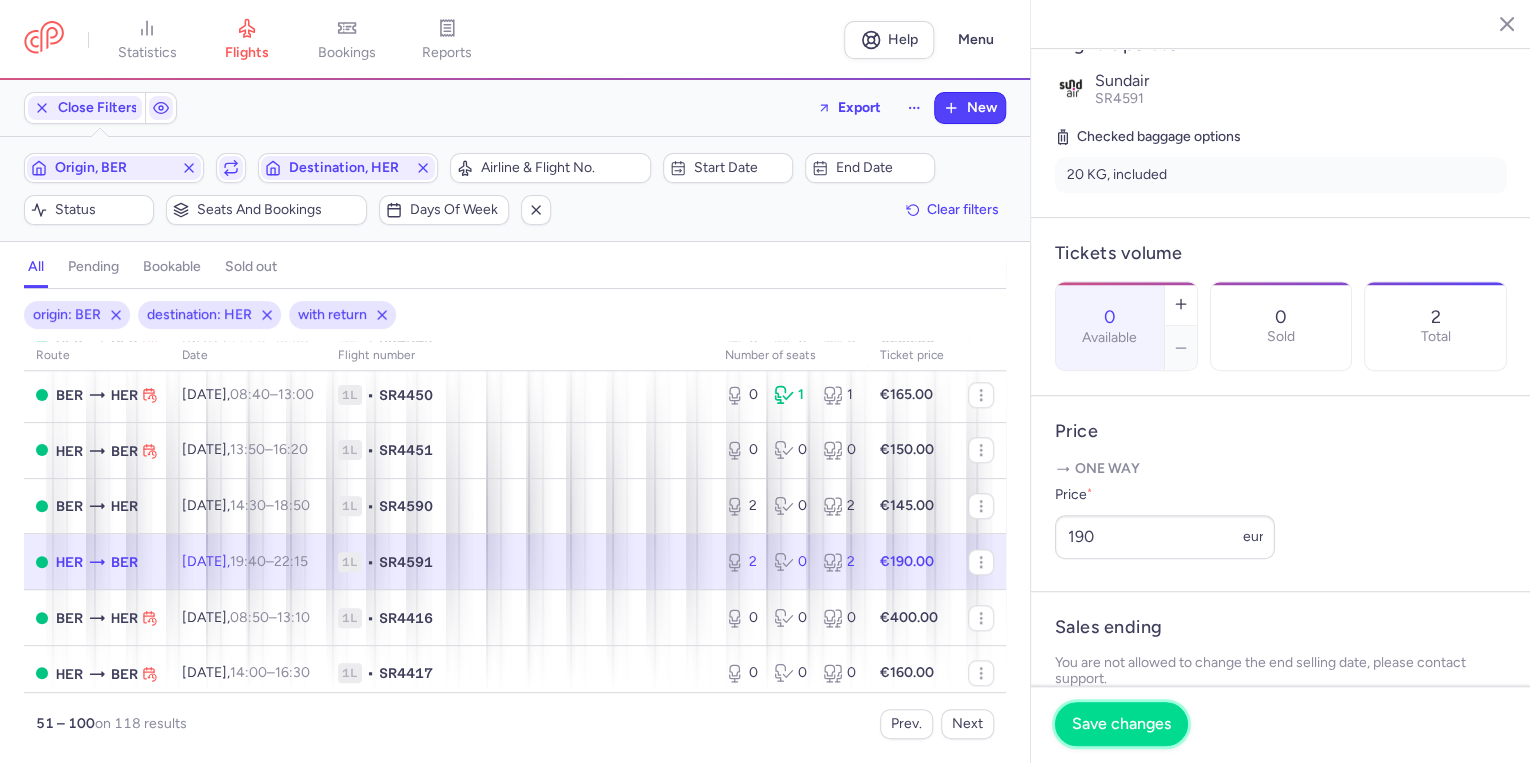 click on "Save changes" at bounding box center (1121, 724) 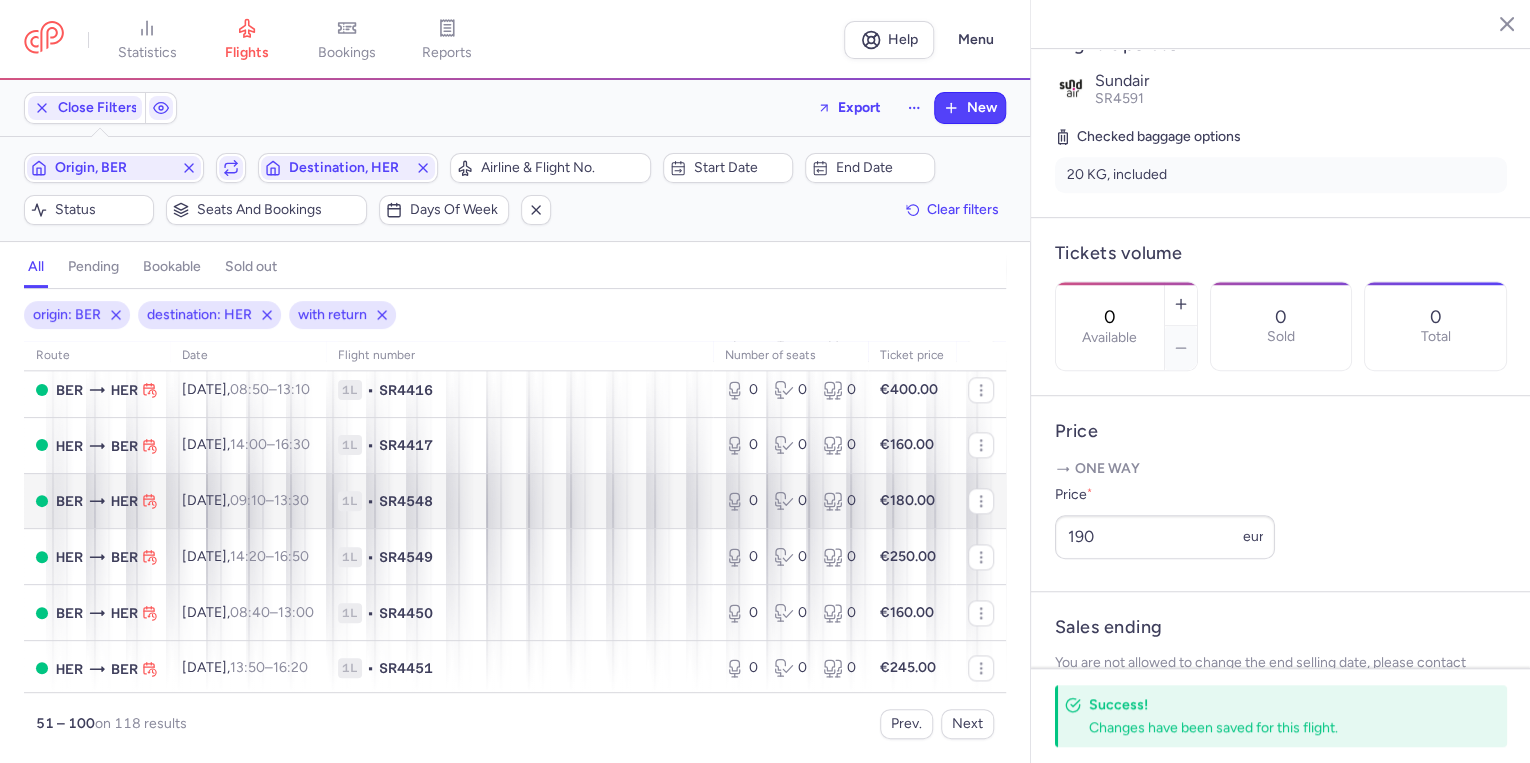 scroll, scrollTop: 1440, scrollLeft: 0, axis: vertical 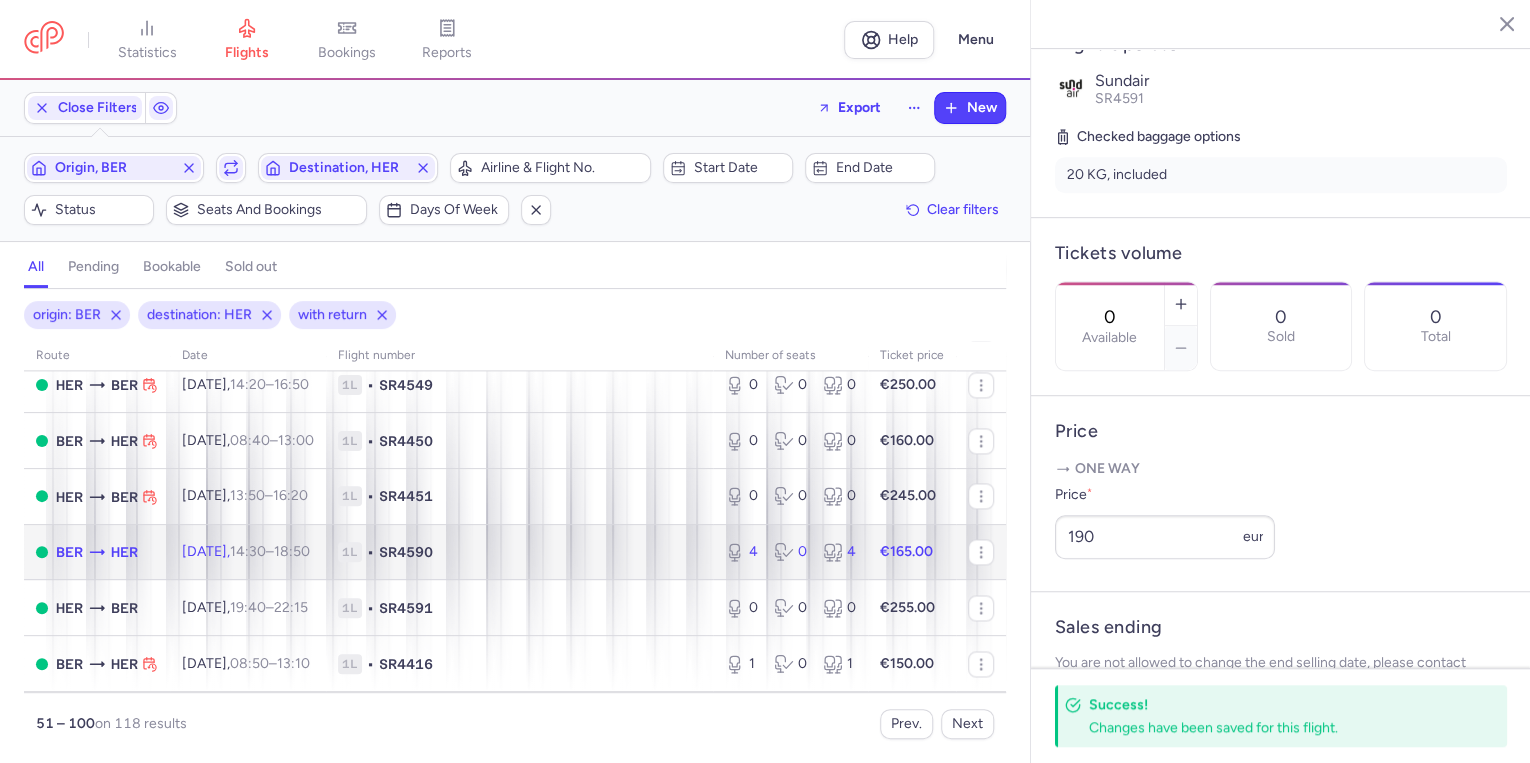 click on "1L" at bounding box center [350, 552] 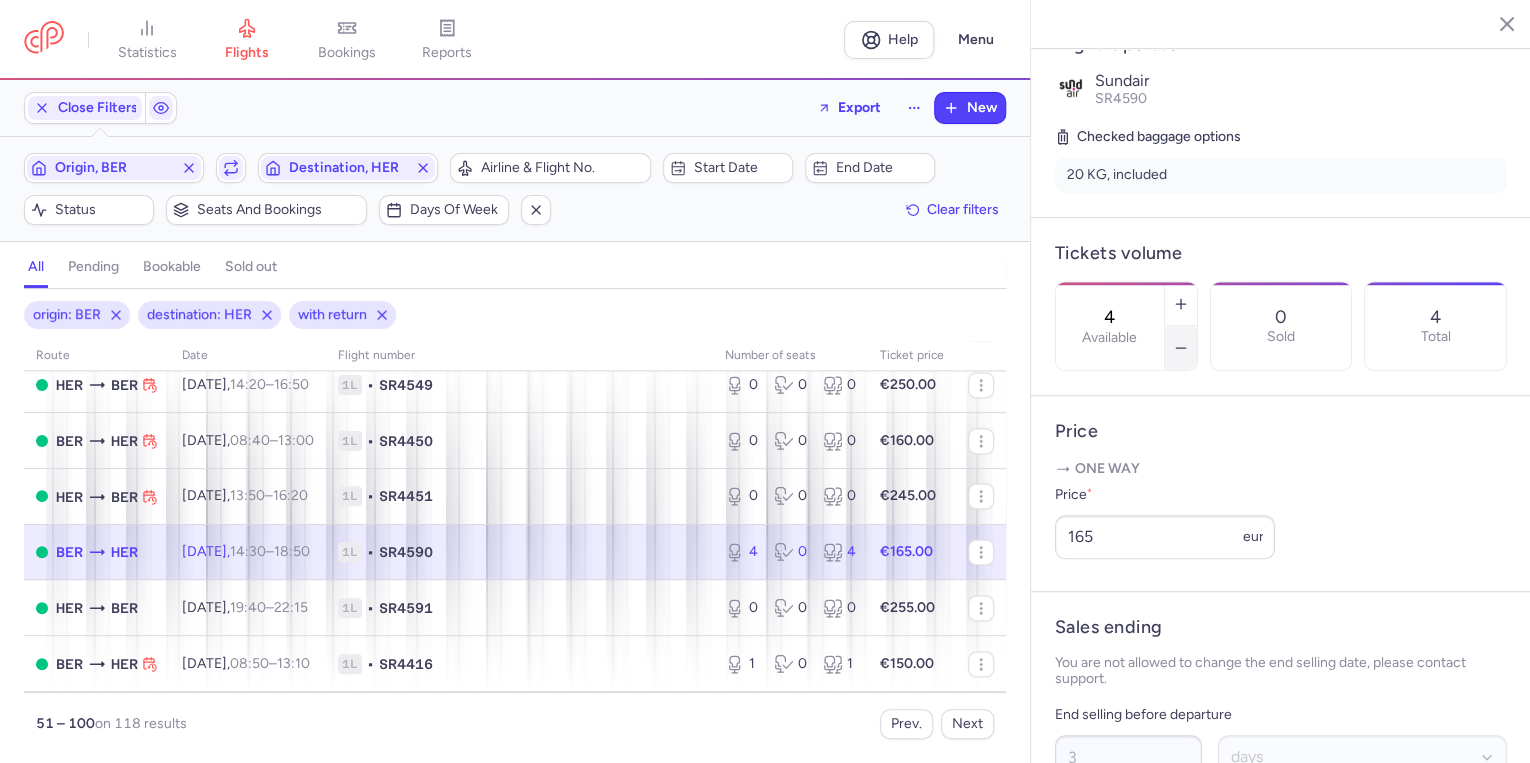 click 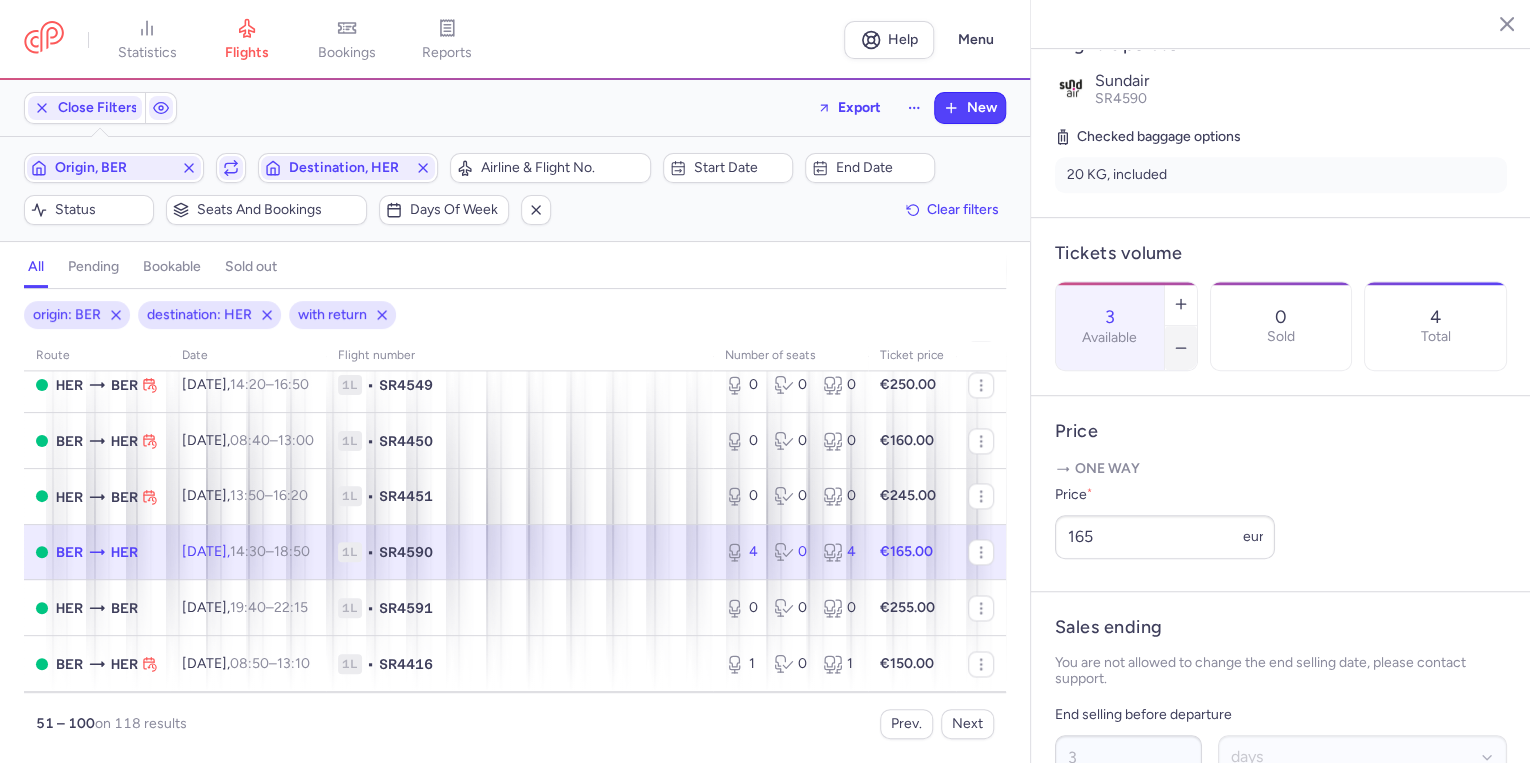 click 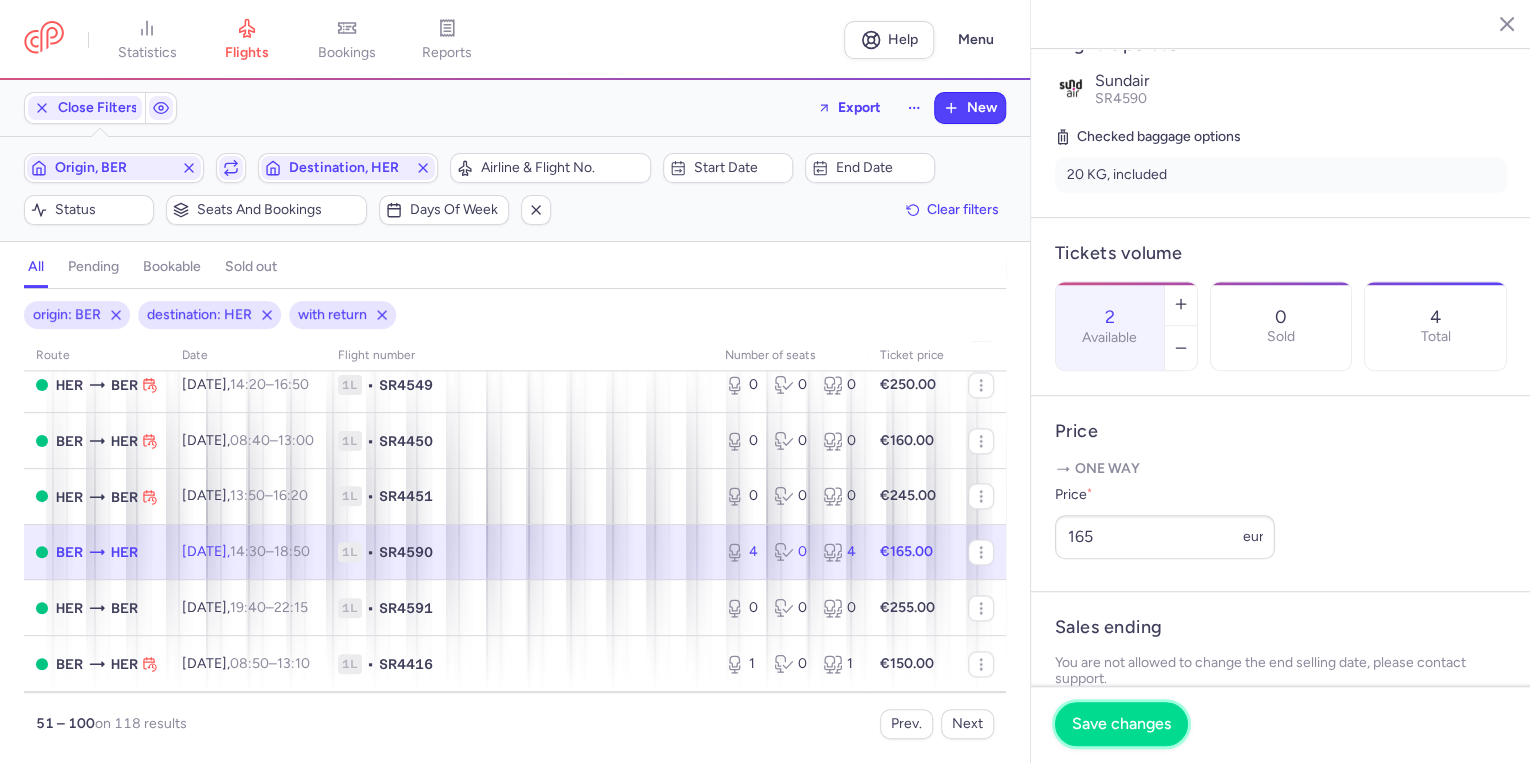 click on "Save changes" at bounding box center [1121, 724] 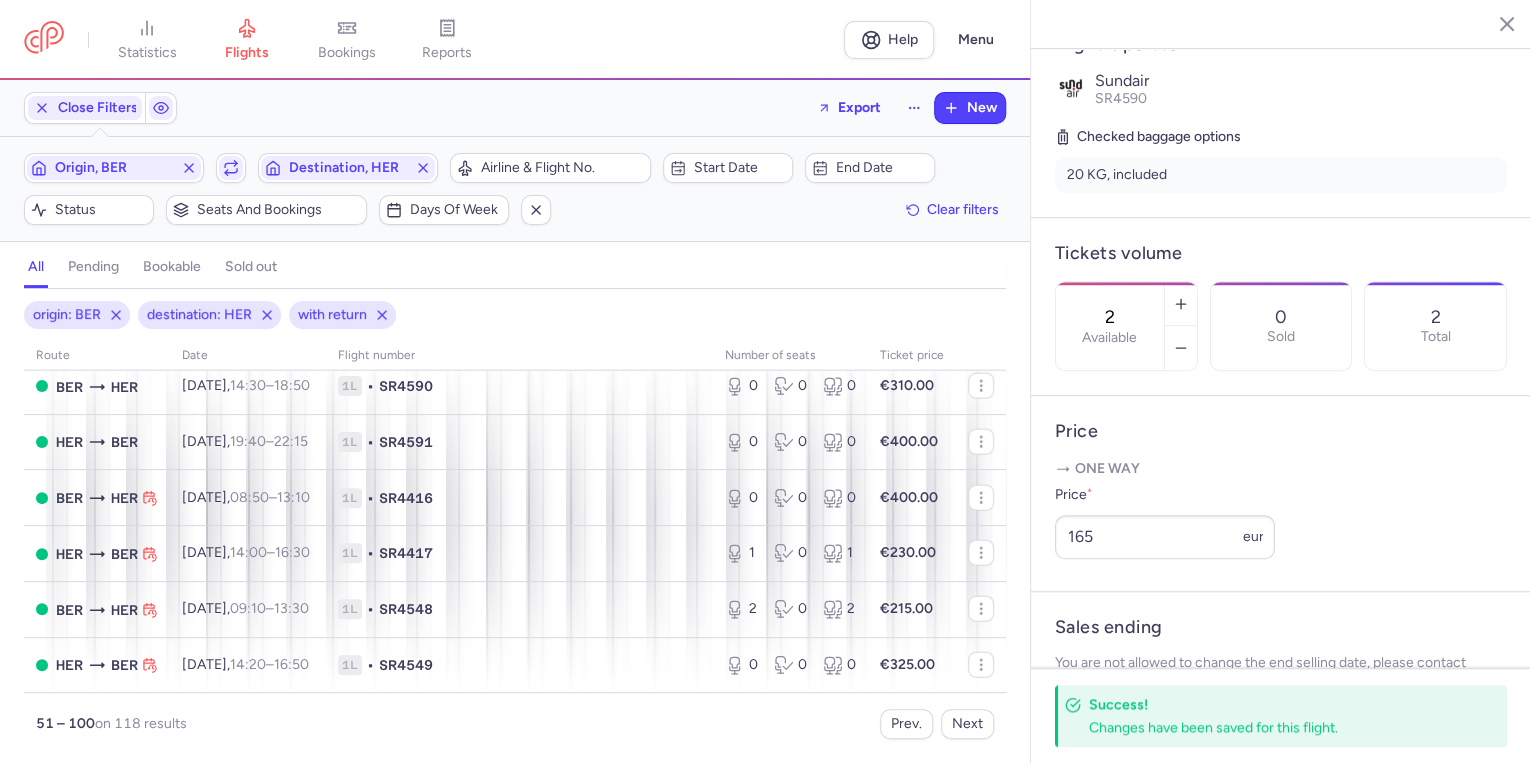 scroll, scrollTop: 2593, scrollLeft: 0, axis: vertical 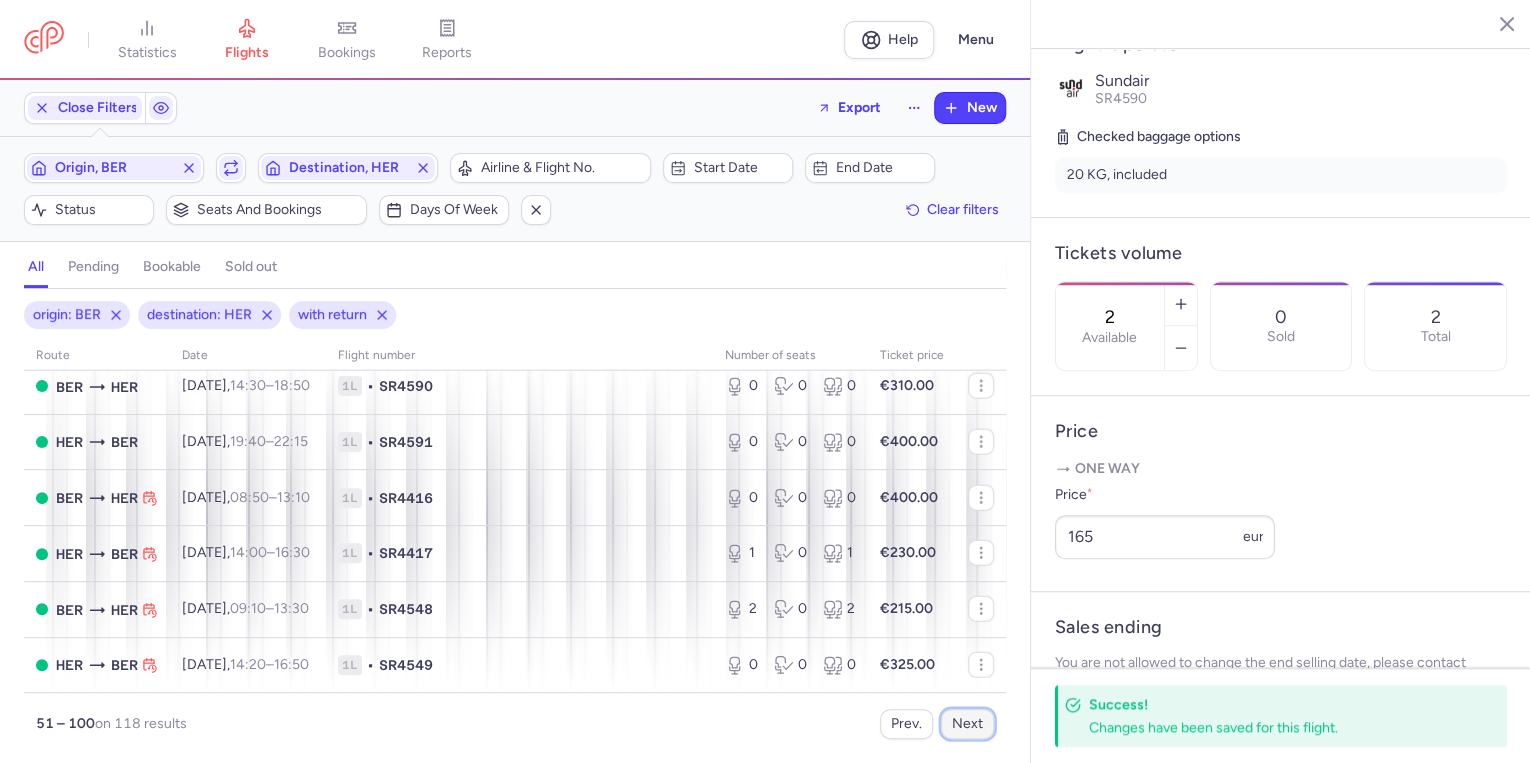 click on "Next" at bounding box center (967, 724) 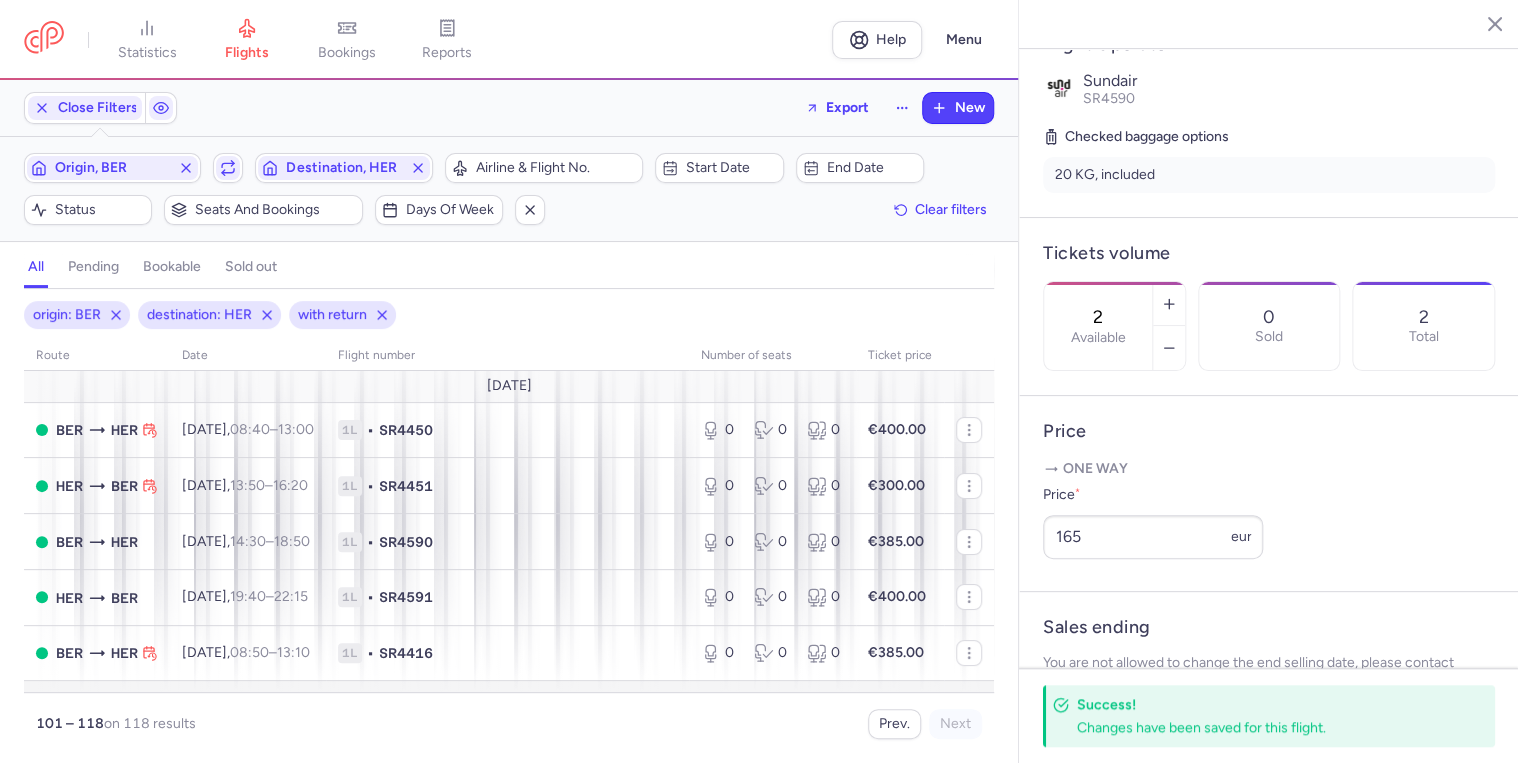 scroll, scrollTop: 0, scrollLeft: 0, axis: both 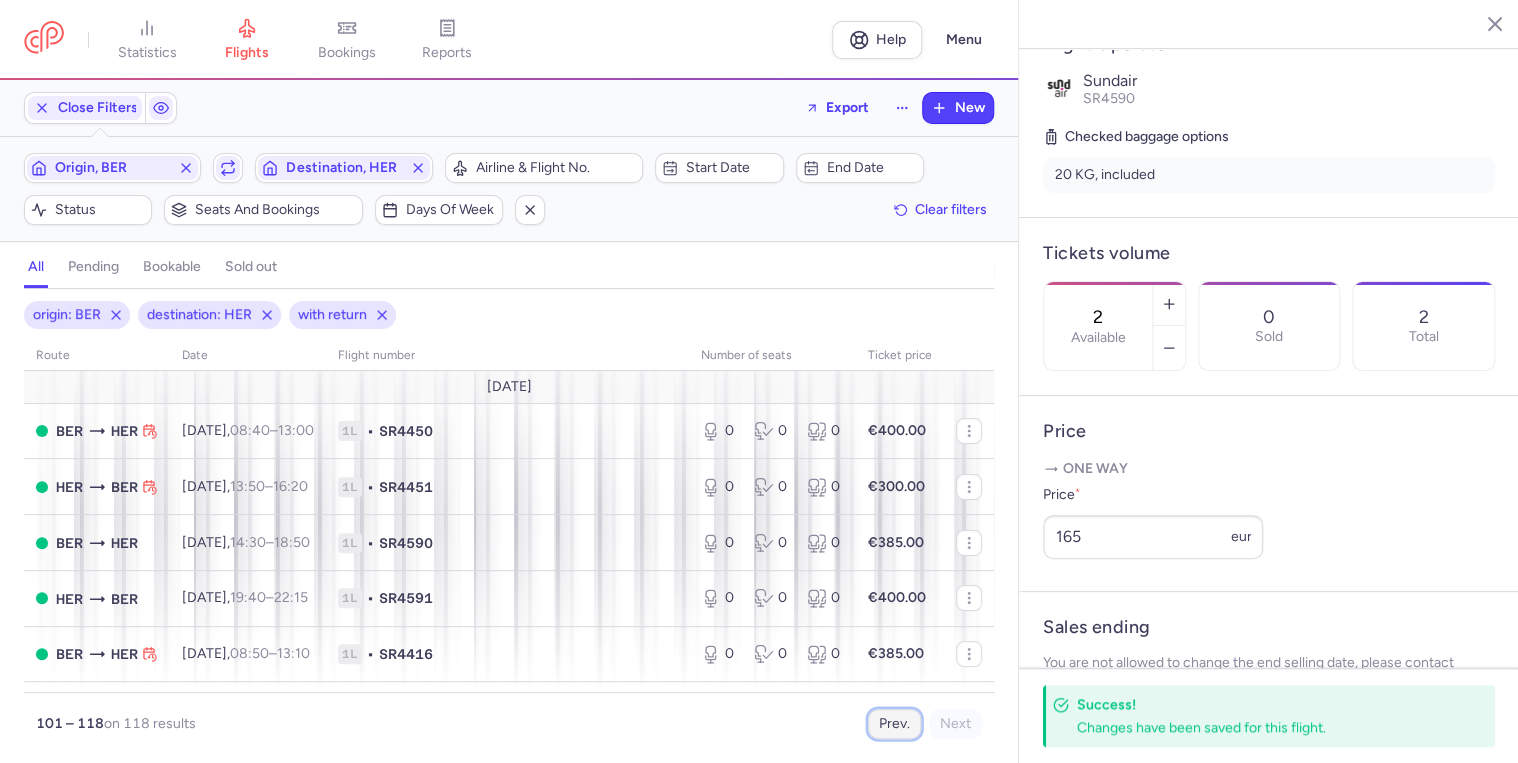 click on "Prev." at bounding box center [894, 724] 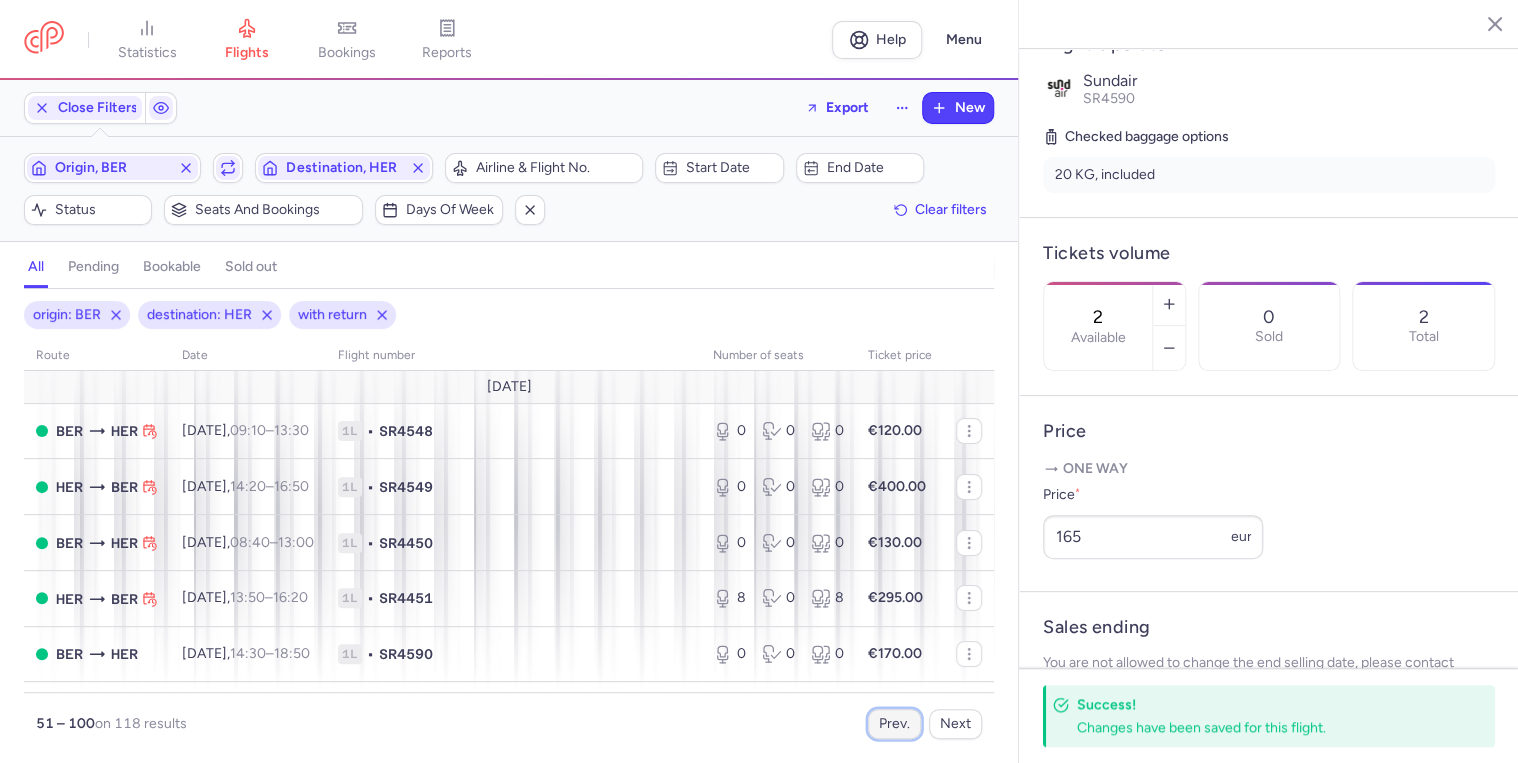 click on "Prev." at bounding box center (894, 724) 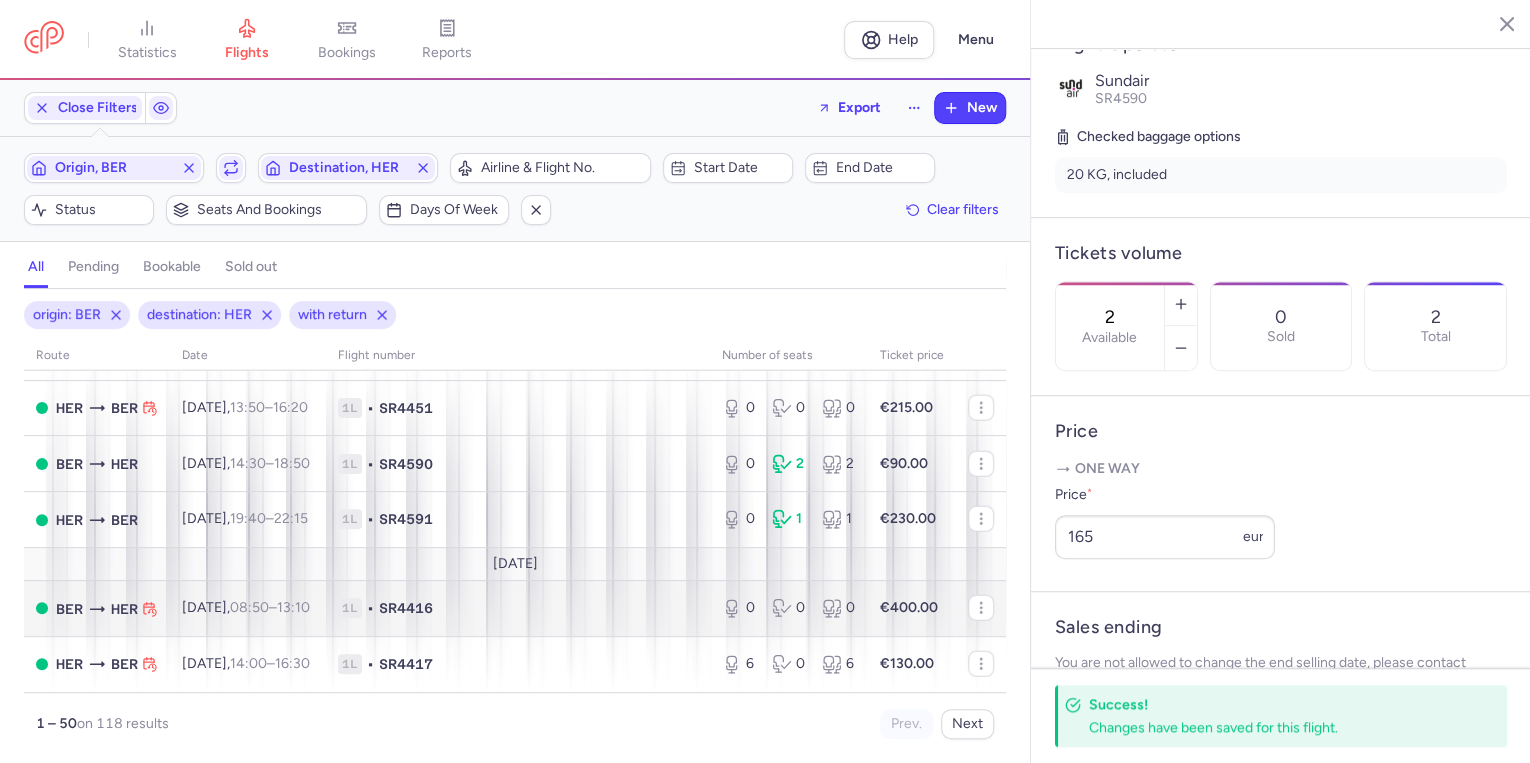 scroll, scrollTop: 2626, scrollLeft: 0, axis: vertical 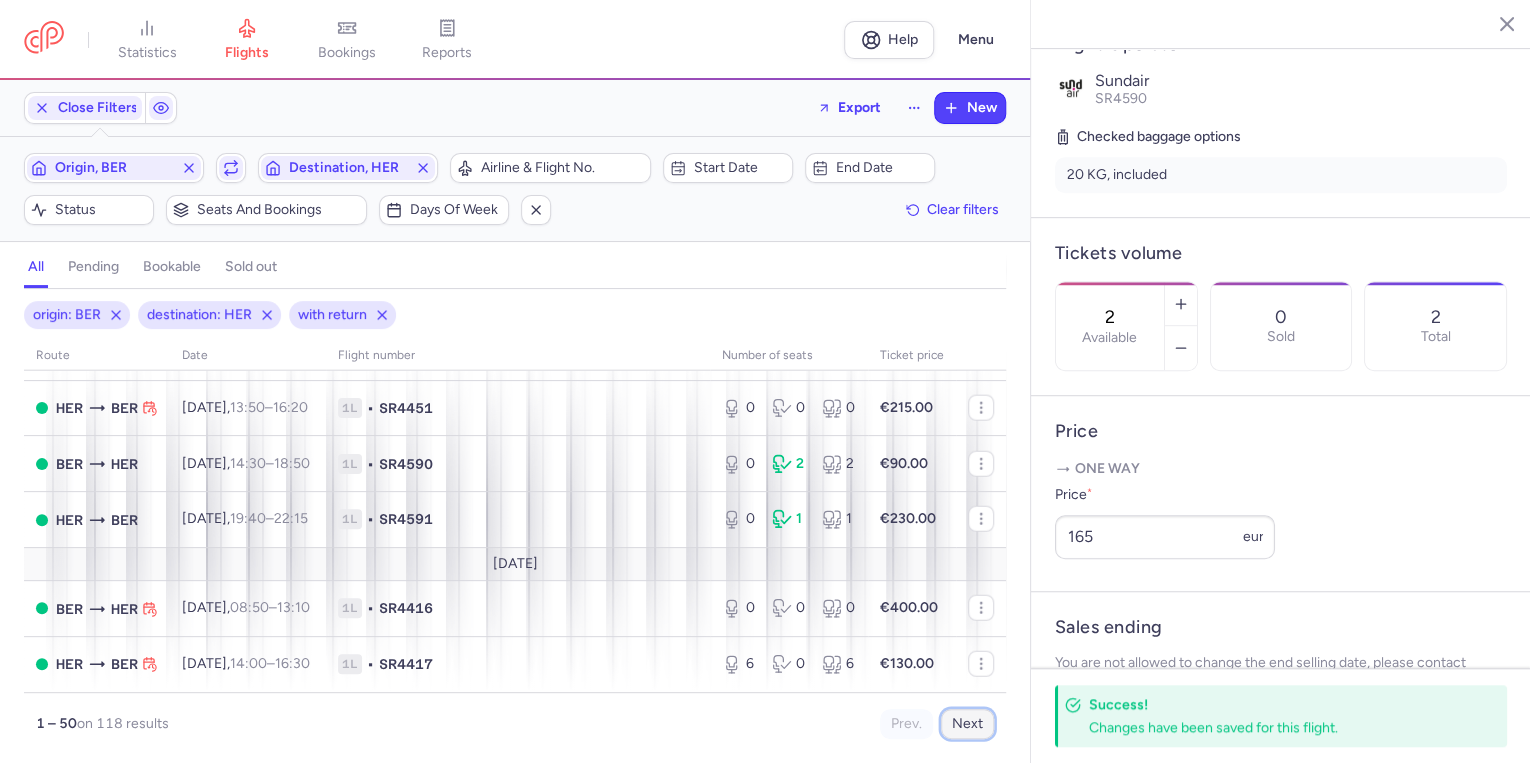 click on "Next" at bounding box center [967, 724] 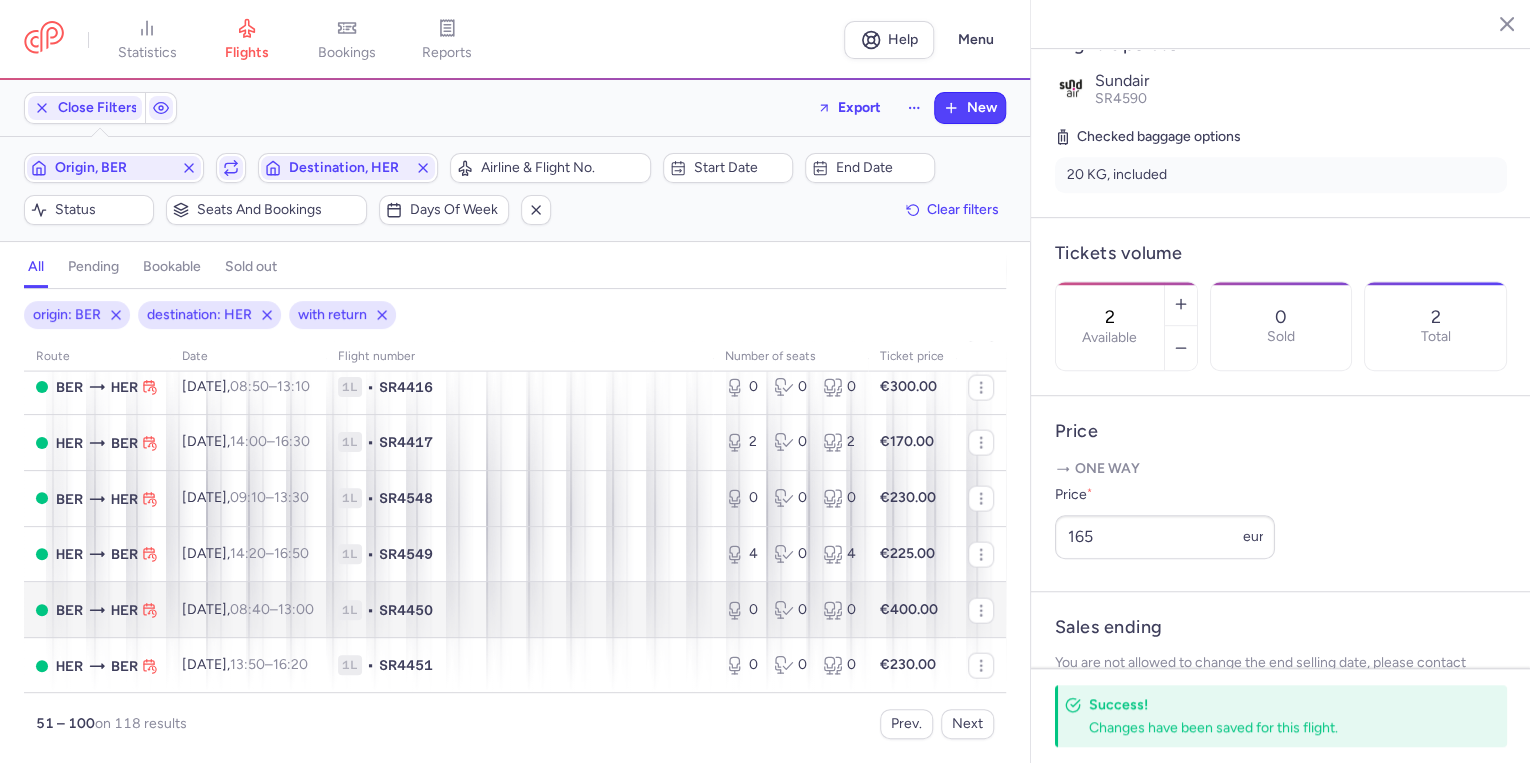 scroll, scrollTop: 2240, scrollLeft: 0, axis: vertical 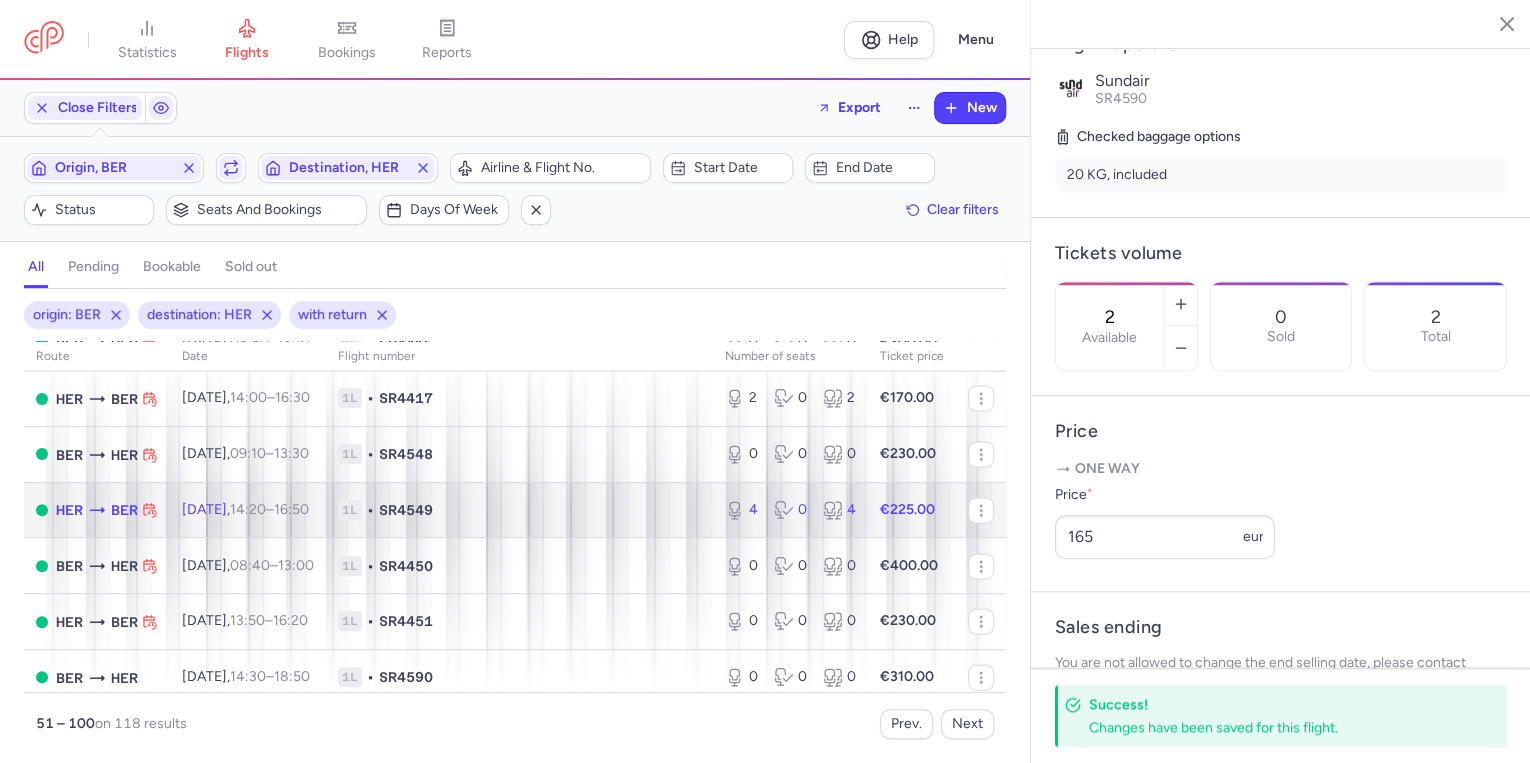 click on "1L" at bounding box center [350, 510] 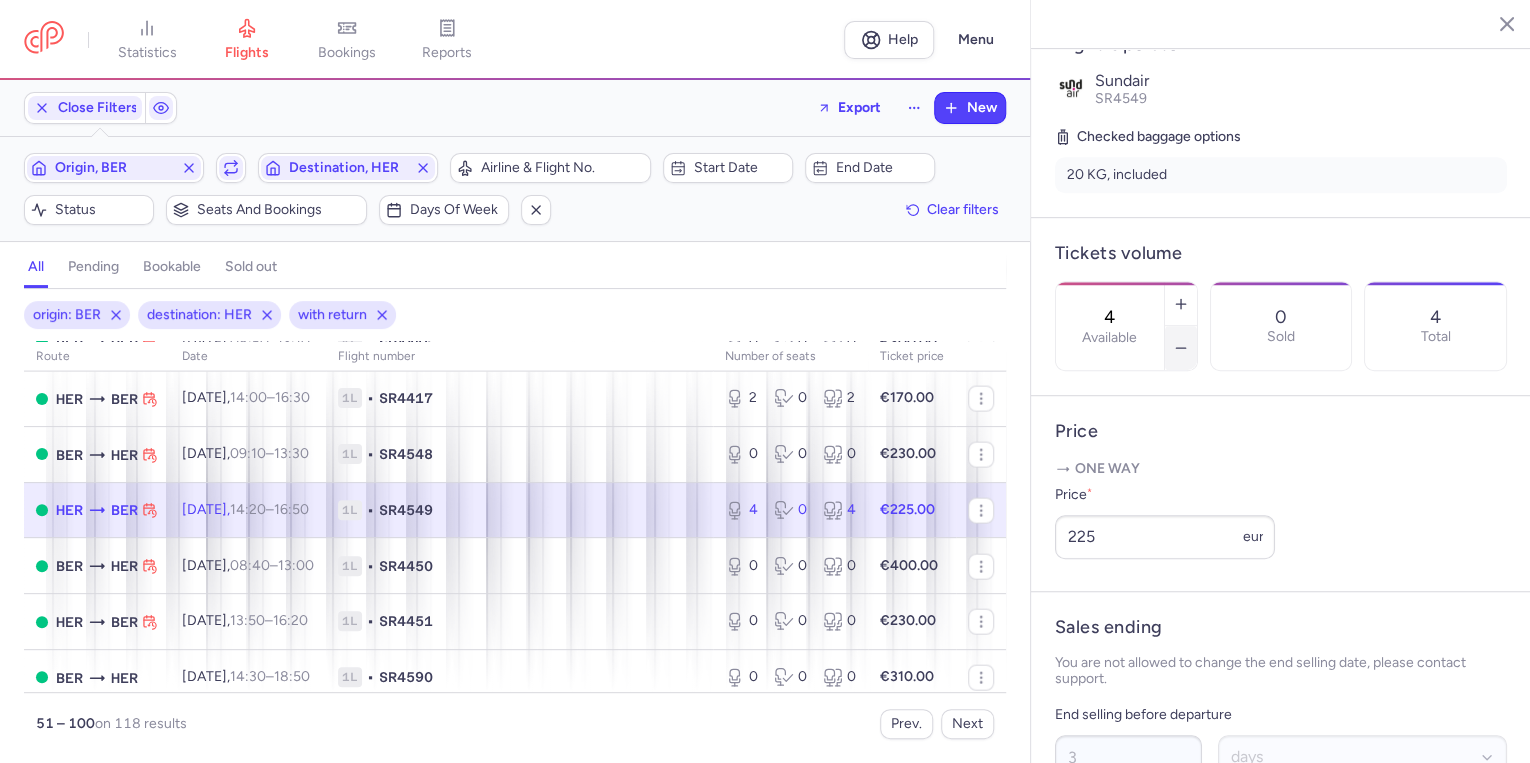 click 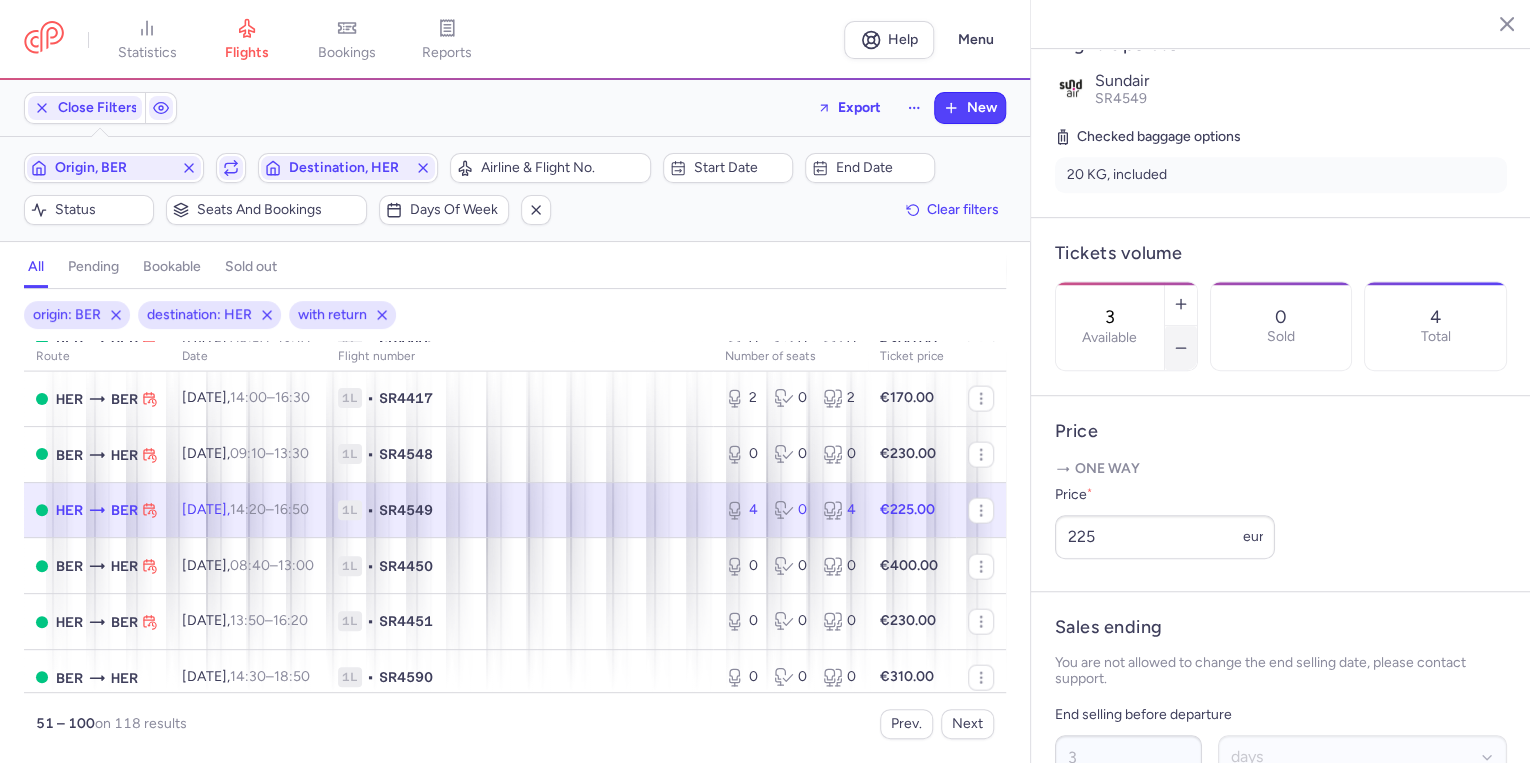 click 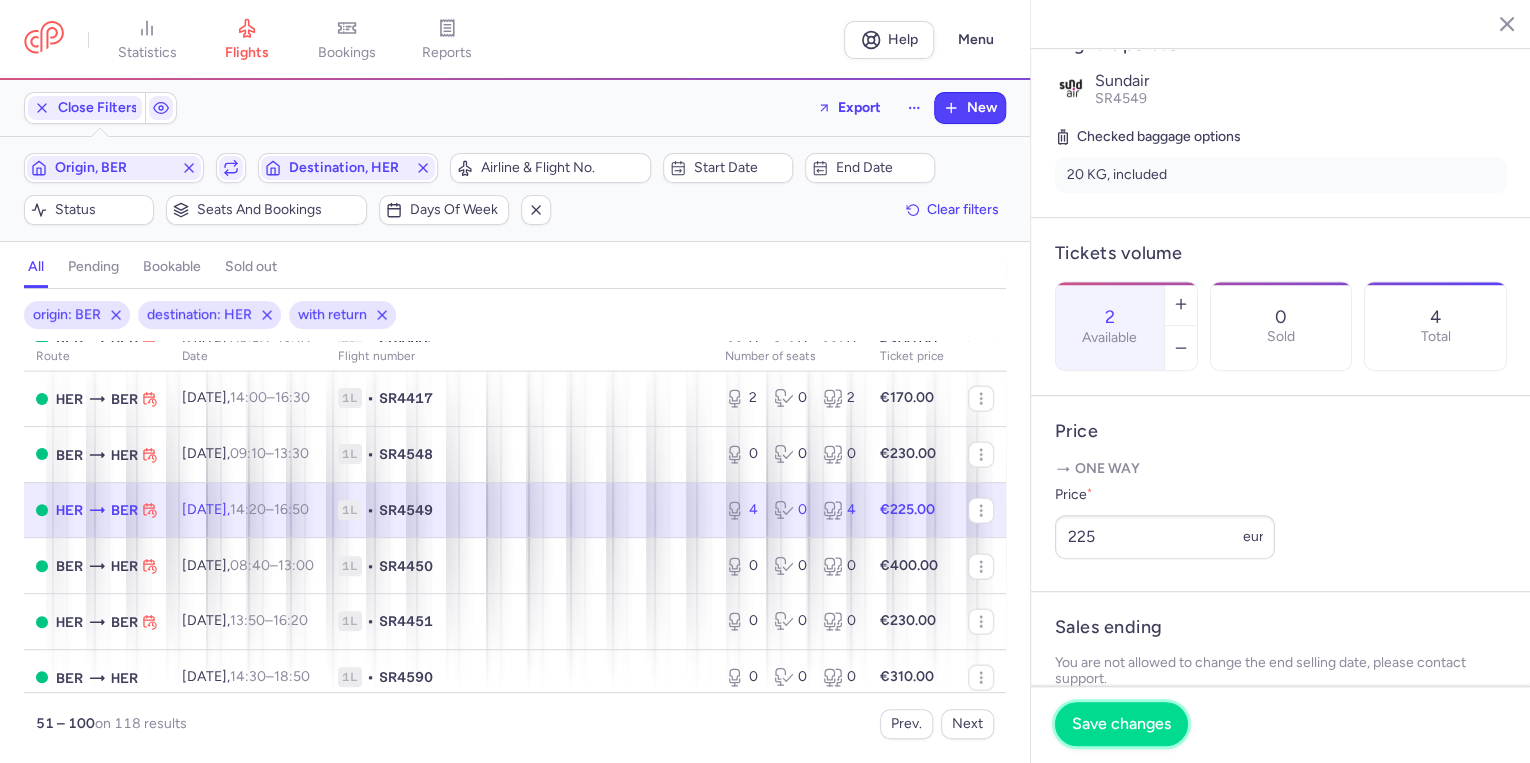 click on "Save changes" at bounding box center [1121, 724] 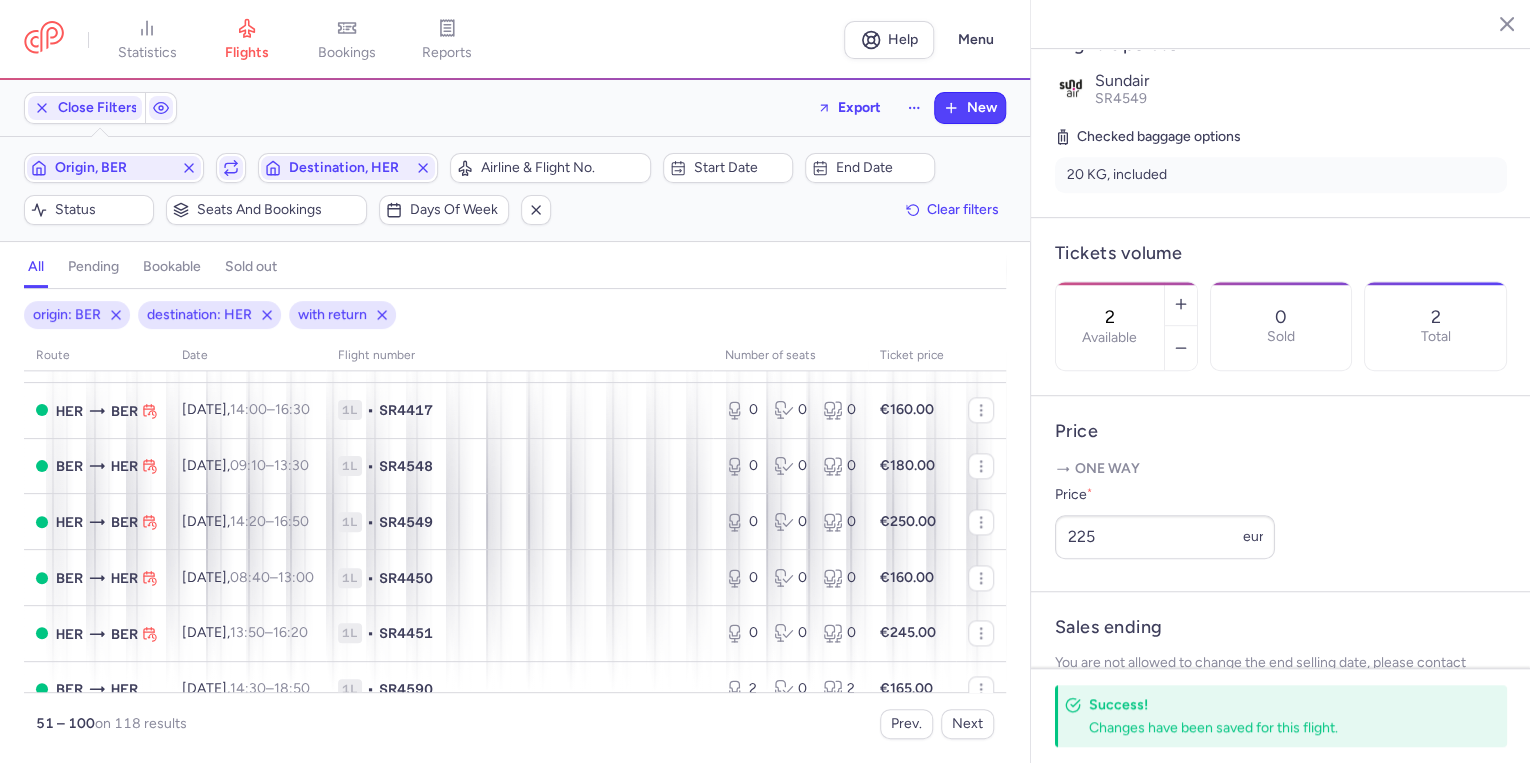 scroll, scrollTop: 1073, scrollLeft: 0, axis: vertical 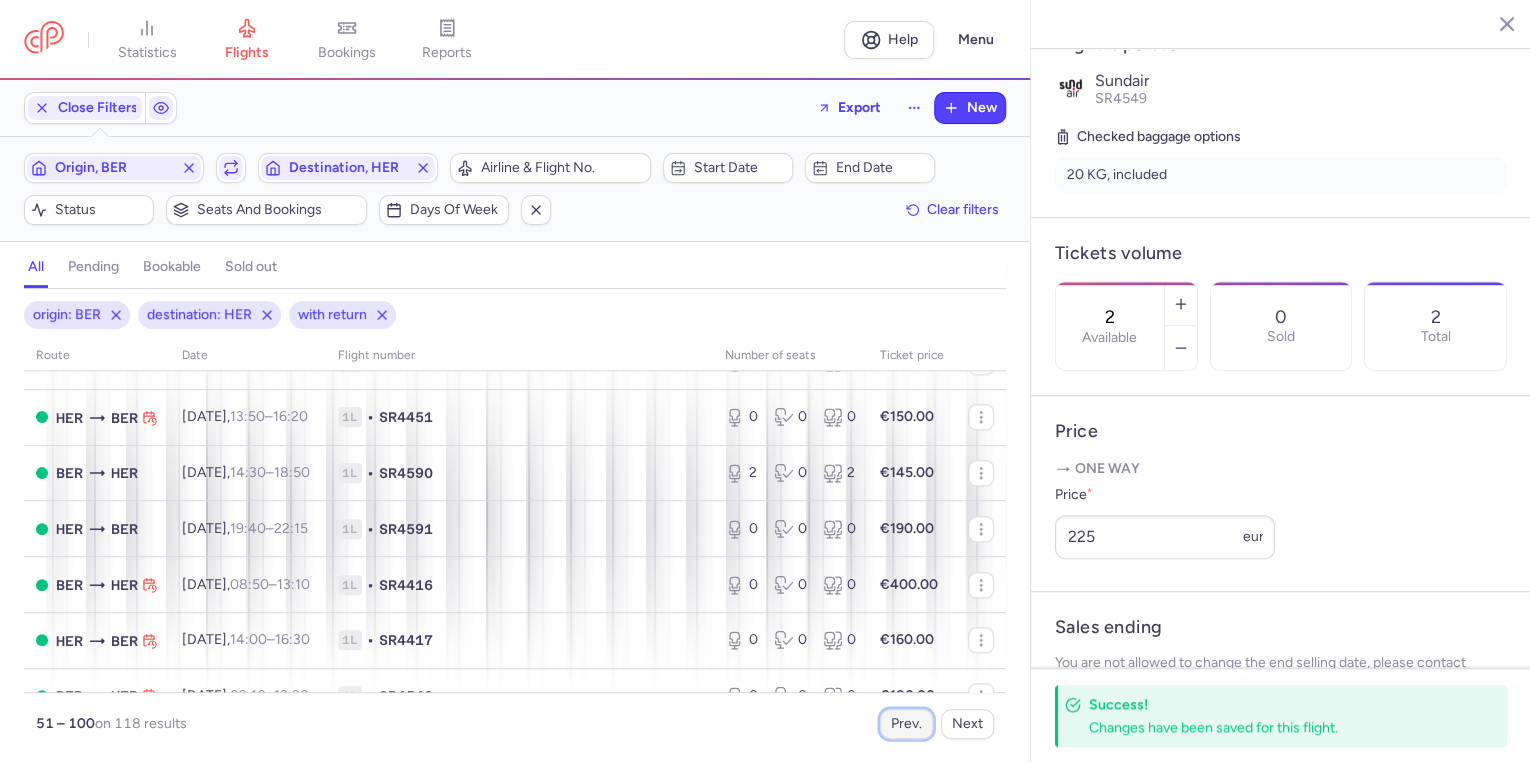 click on "Prev." at bounding box center (906, 724) 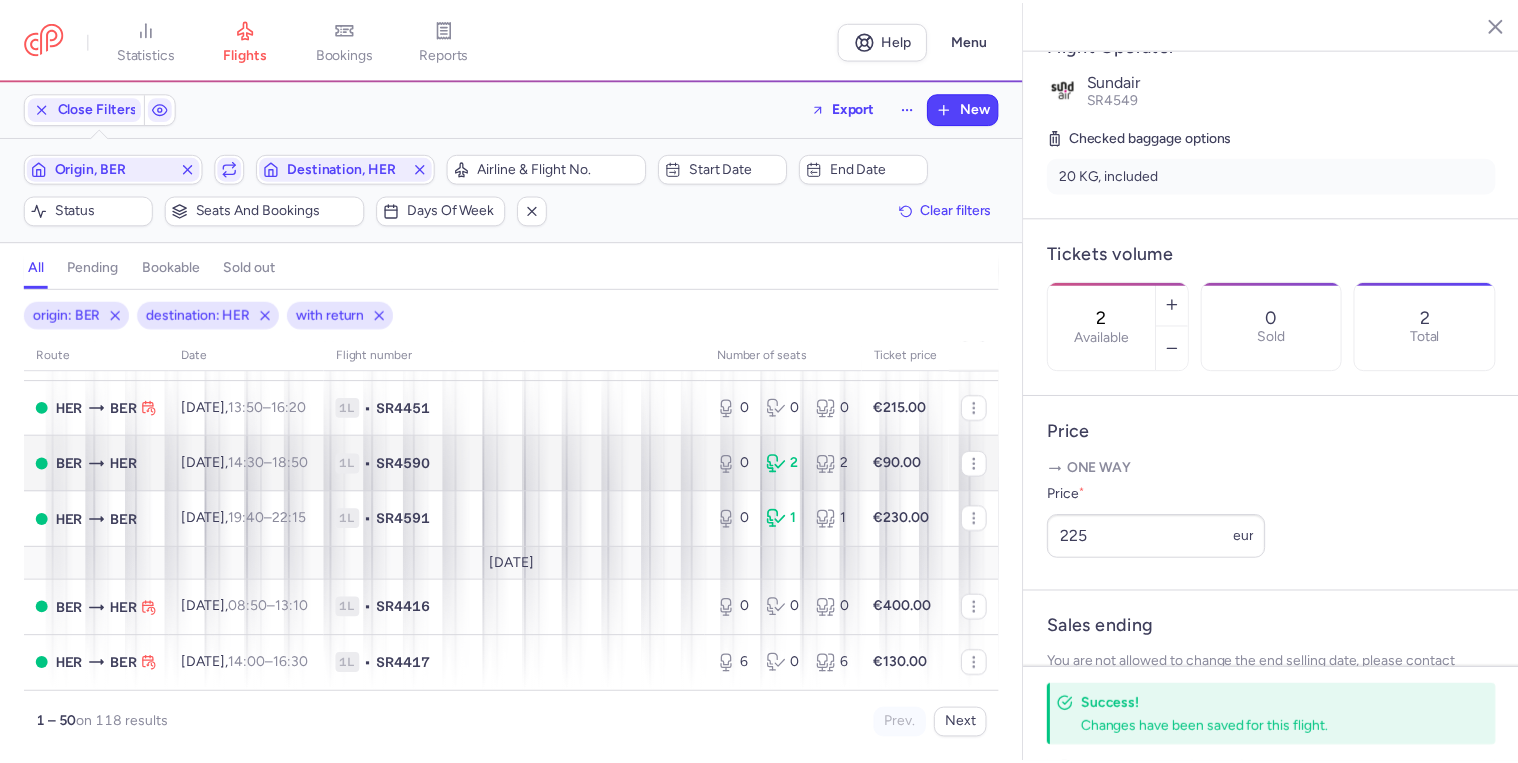 scroll, scrollTop: 2626, scrollLeft: 0, axis: vertical 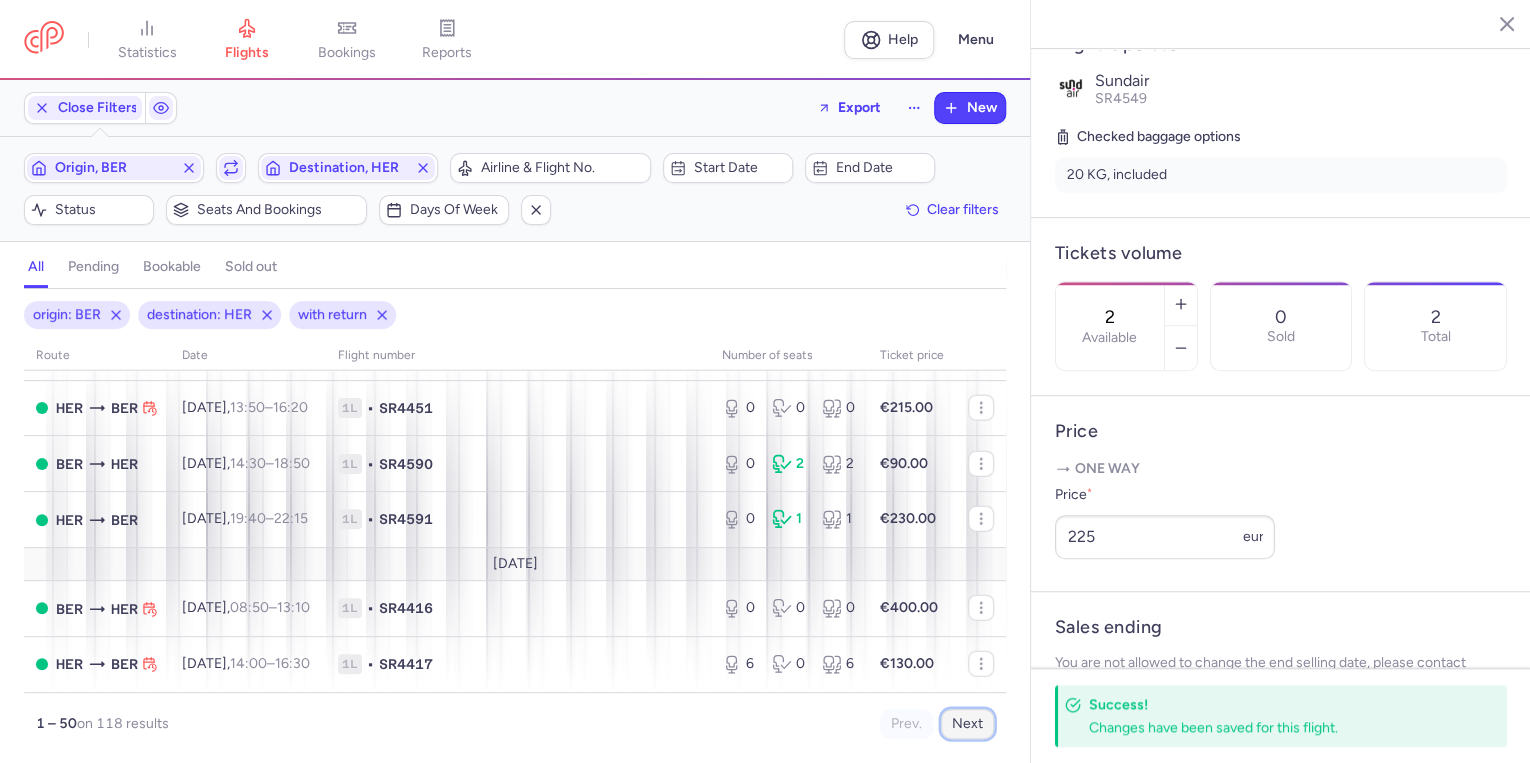 click on "Next" at bounding box center [967, 724] 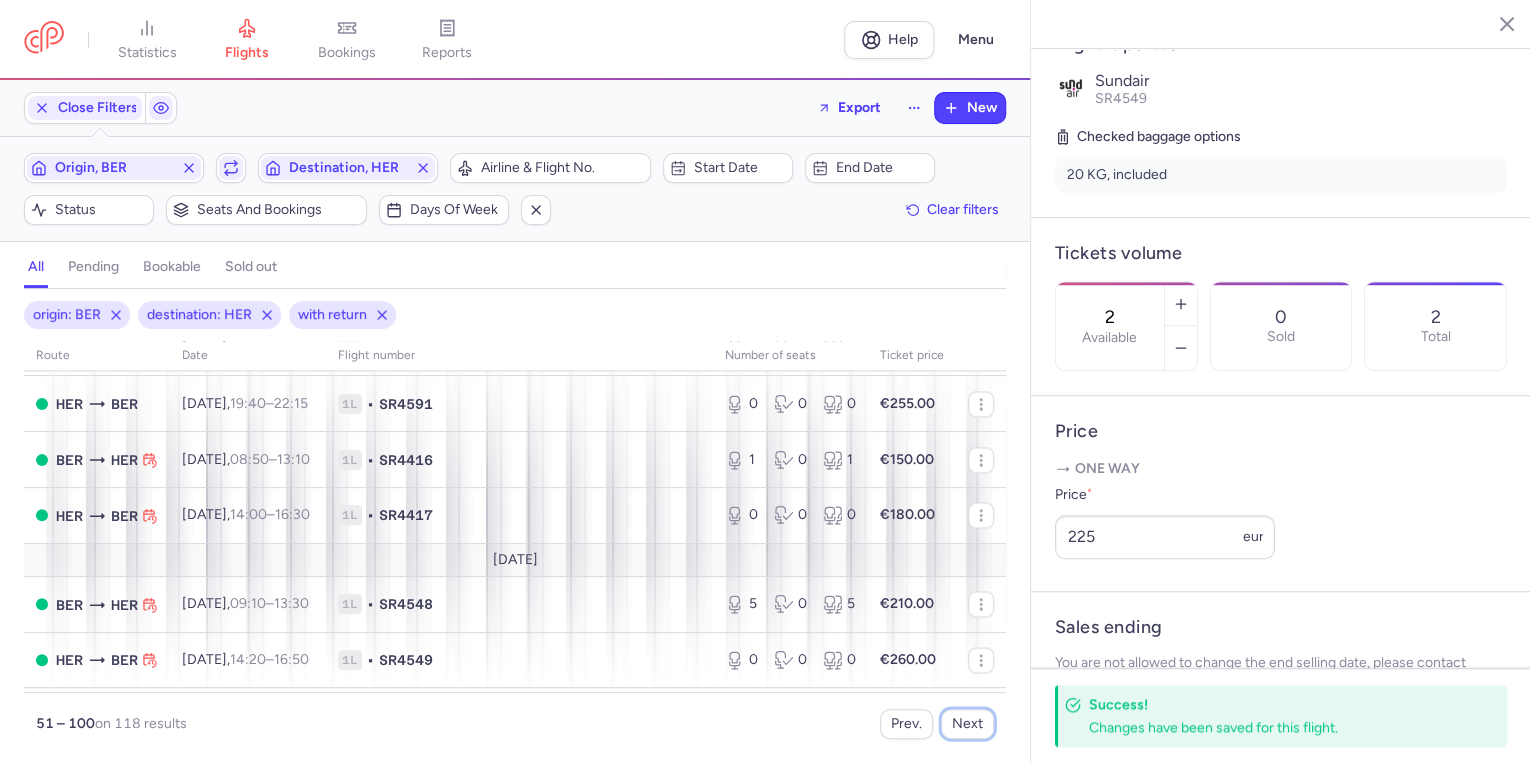 scroll, scrollTop: 1760, scrollLeft: 0, axis: vertical 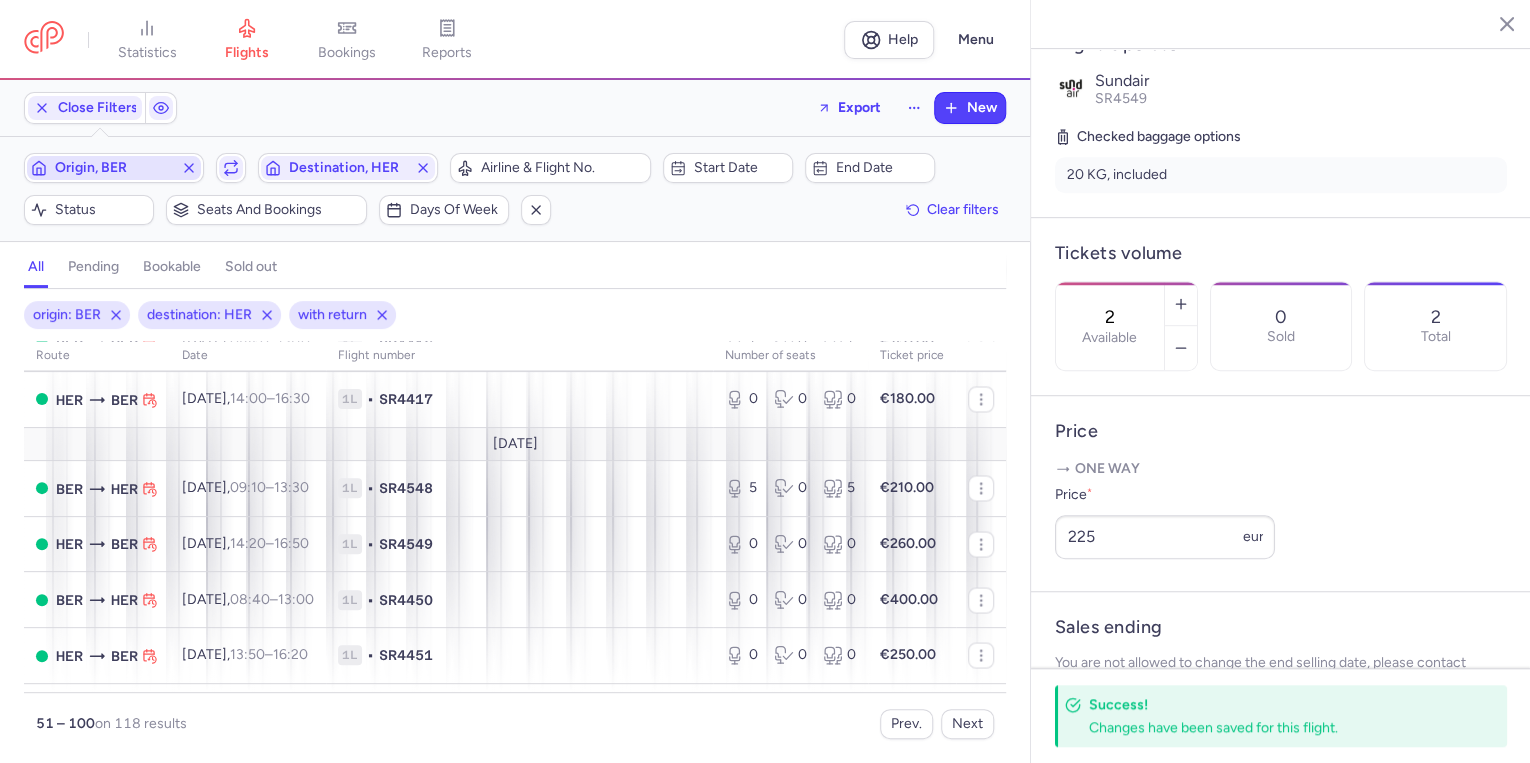 click on "Origin, BER" at bounding box center [114, 168] 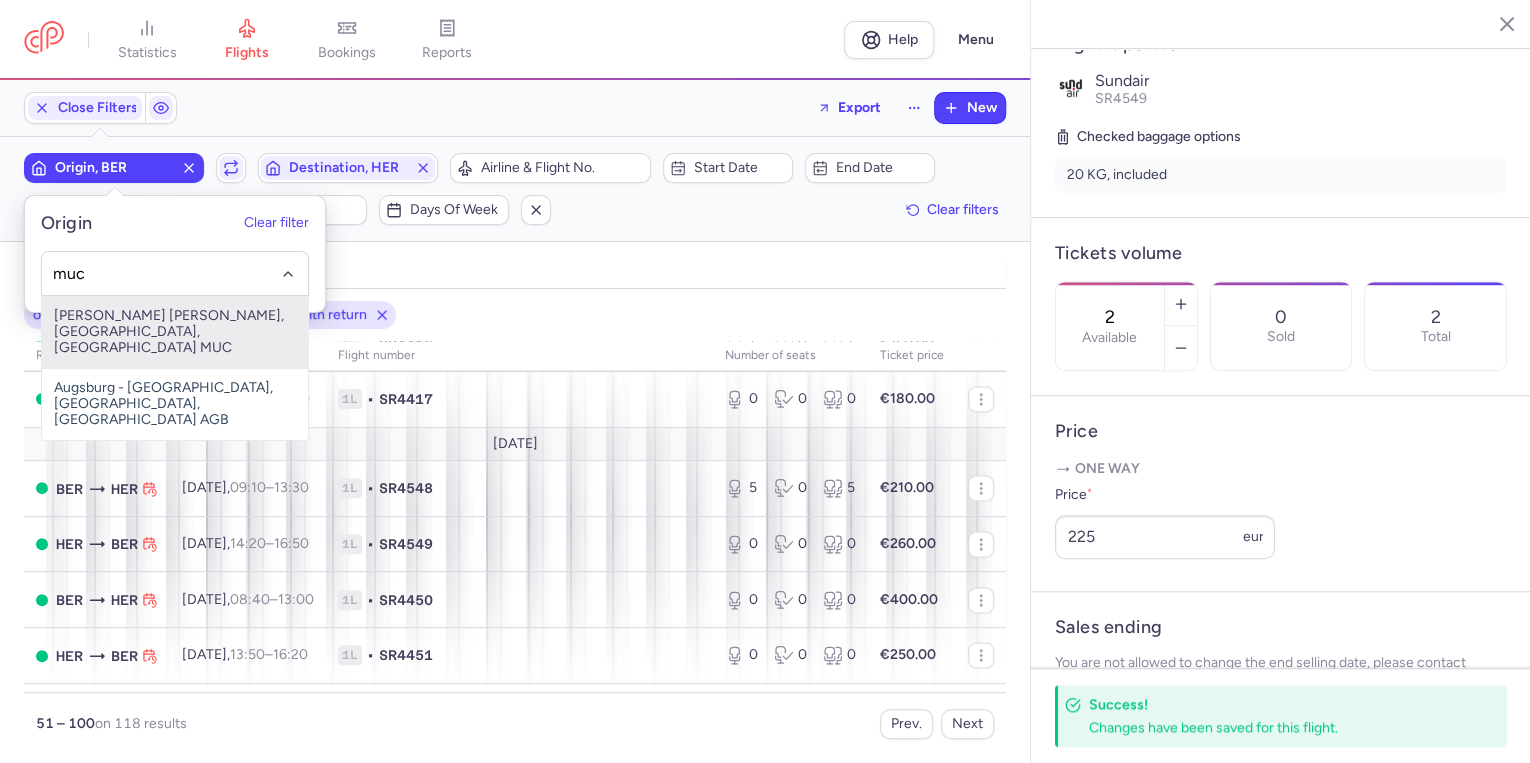 click on "[PERSON_NAME] [PERSON_NAME], [GEOGRAPHIC_DATA], [GEOGRAPHIC_DATA] MUC" at bounding box center (175, 332) 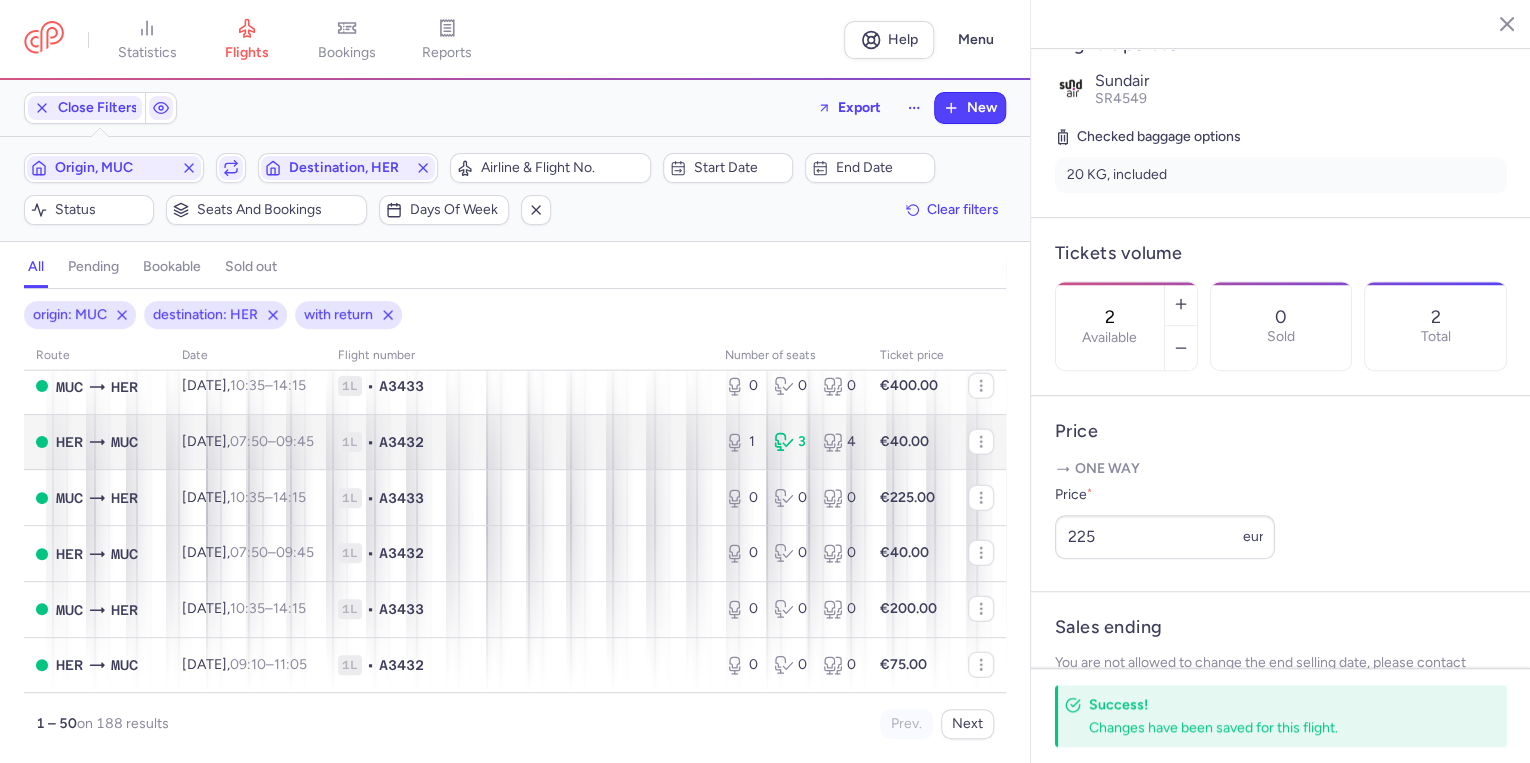 scroll, scrollTop: 2593, scrollLeft: 0, axis: vertical 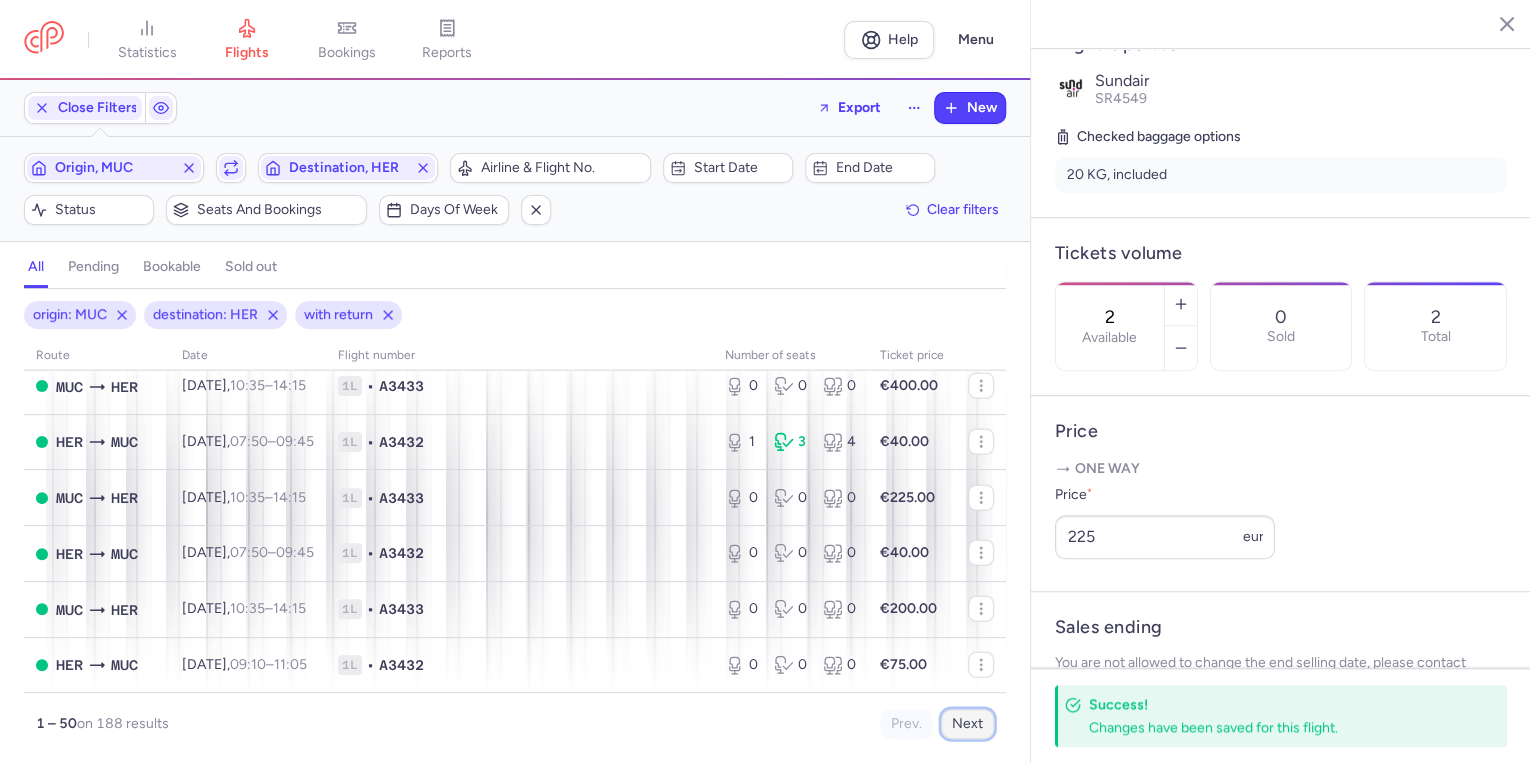 click on "Next" at bounding box center (967, 724) 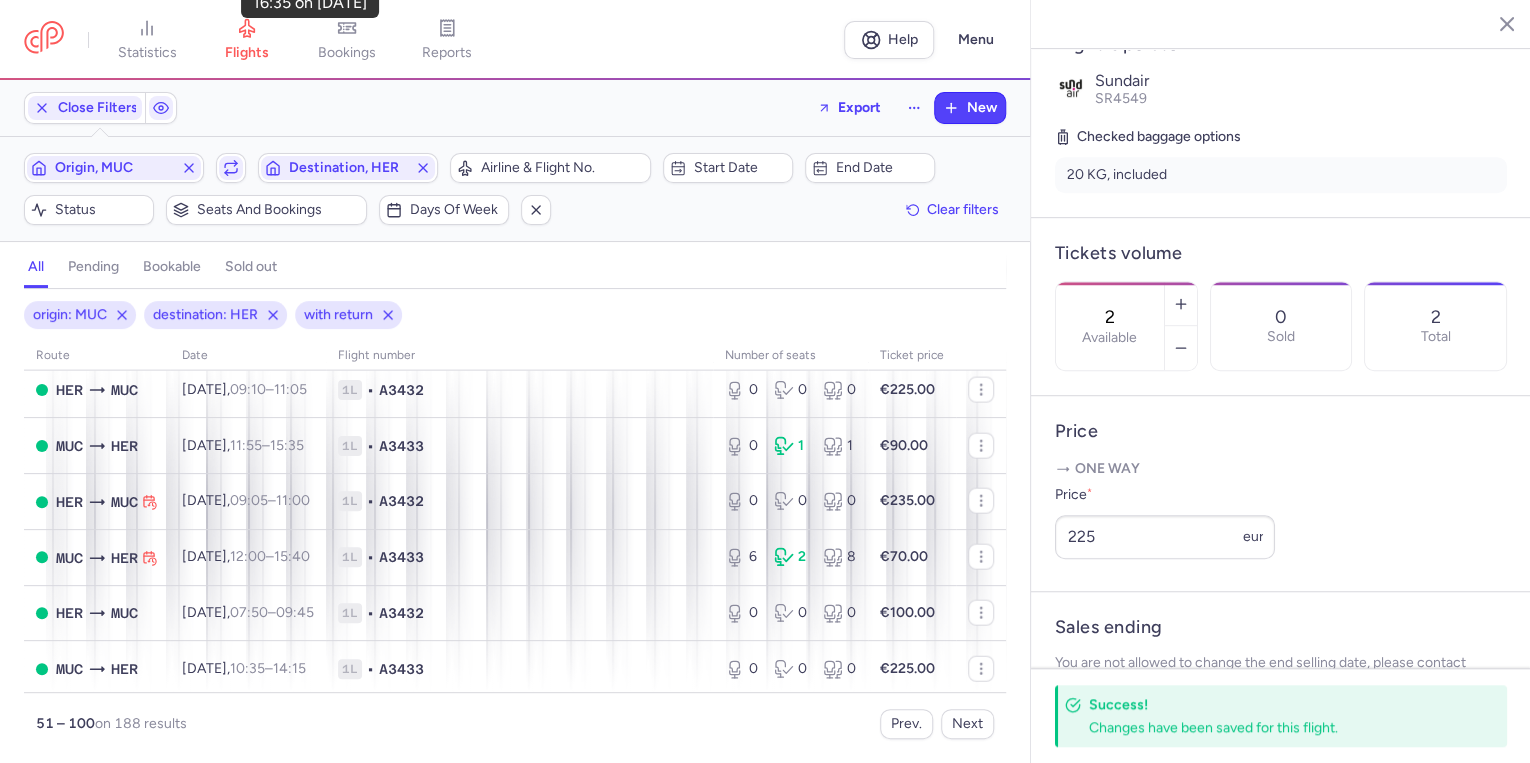 scroll, scrollTop: 2400, scrollLeft: 0, axis: vertical 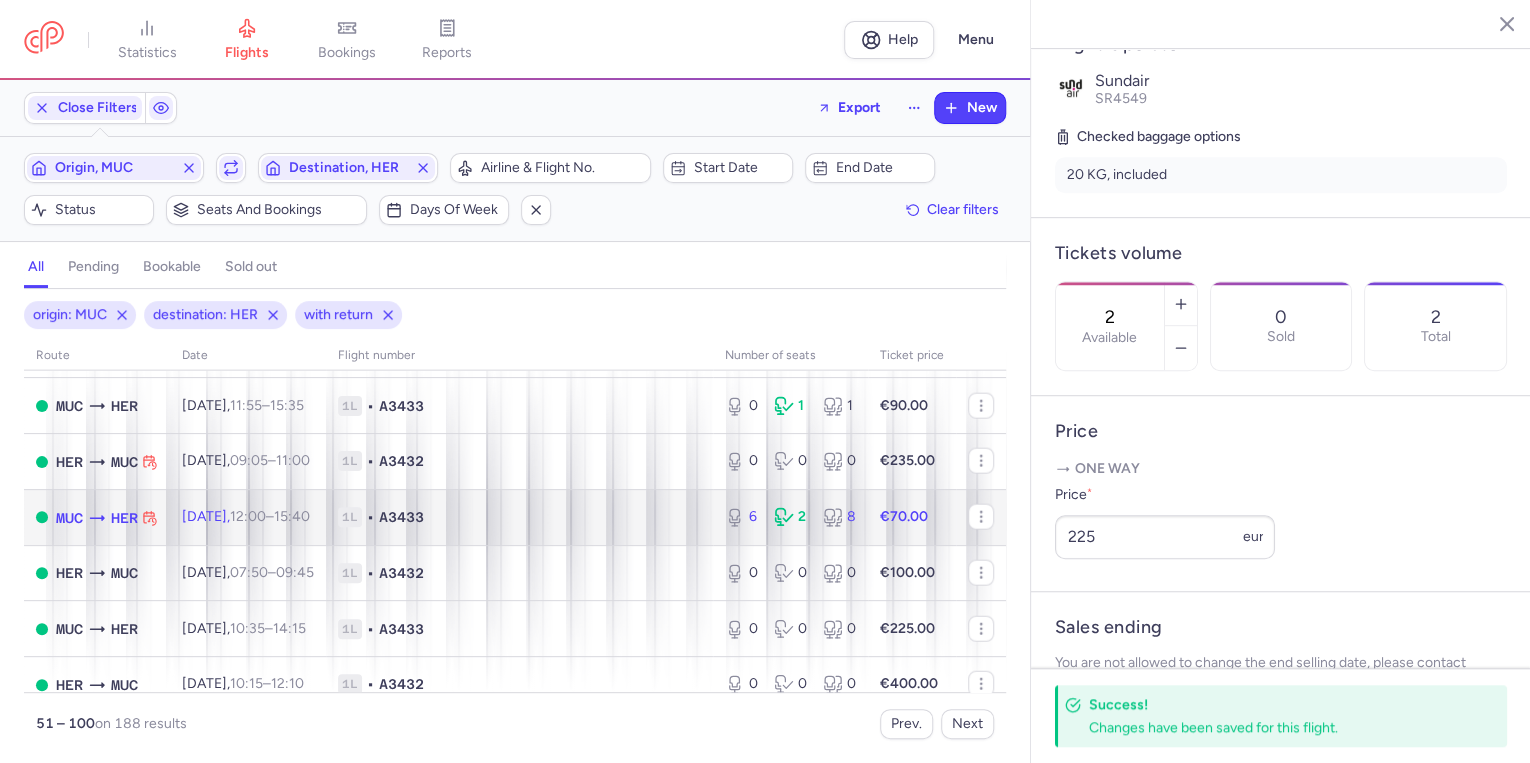 click on "[DATE]  12:00  –  15:40  +0" 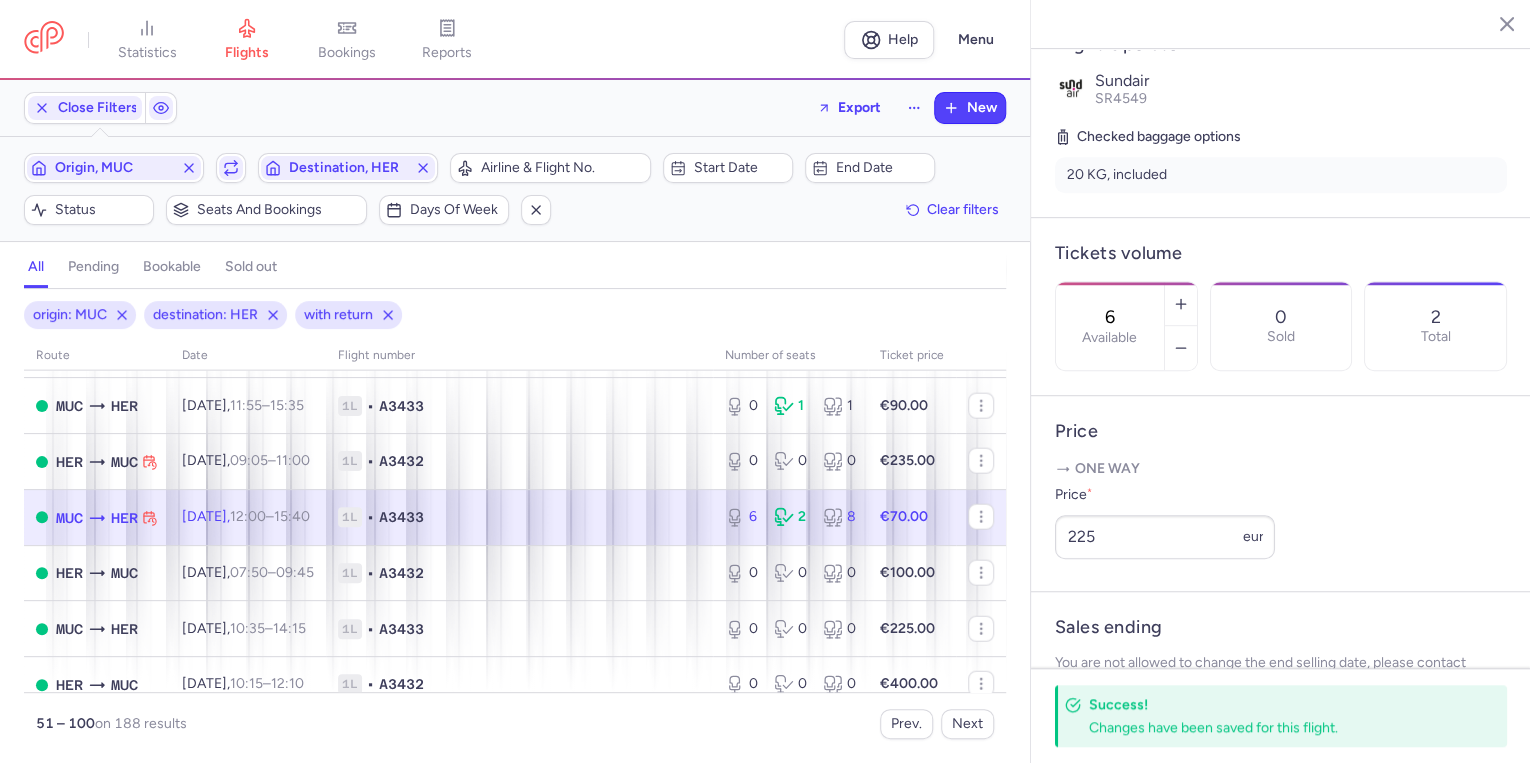 scroll, scrollTop: 416, scrollLeft: 0, axis: vertical 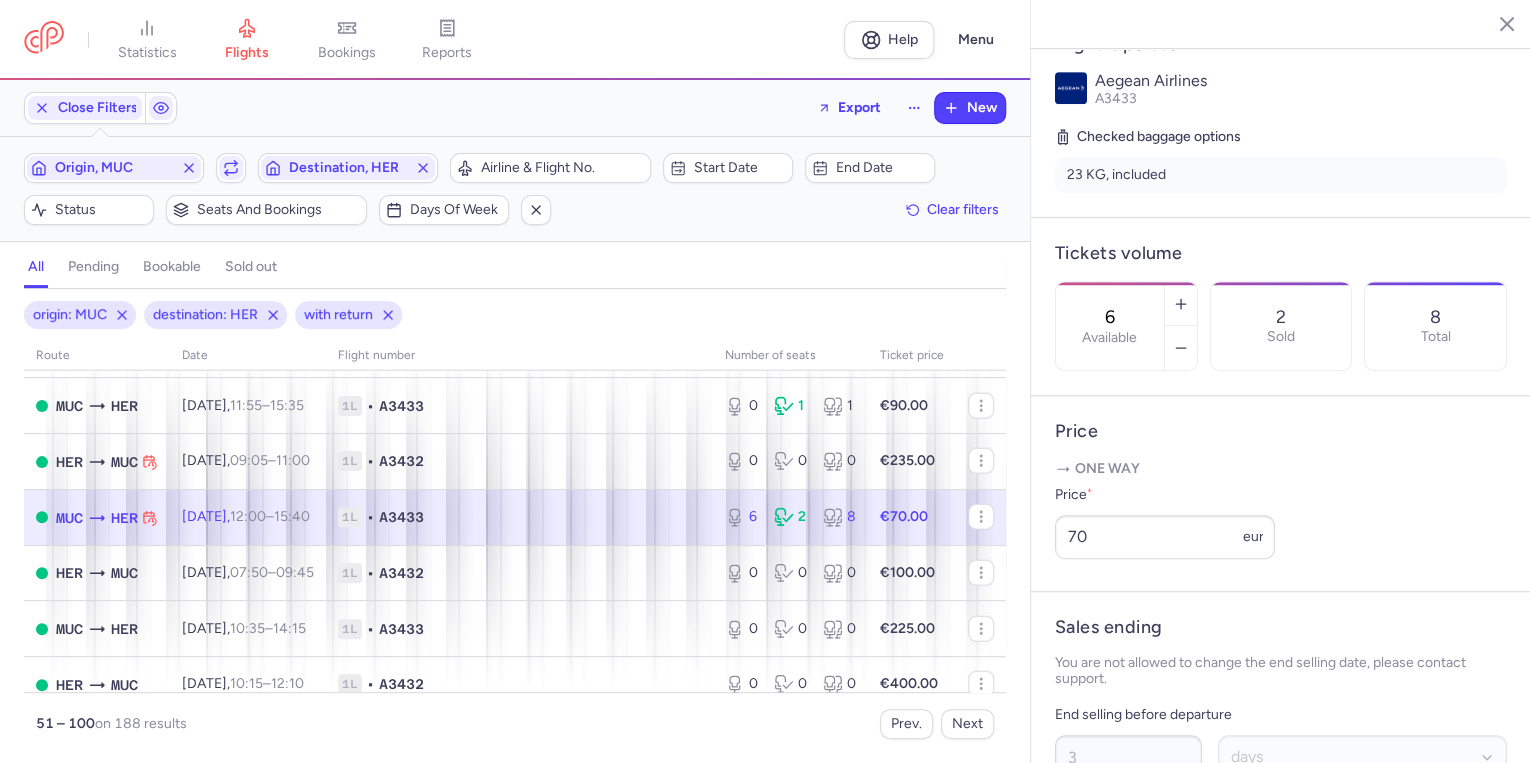 click on "[DATE]  12:00  –  15:40  +0" 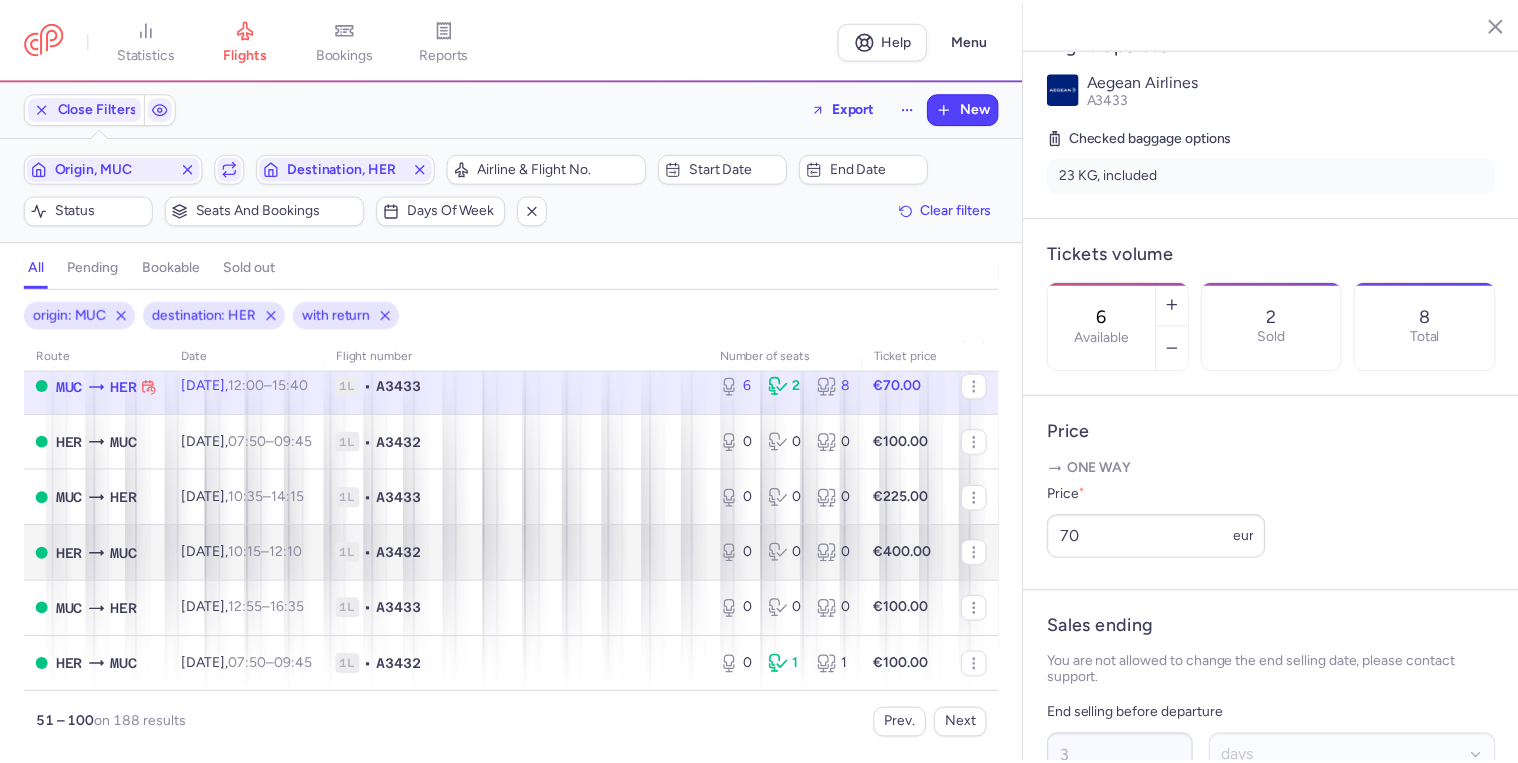 scroll, scrollTop: 2593, scrollLeft: 0, axis: vertical 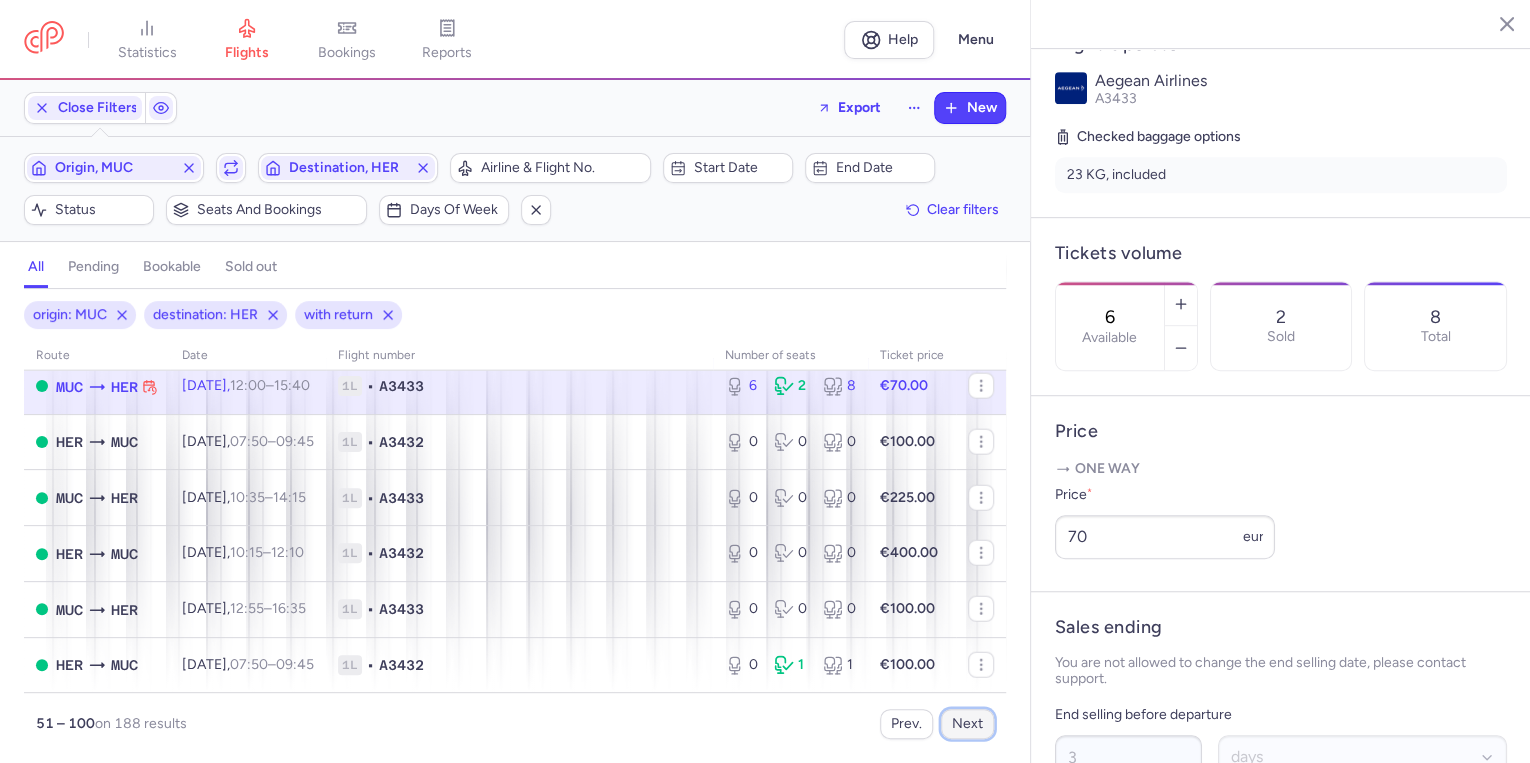 click on "Next" at bounding box center (967, 724) 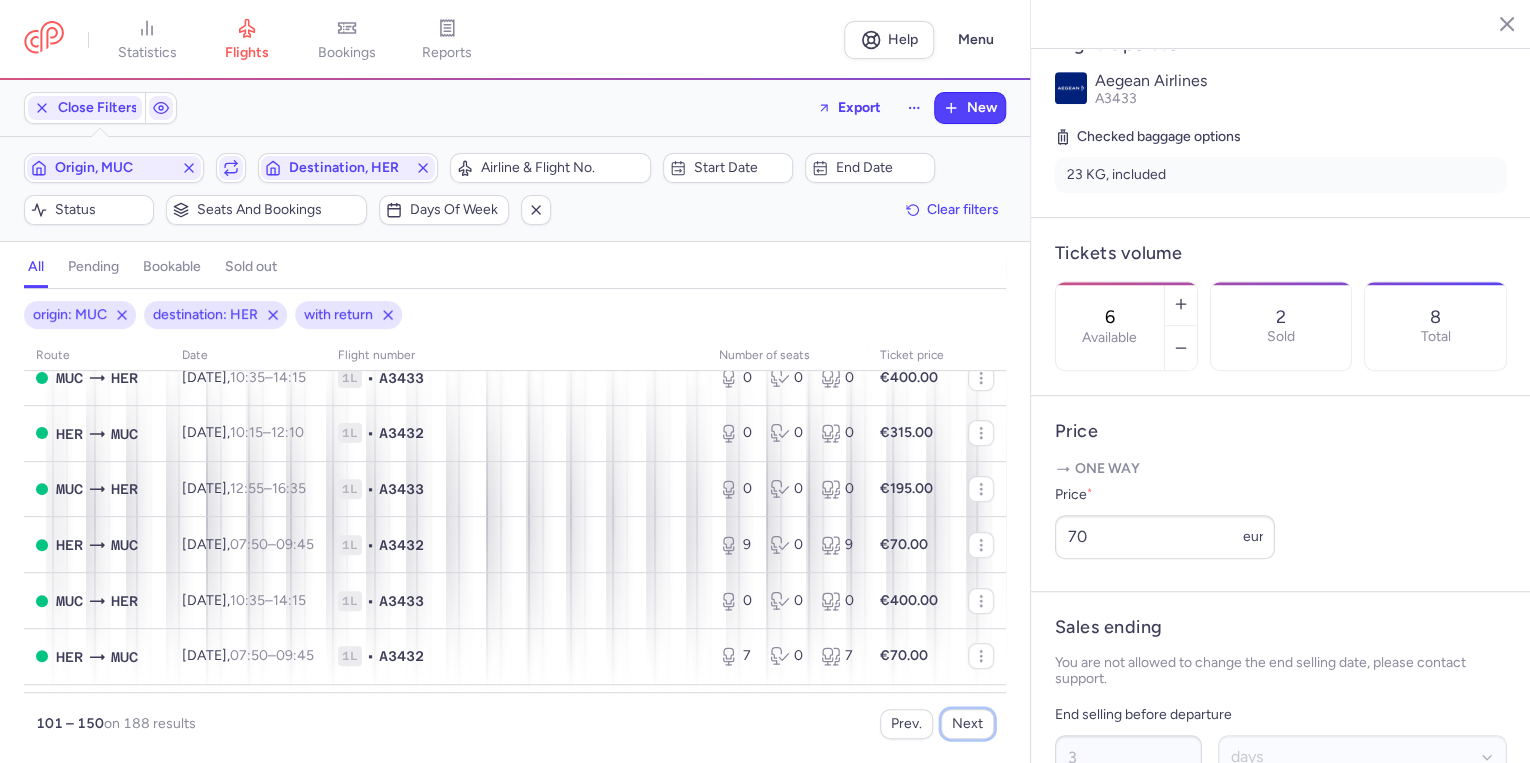 scroll, scrollTop: 640, scrollLeft: 0, axis: vertical 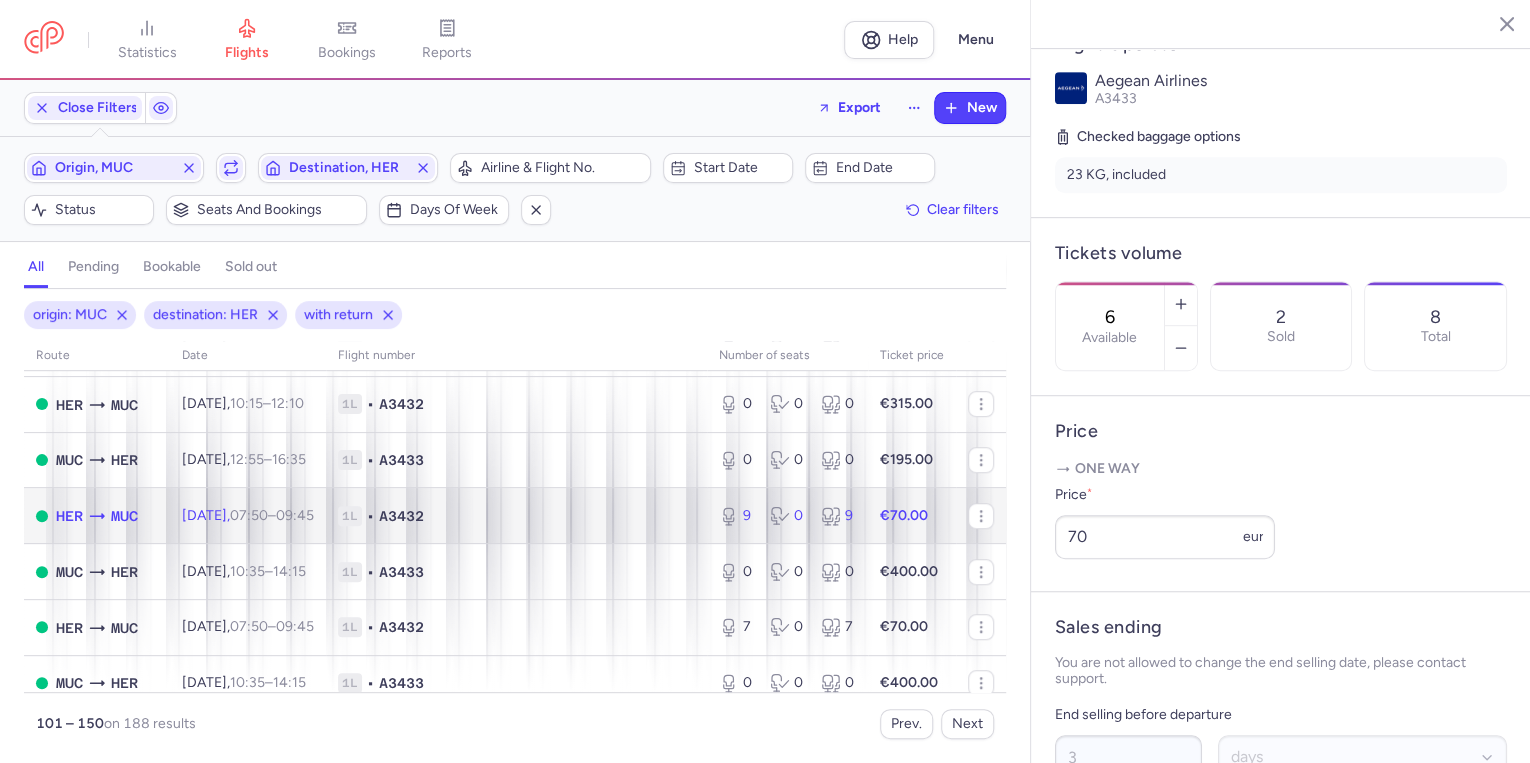 click on "1L • A3432" 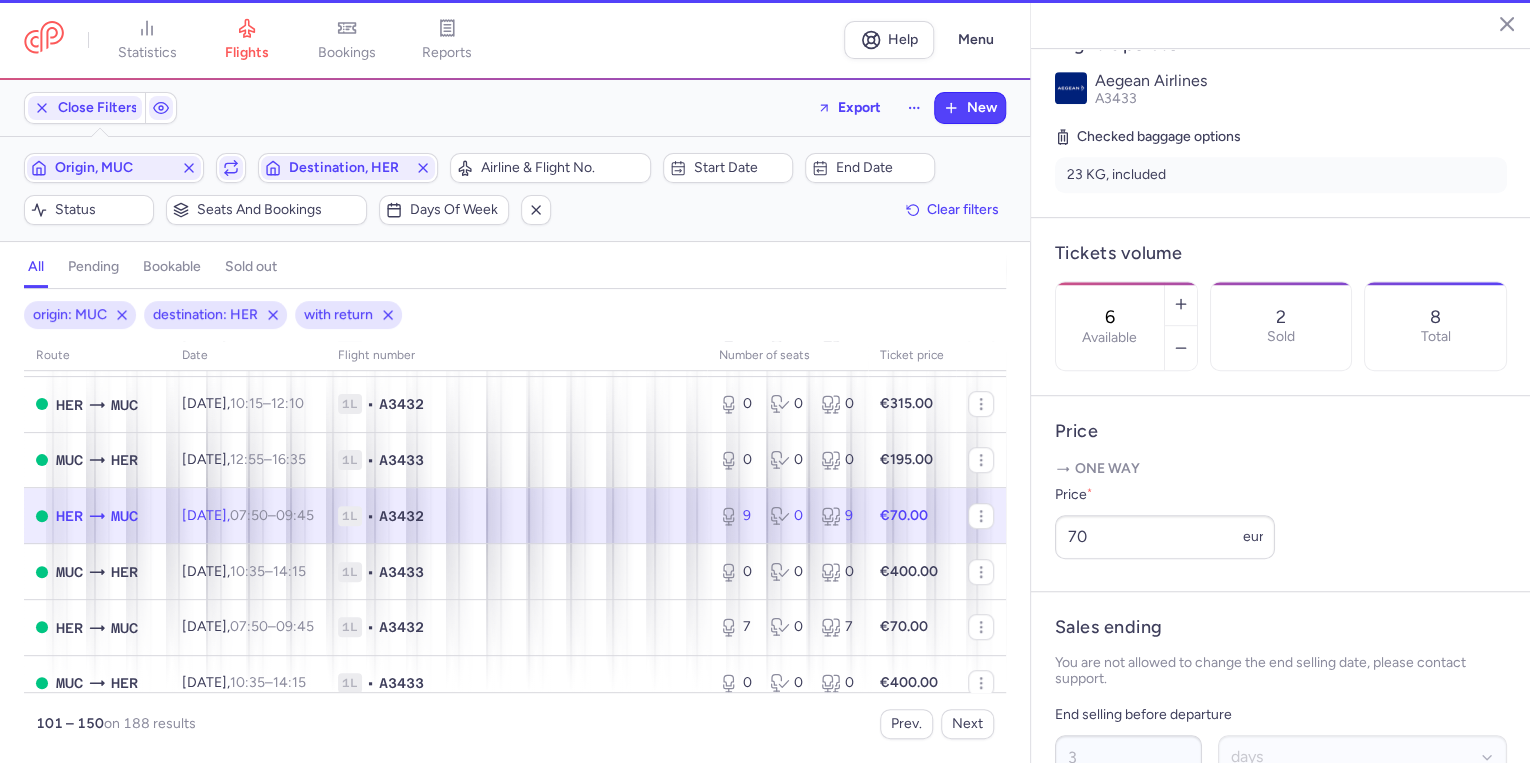 type on "9" 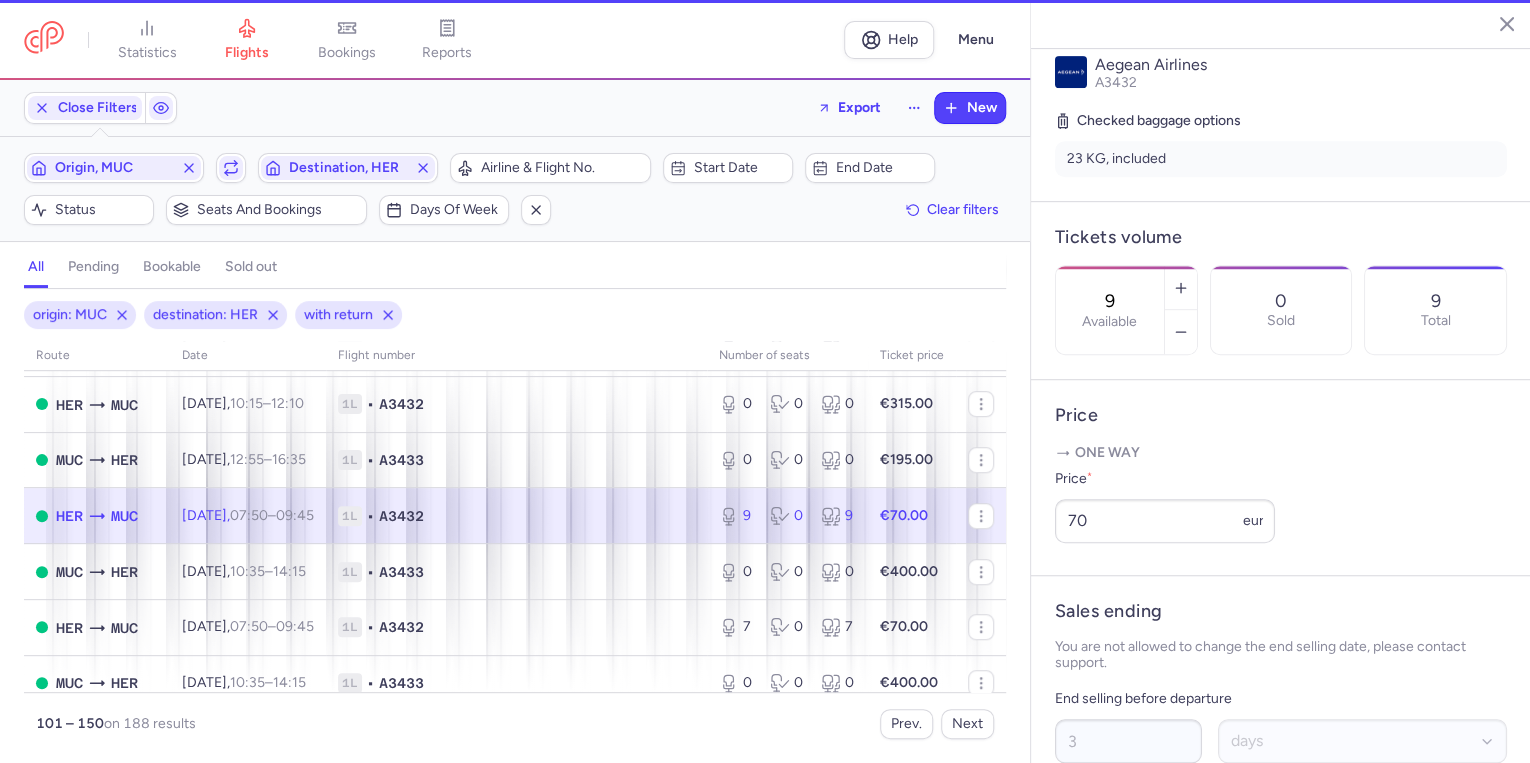 scroll, scrollTop: 400, scrollLeft: 0, axis: vertical 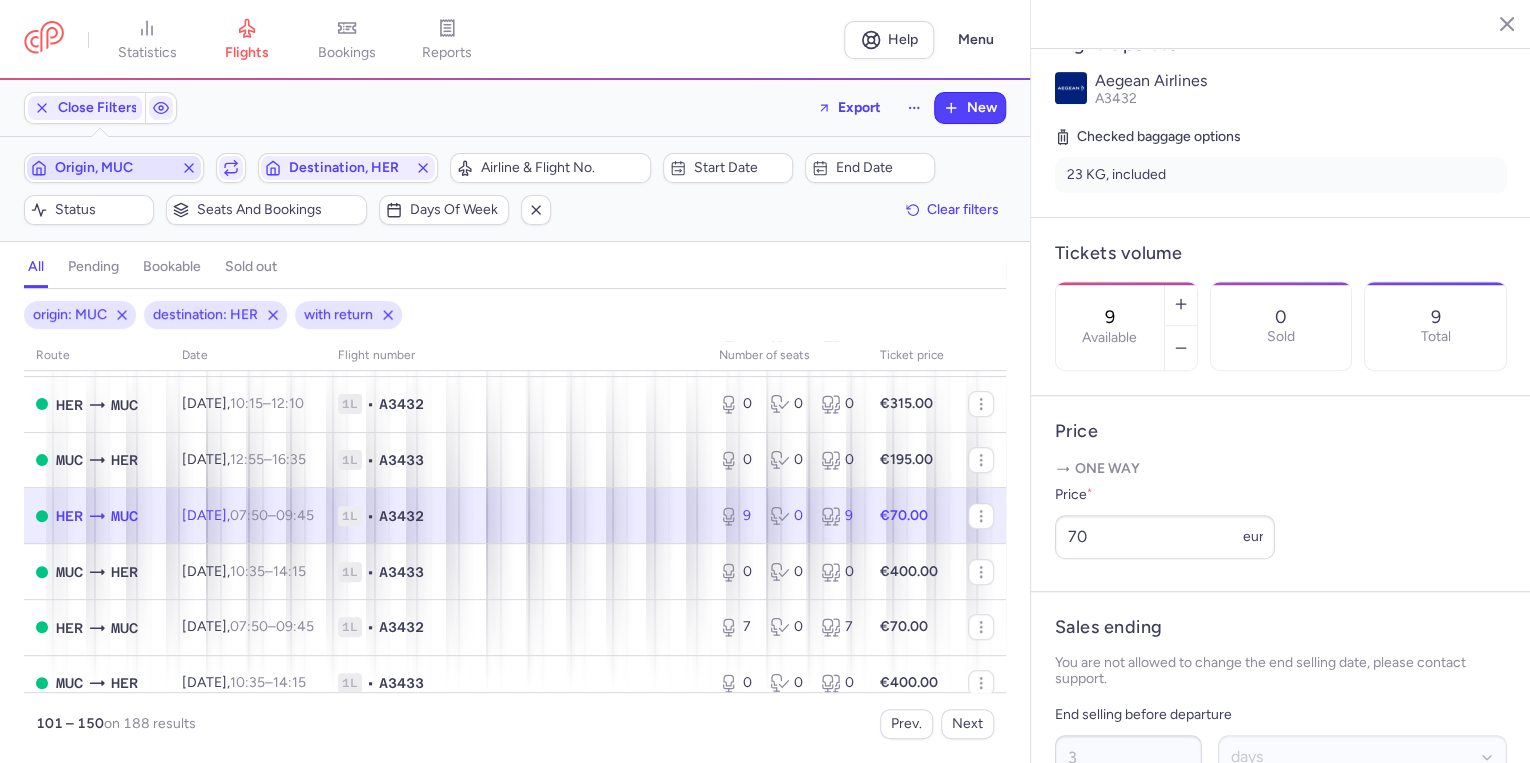 click on "Origin, MUC" at bounding box center (114, 168) 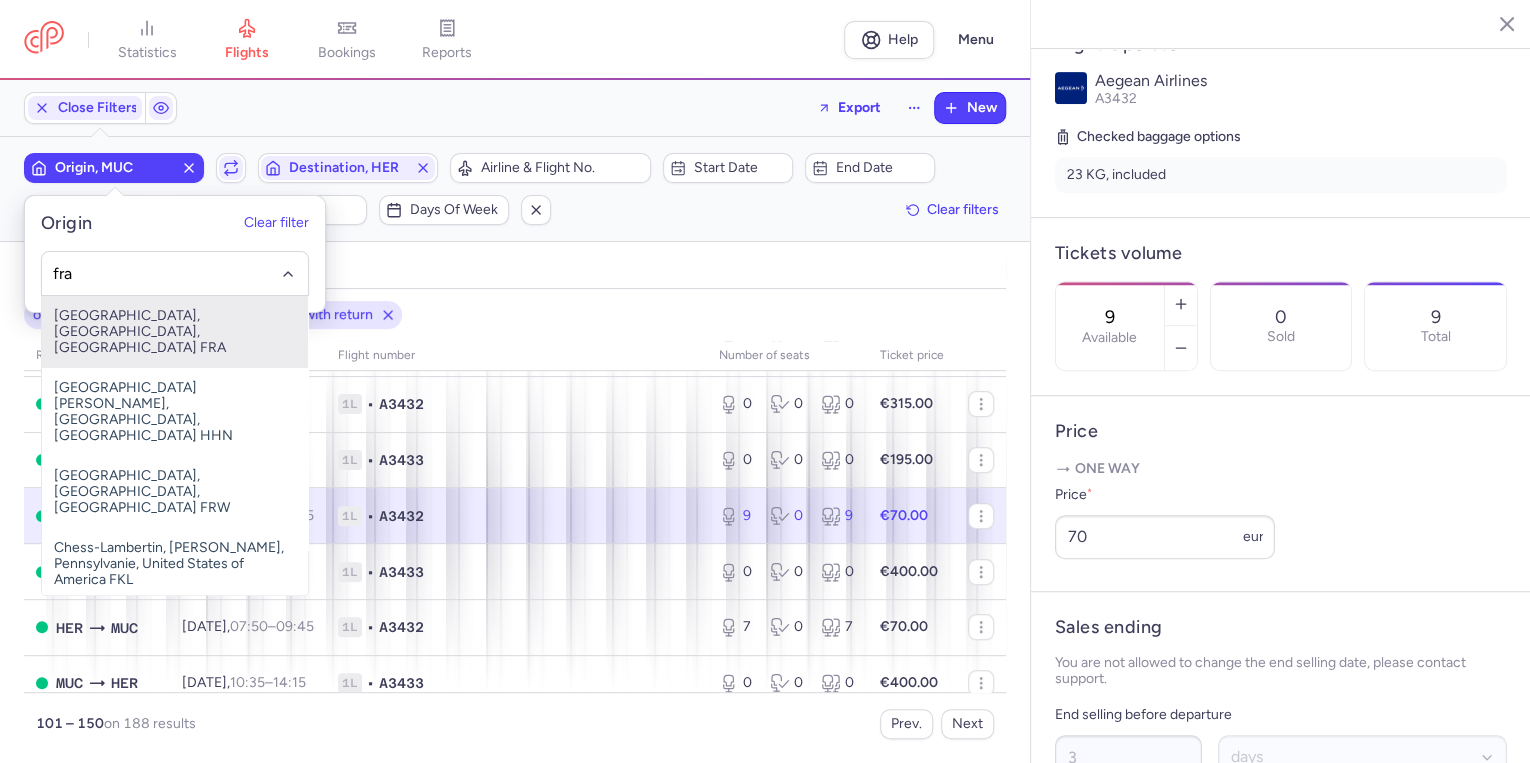 click on "[GEOGRAPHIC_DATA], [GEOGRAPHIC_DATA], [GEOGRAPHIC_DATA] FRA" at bounding box center (175, 332) 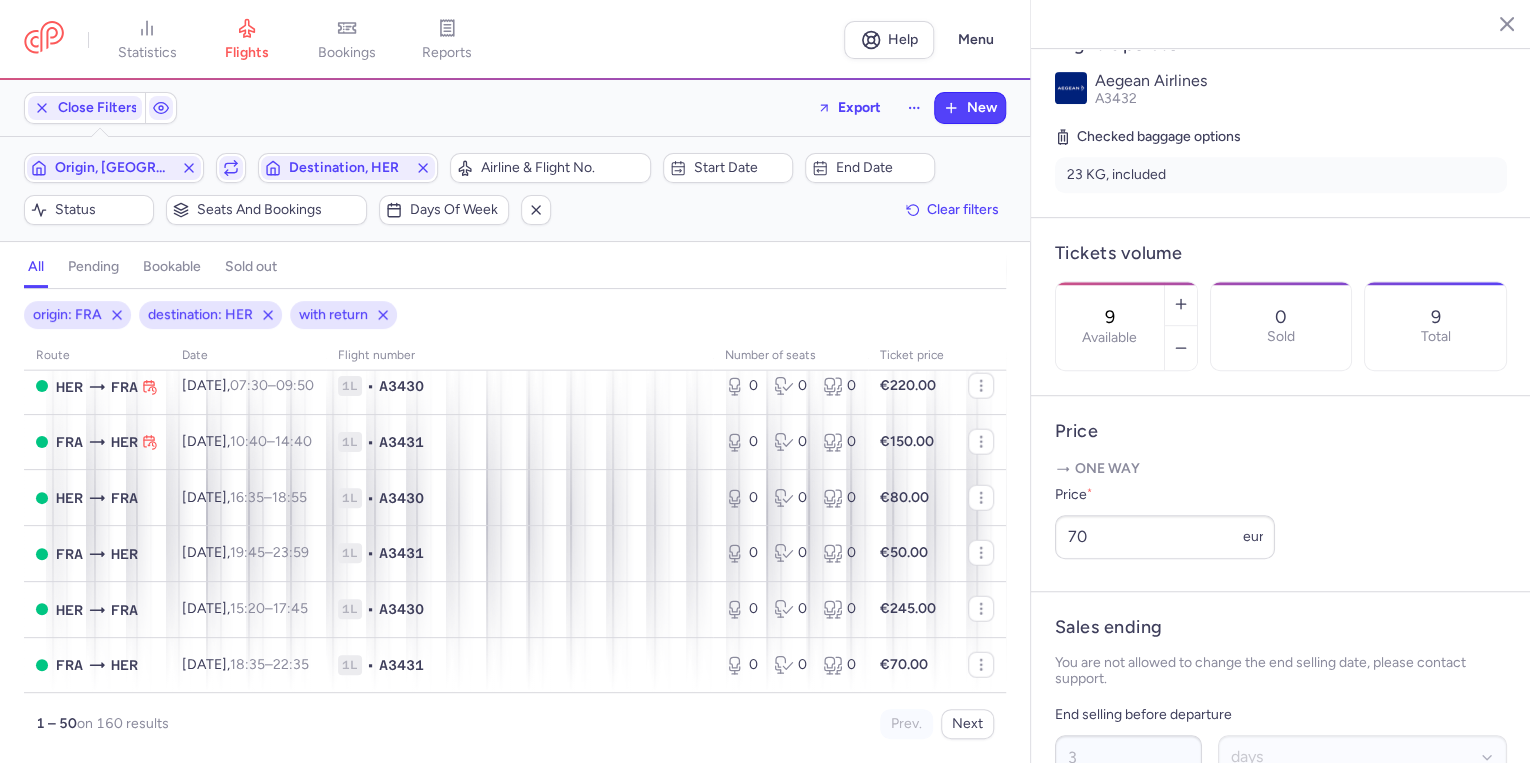 scroll, scrollTop: 2593, scrollLeft: 0, axis: vertical 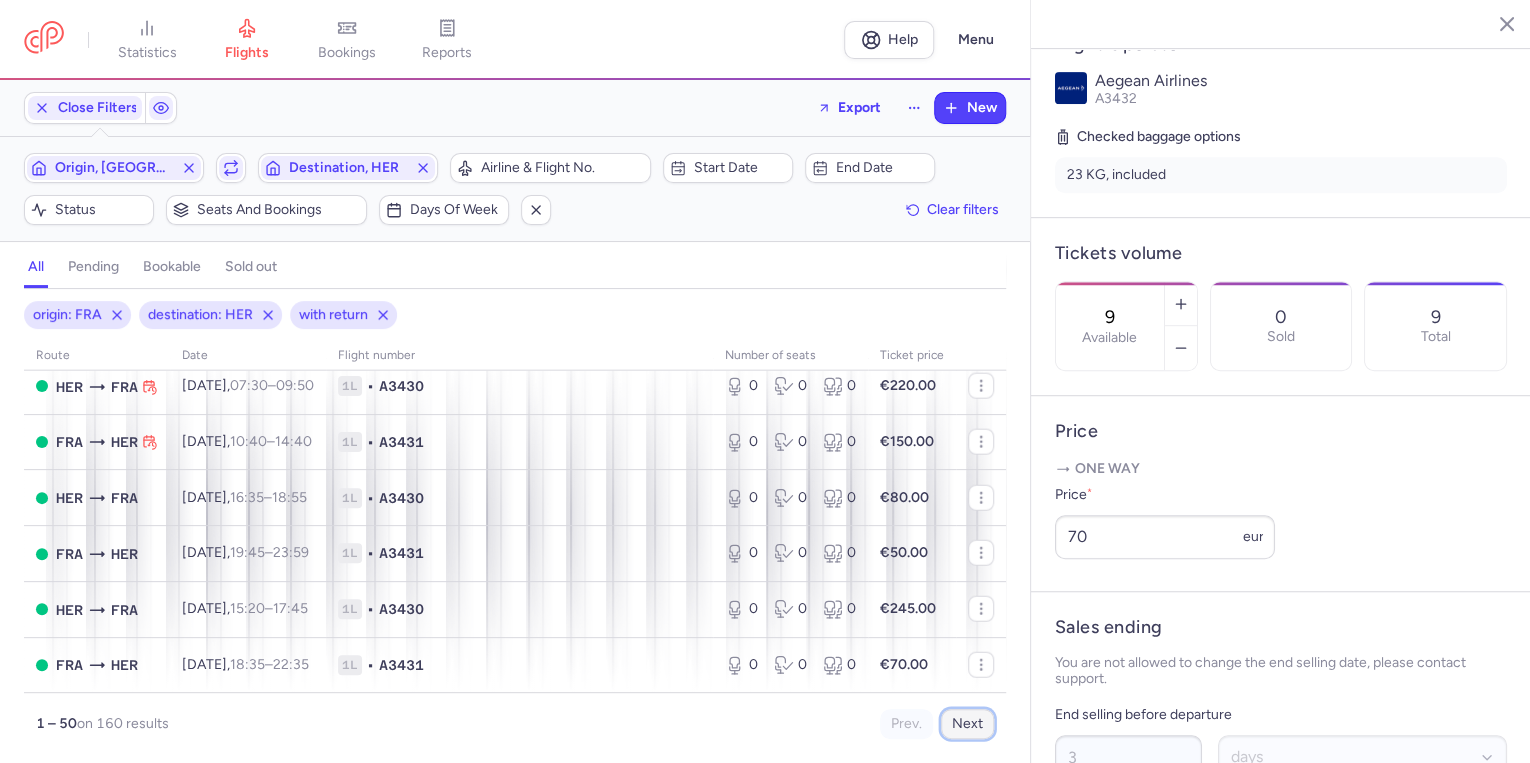 click on "Next" at bounding box center (967, 724) 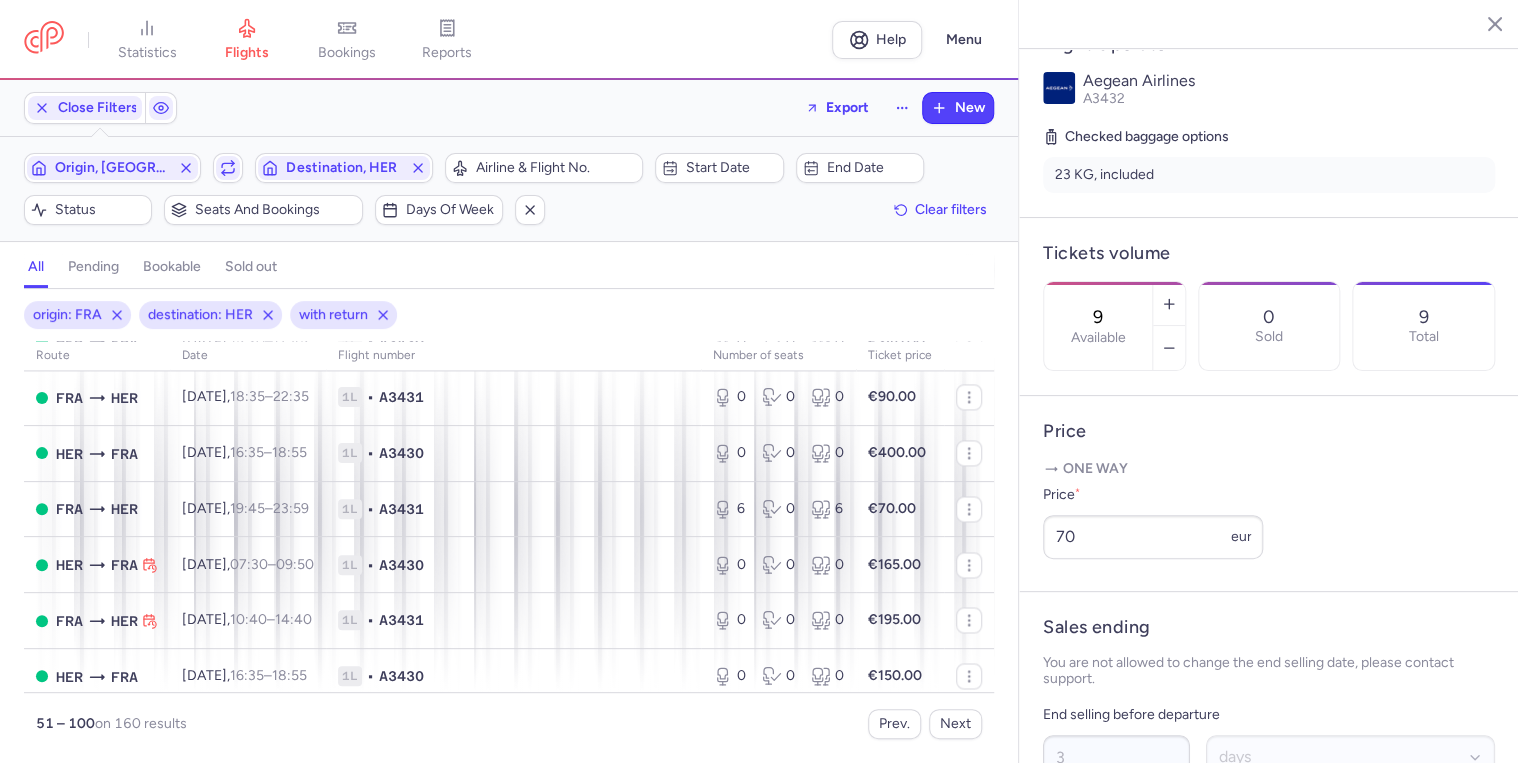 scroll, scrollTop: 1600, scrollLeft: 0, axis: vertical 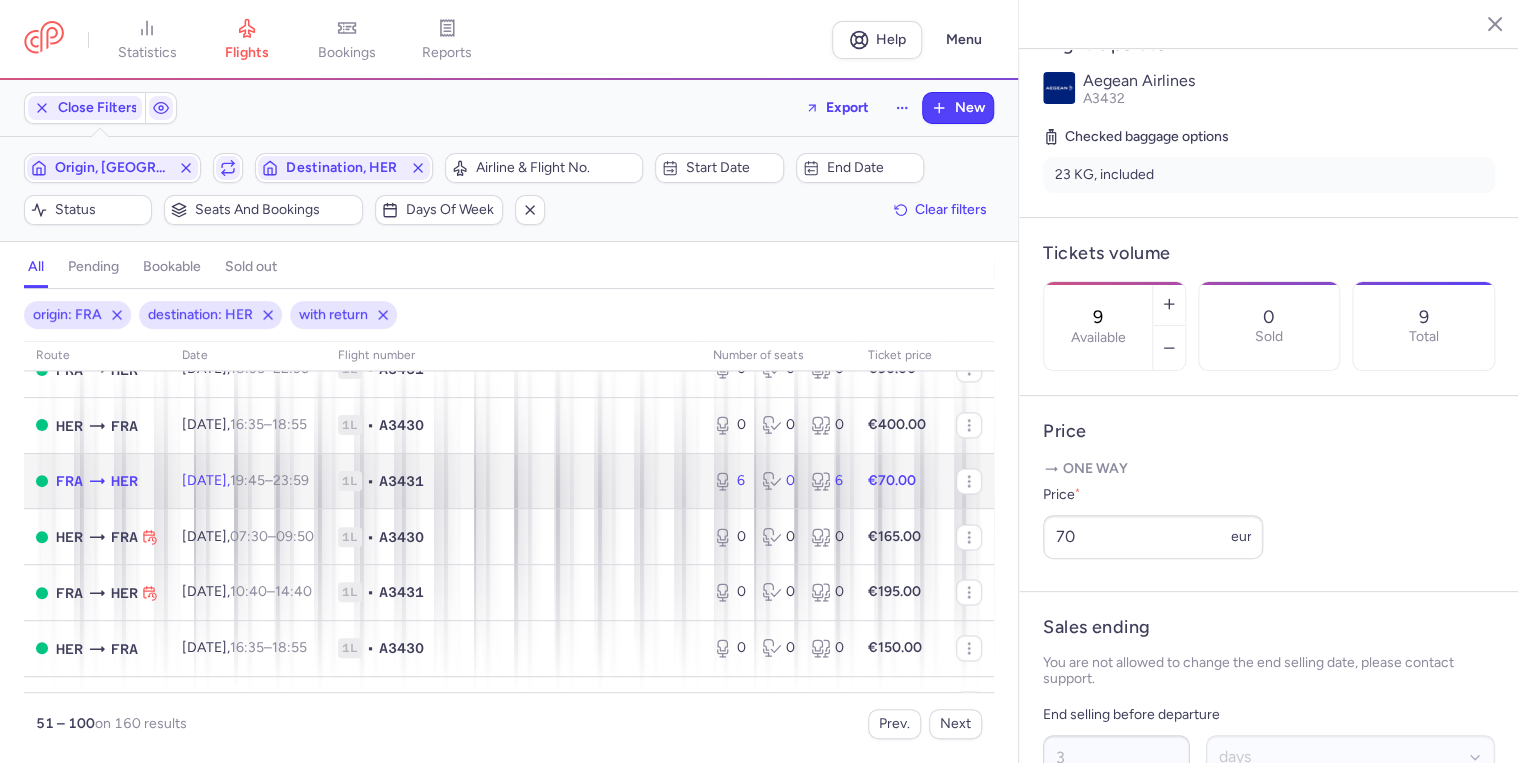 click on "1L • A3431" 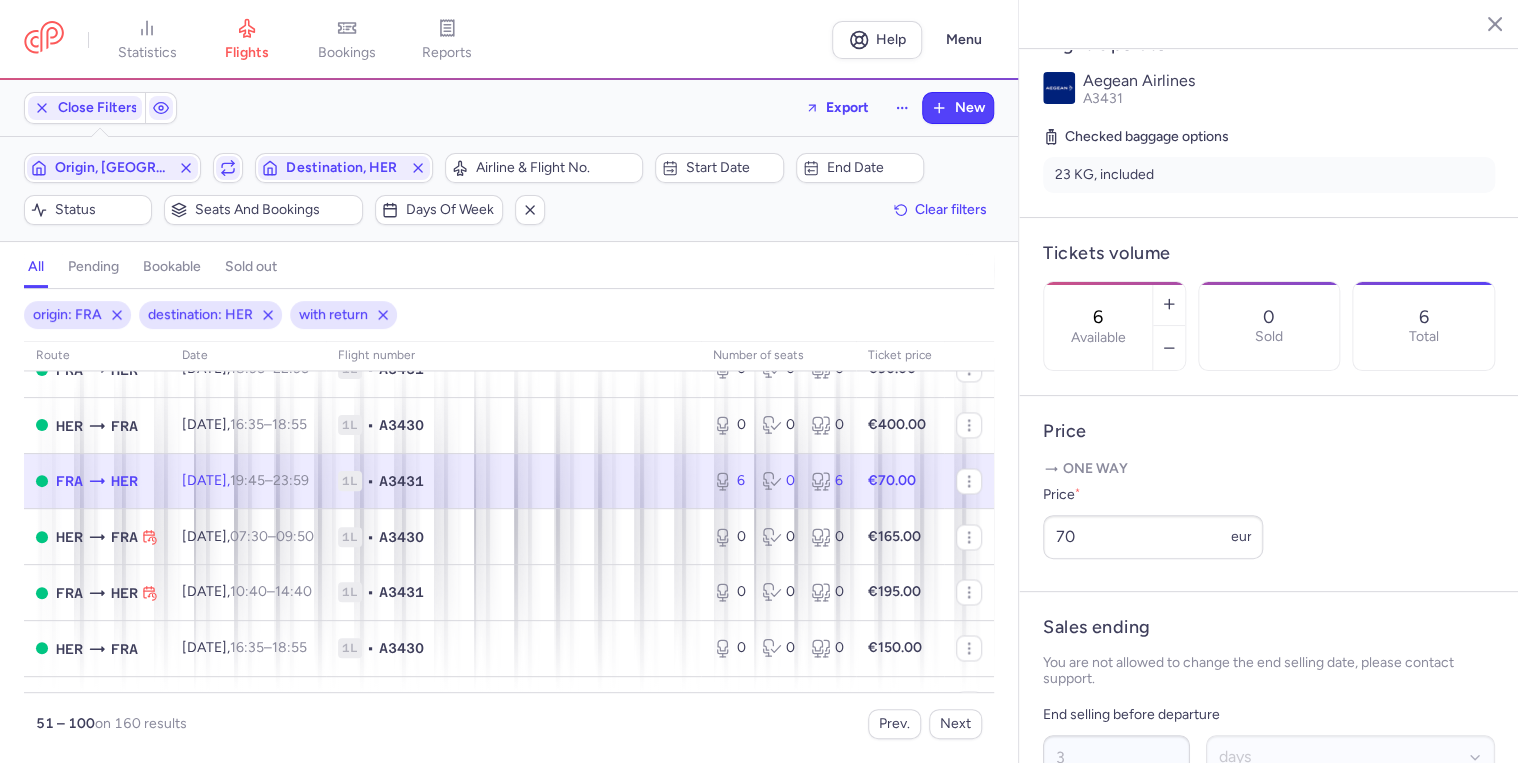 click on "1L • A3431" 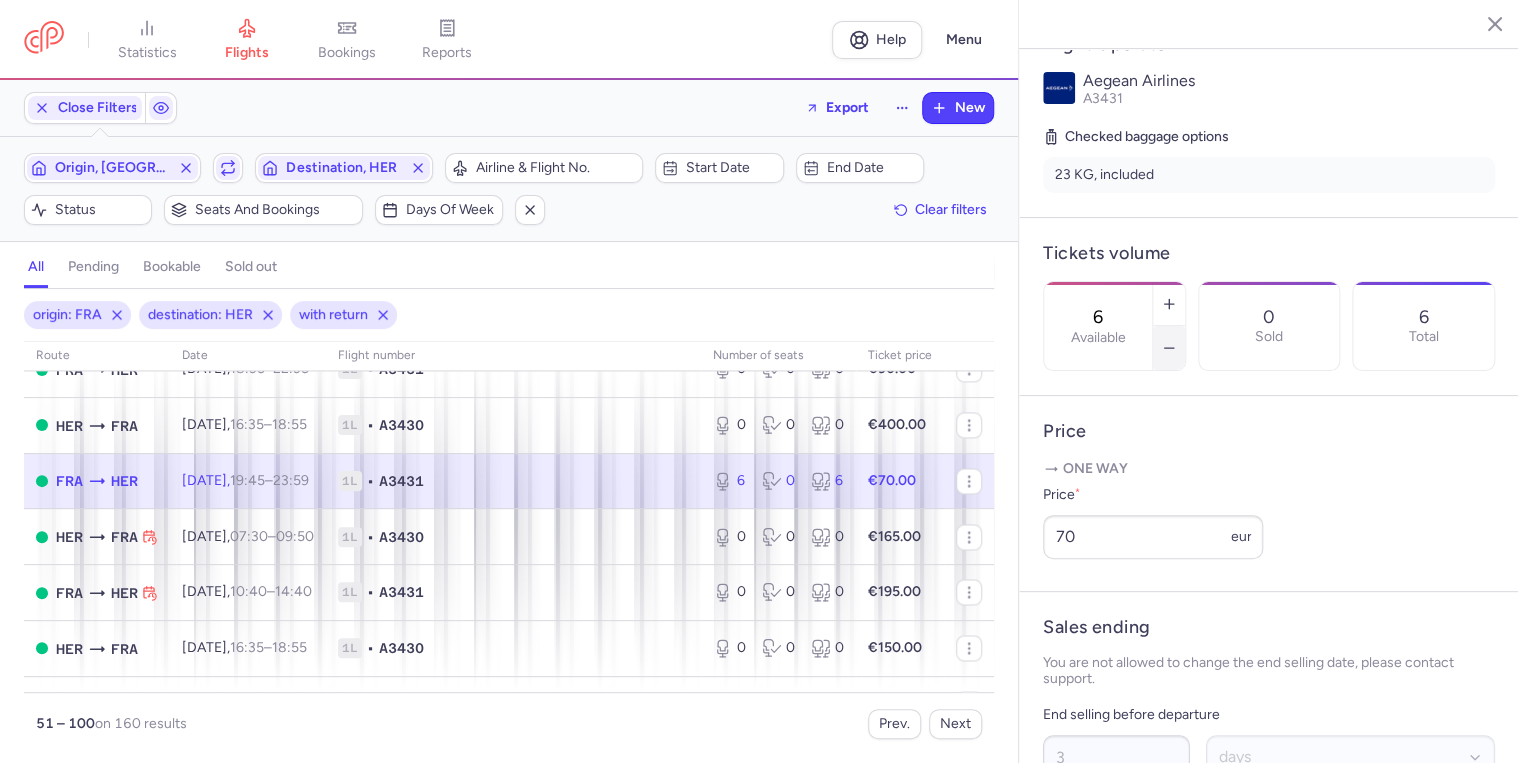 click 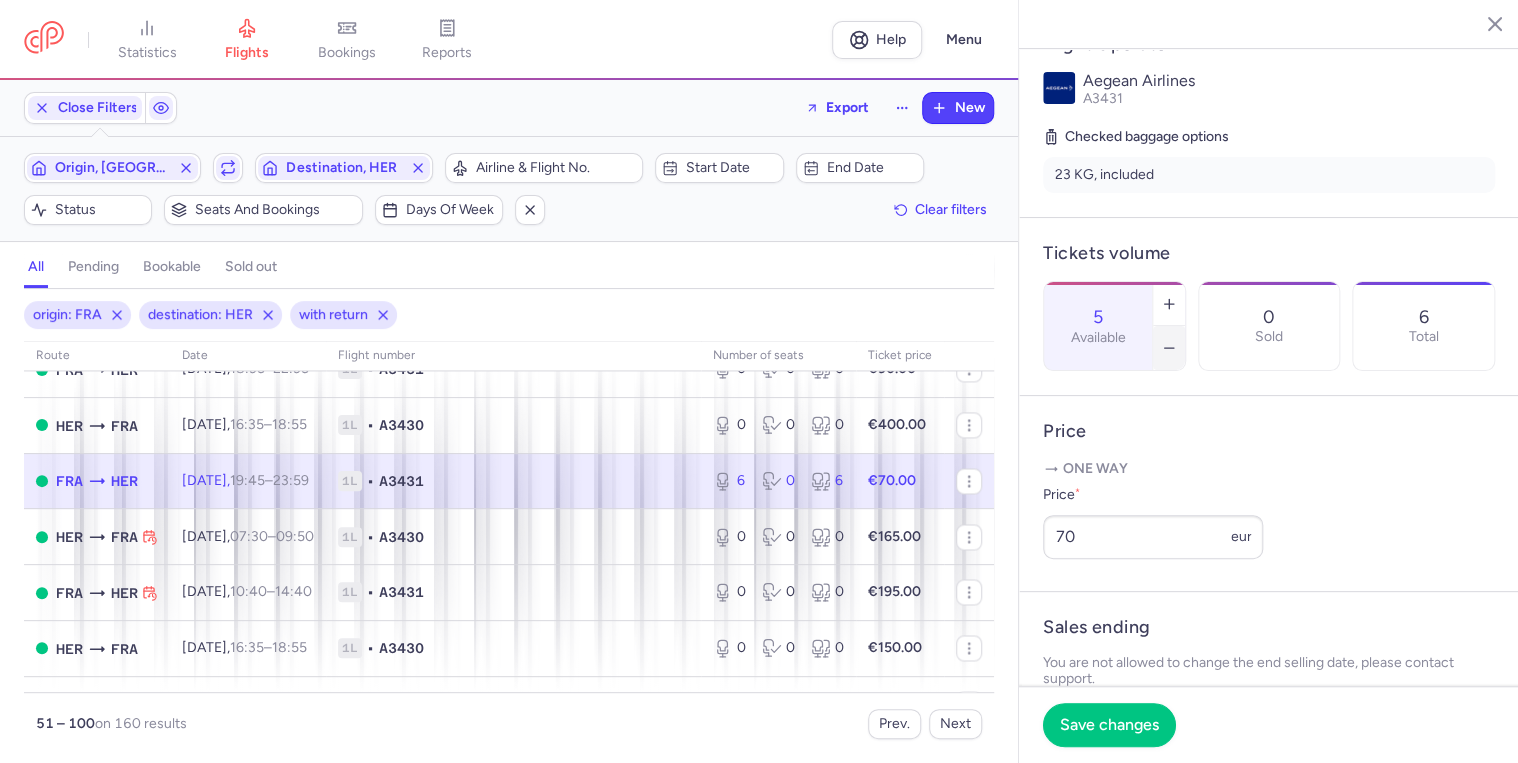 click 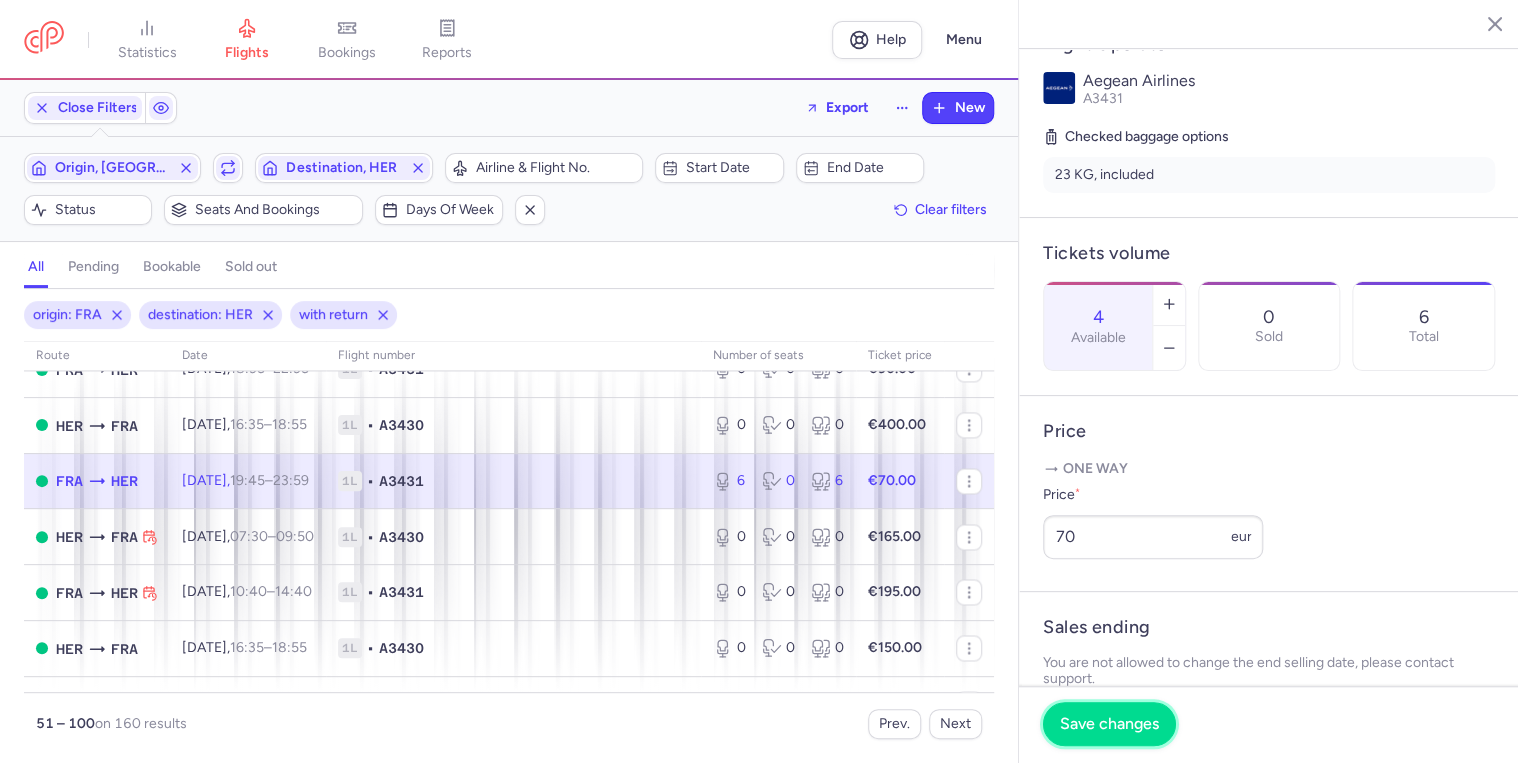 click on "Save changes" at bounding box center (1109, 724) 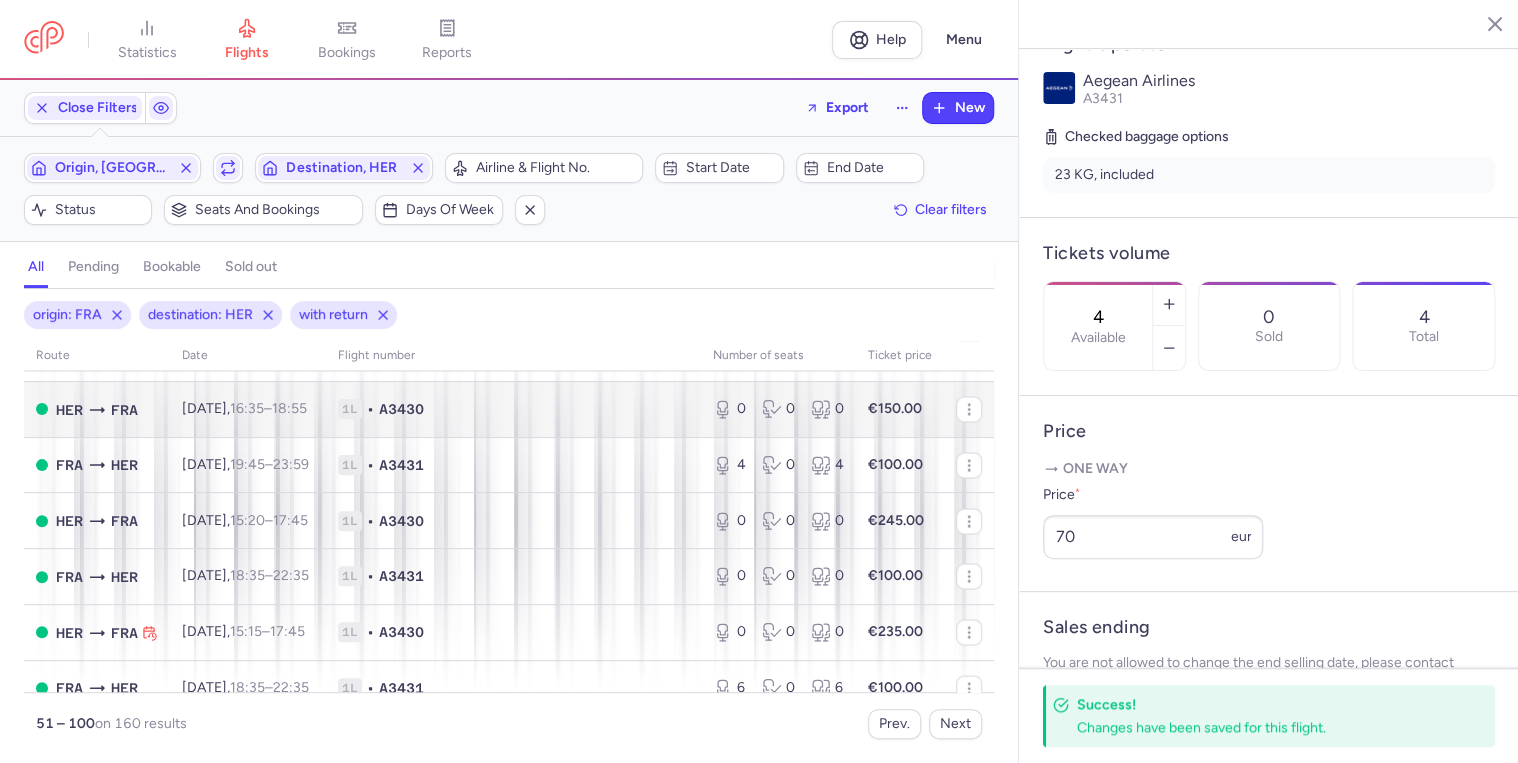 scroll, scrollTop: 1840, scrollLeft: 0, axis: vertical 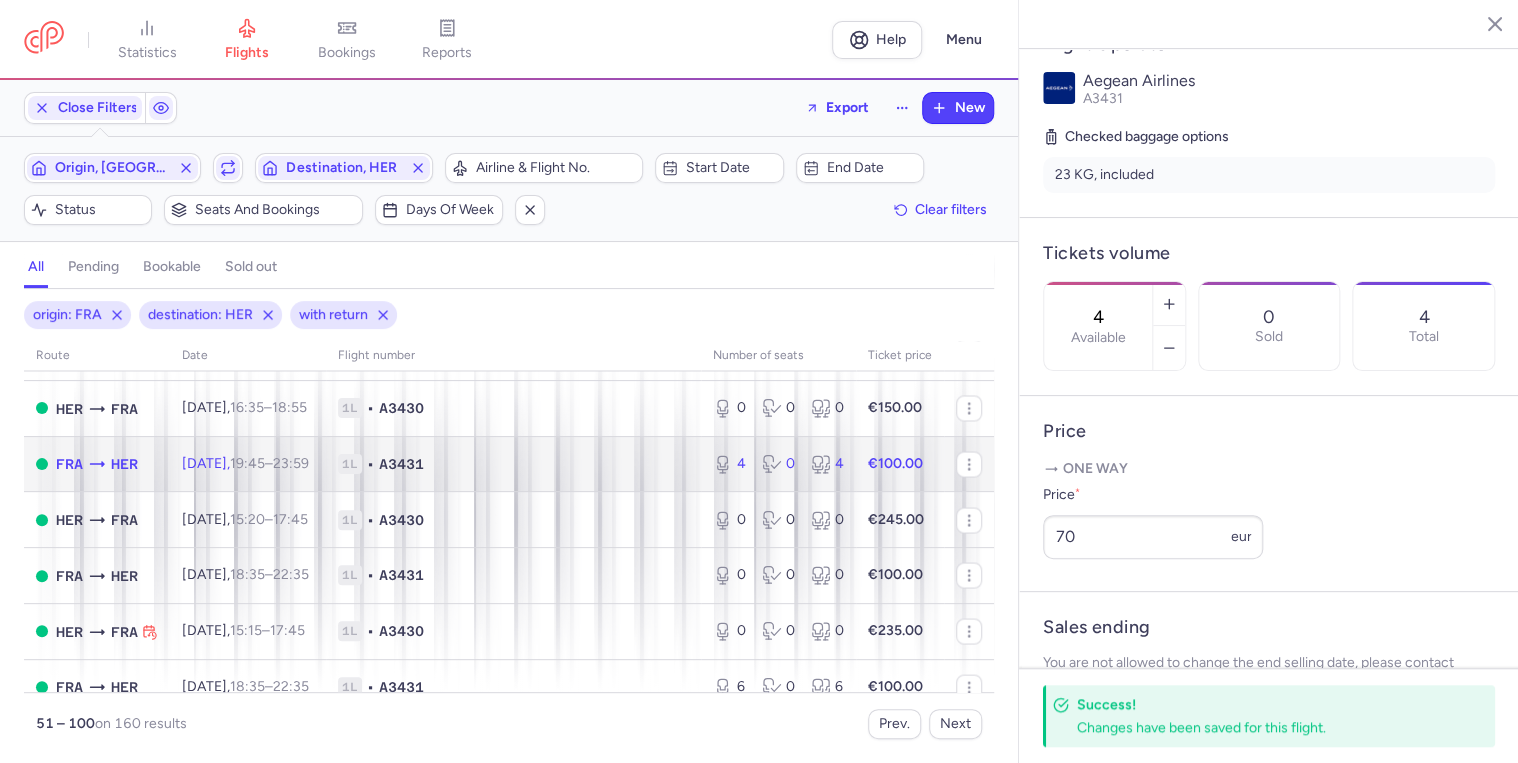 click on "[DATE]  19:45  –  23:59  +0" 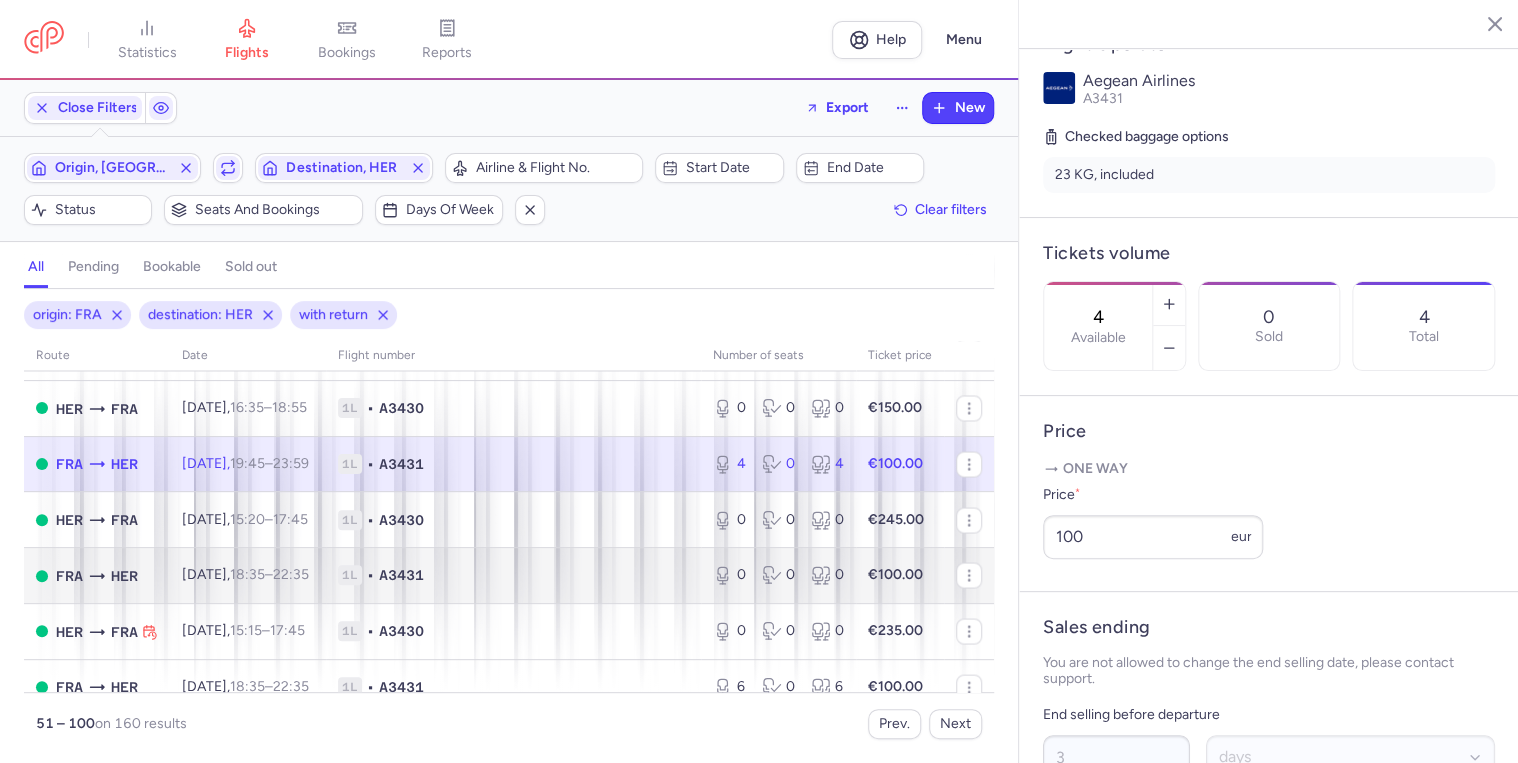 scroll, scrollTop: 2000, scrollLeft: 0, axis: vertical 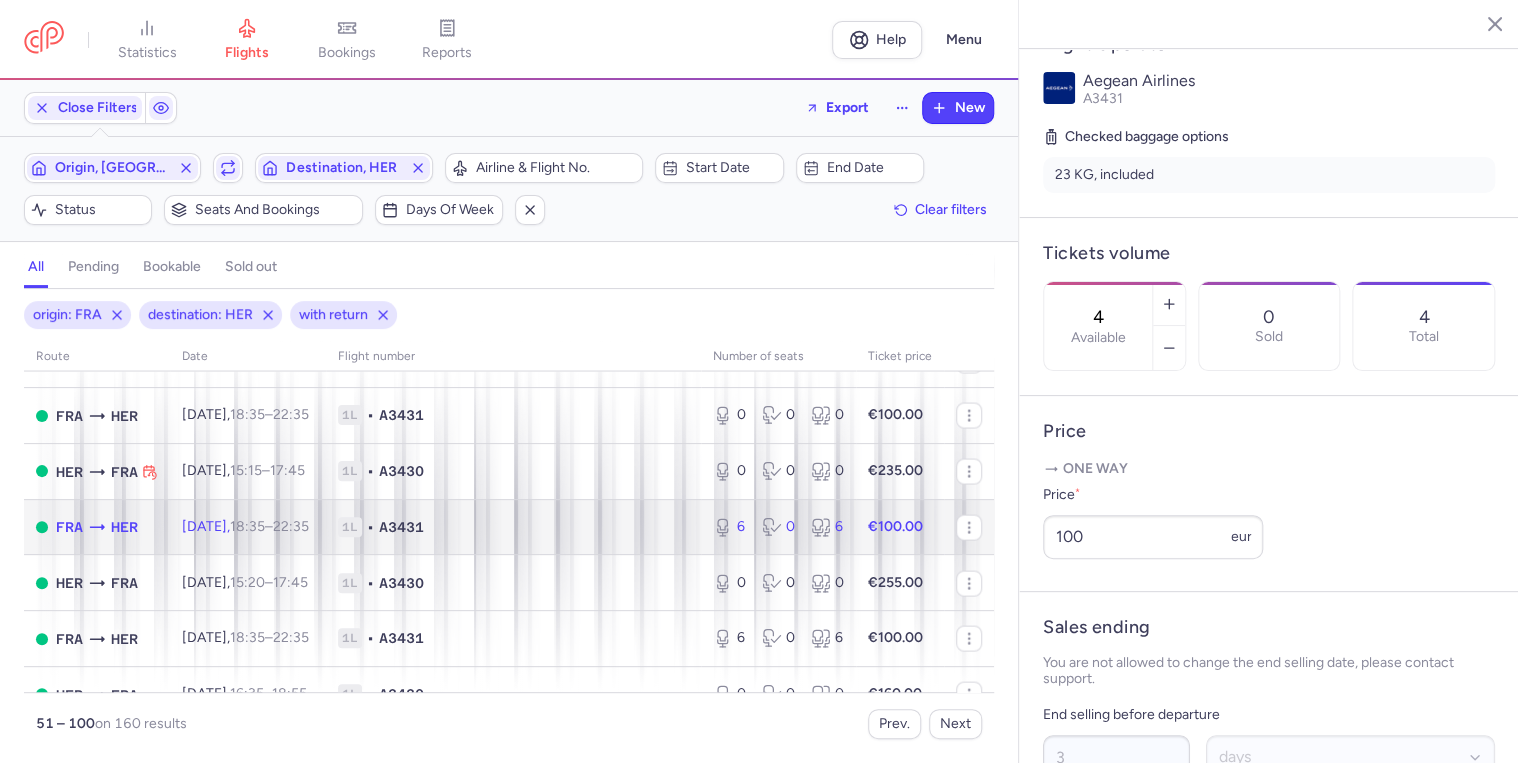 click on "1L • A3431" 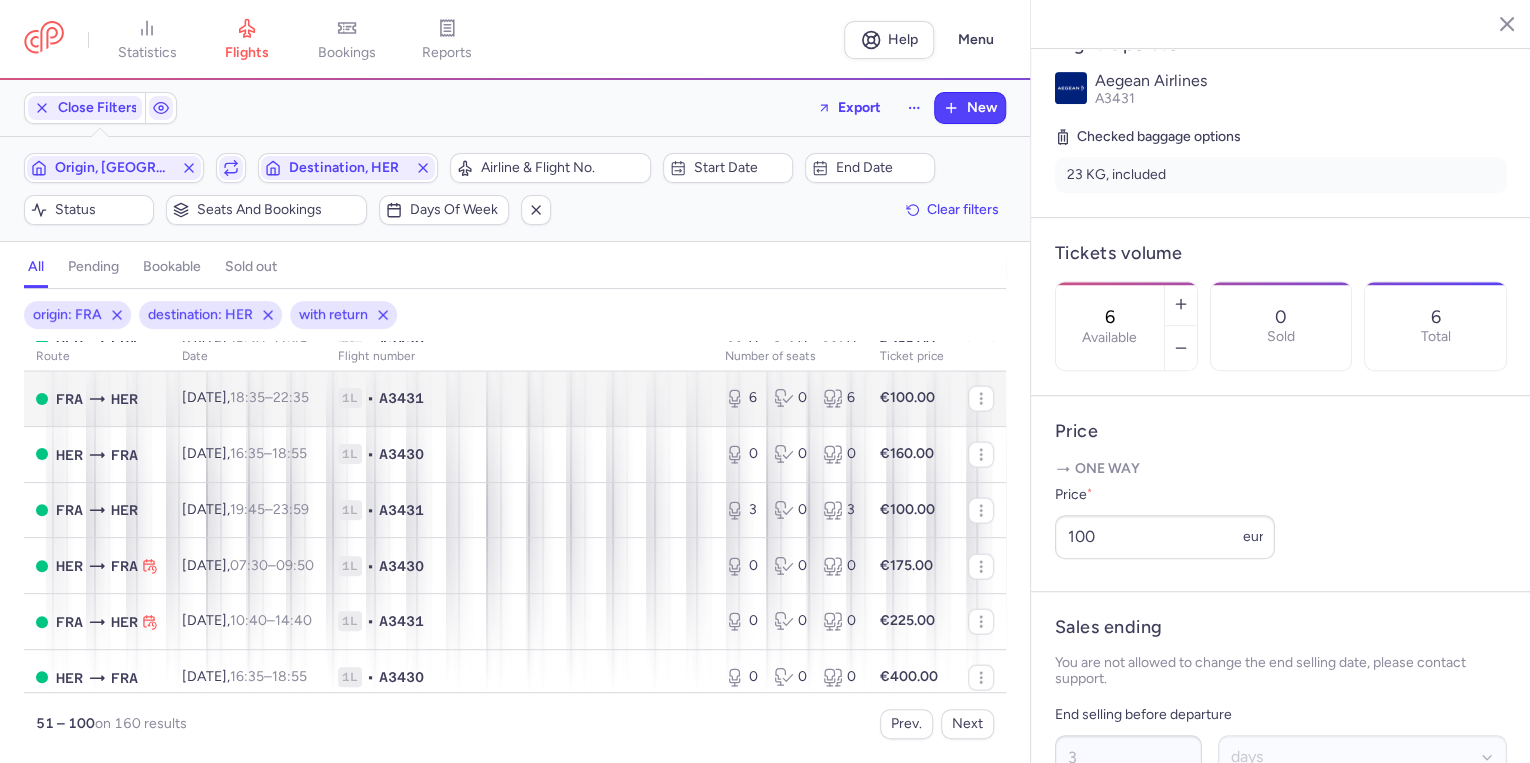 scroll, scrollTop: 2320, scrollLeft: 0, axis: vertical 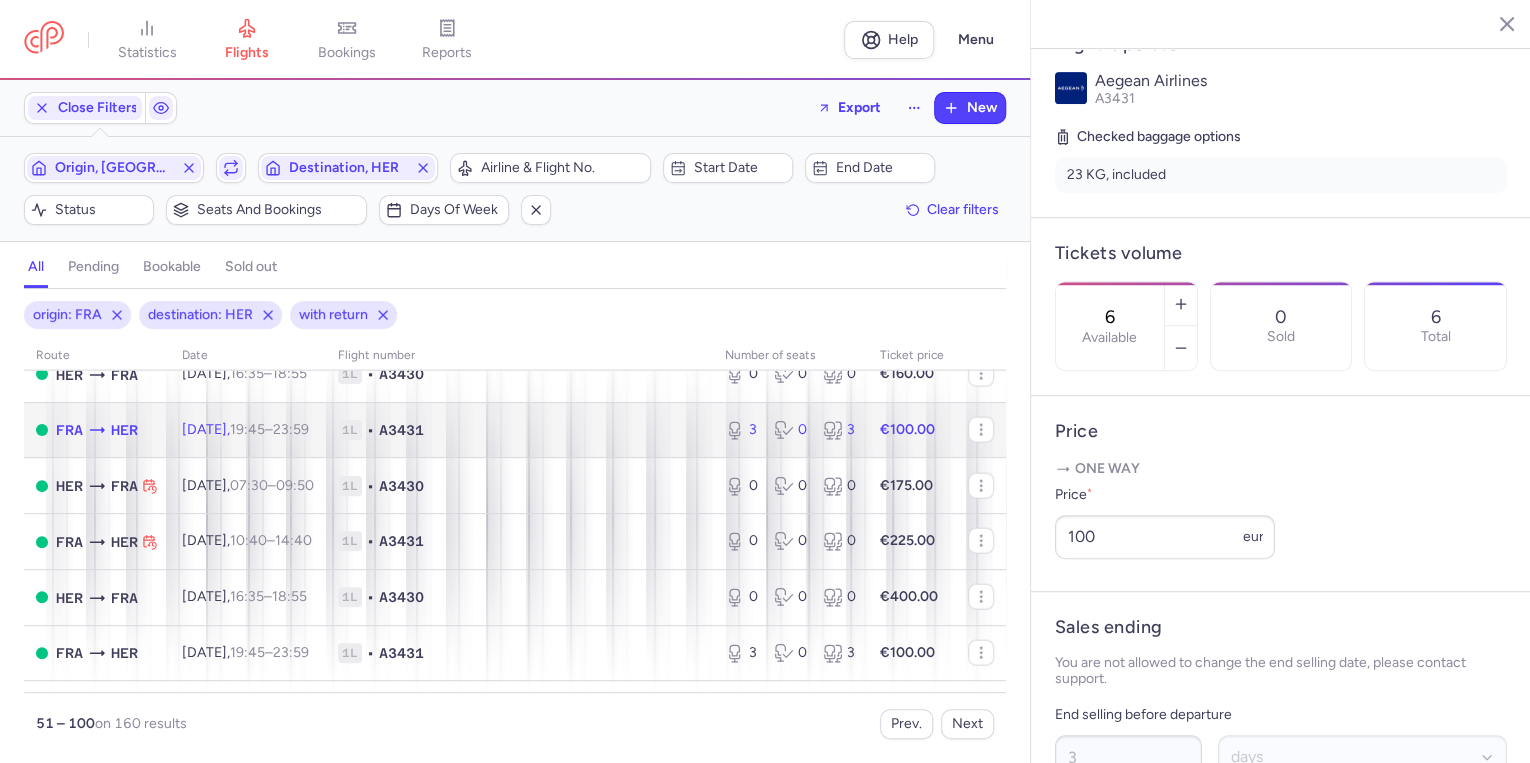click on "[DATE]  19:45  –  23:59  +0" 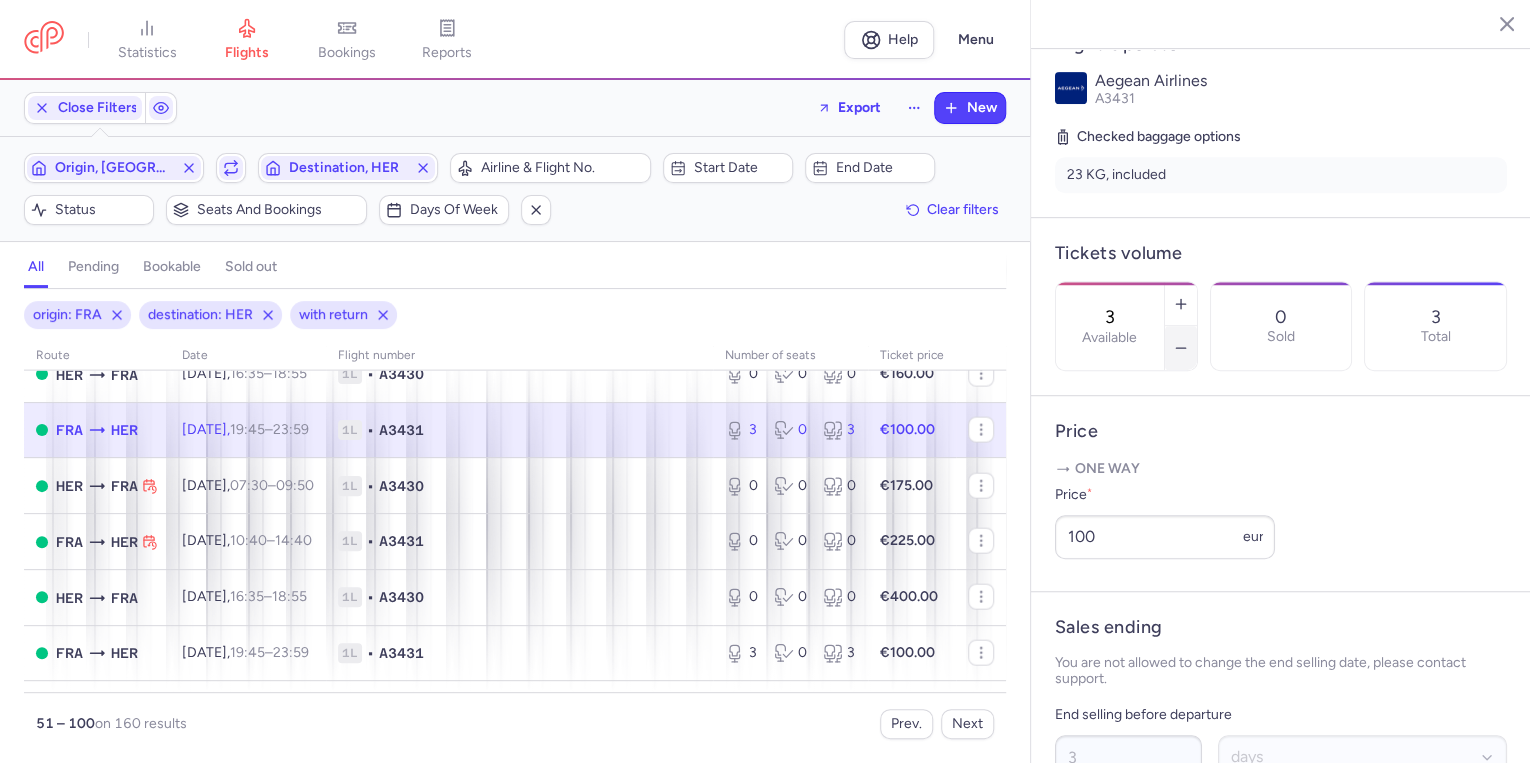 click 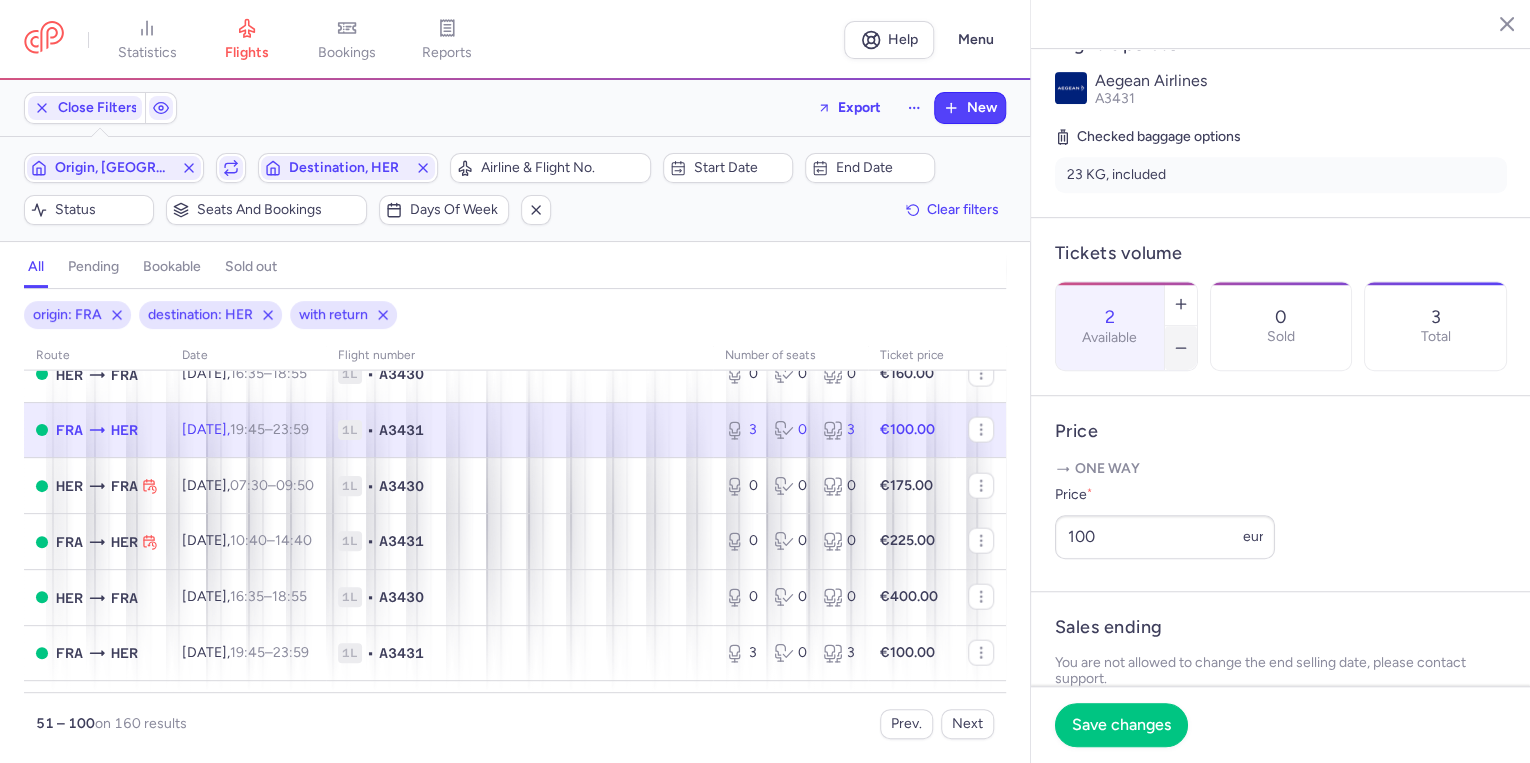 click 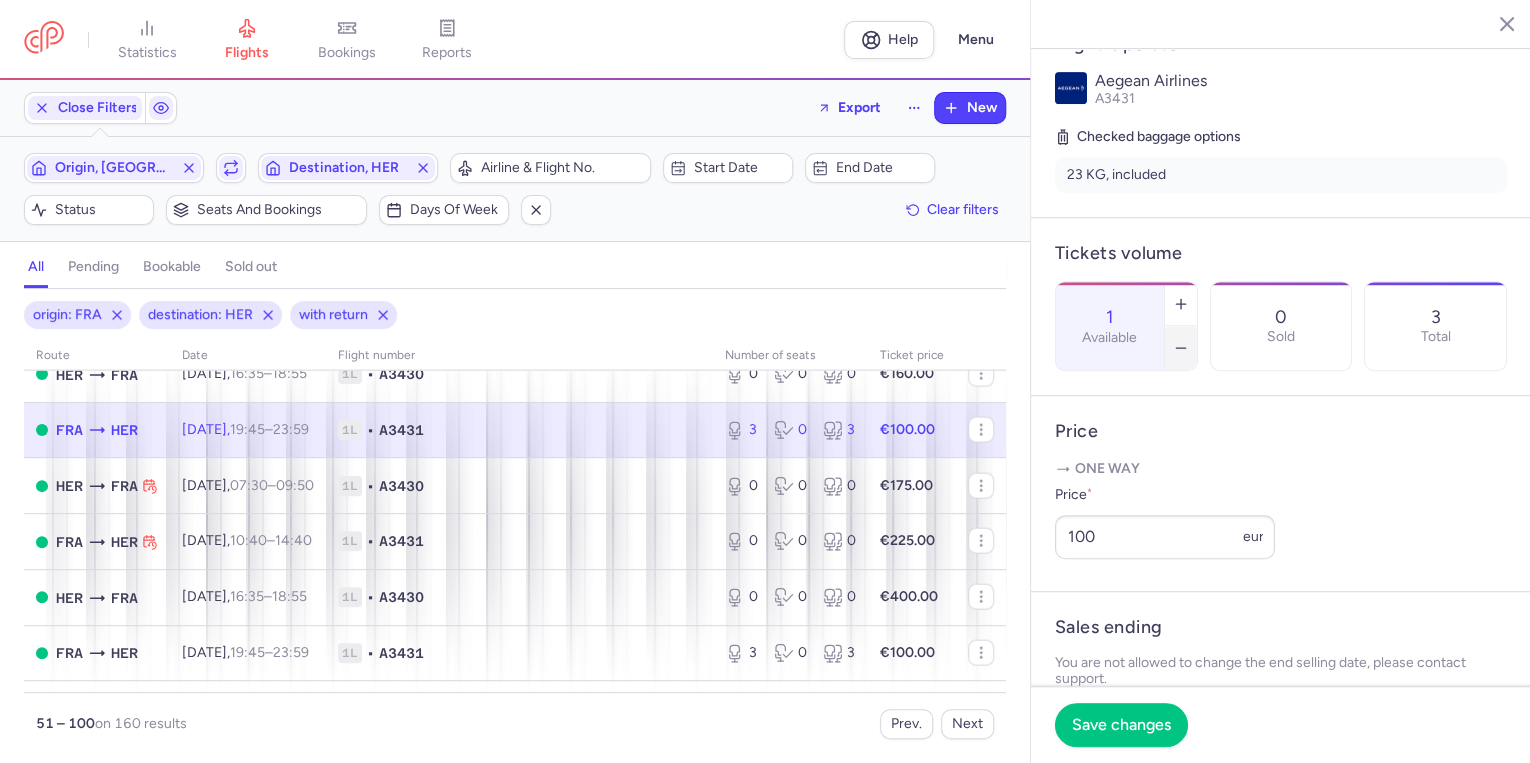 click 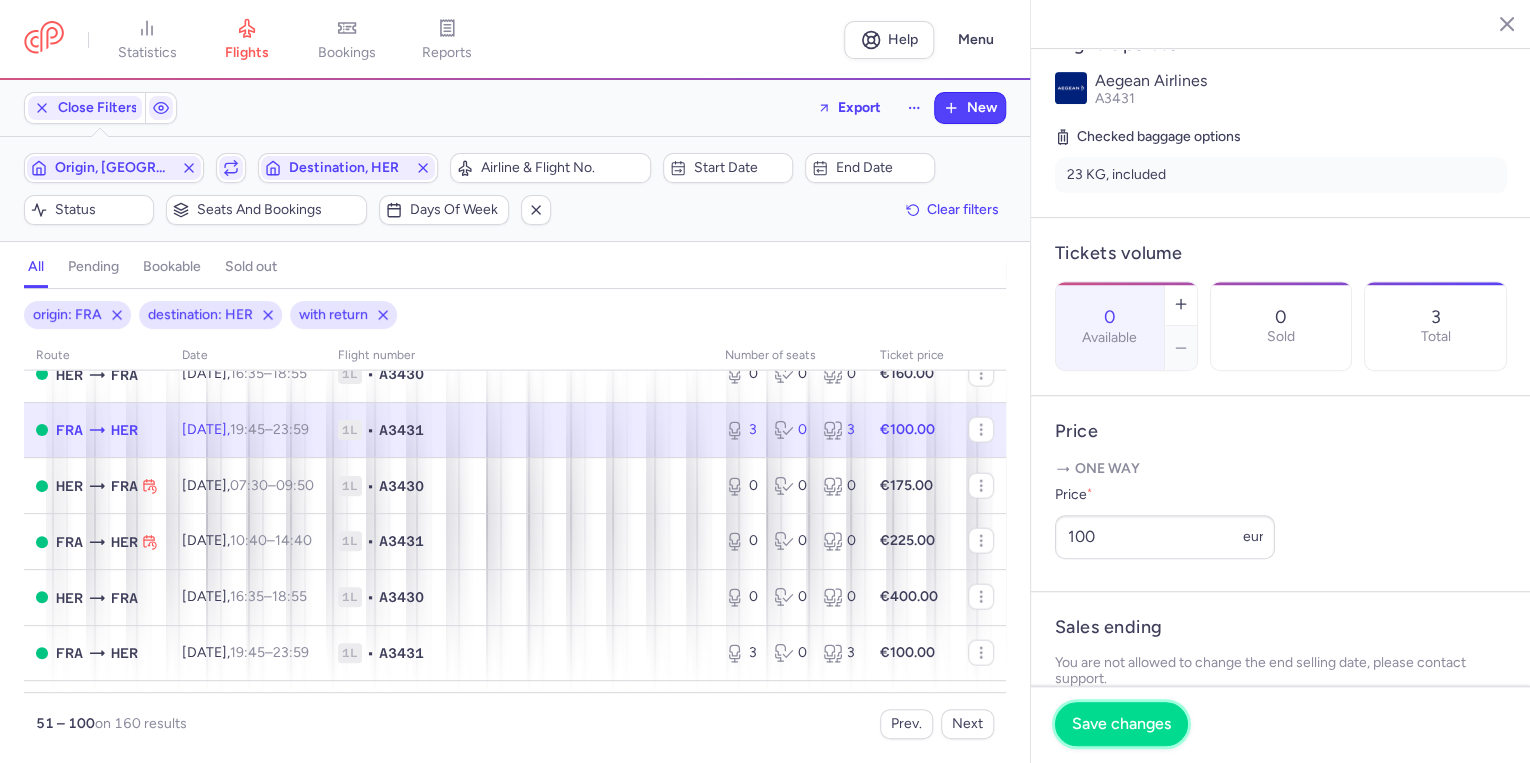 click on "Save changes" at bounding box center [1121, 724] 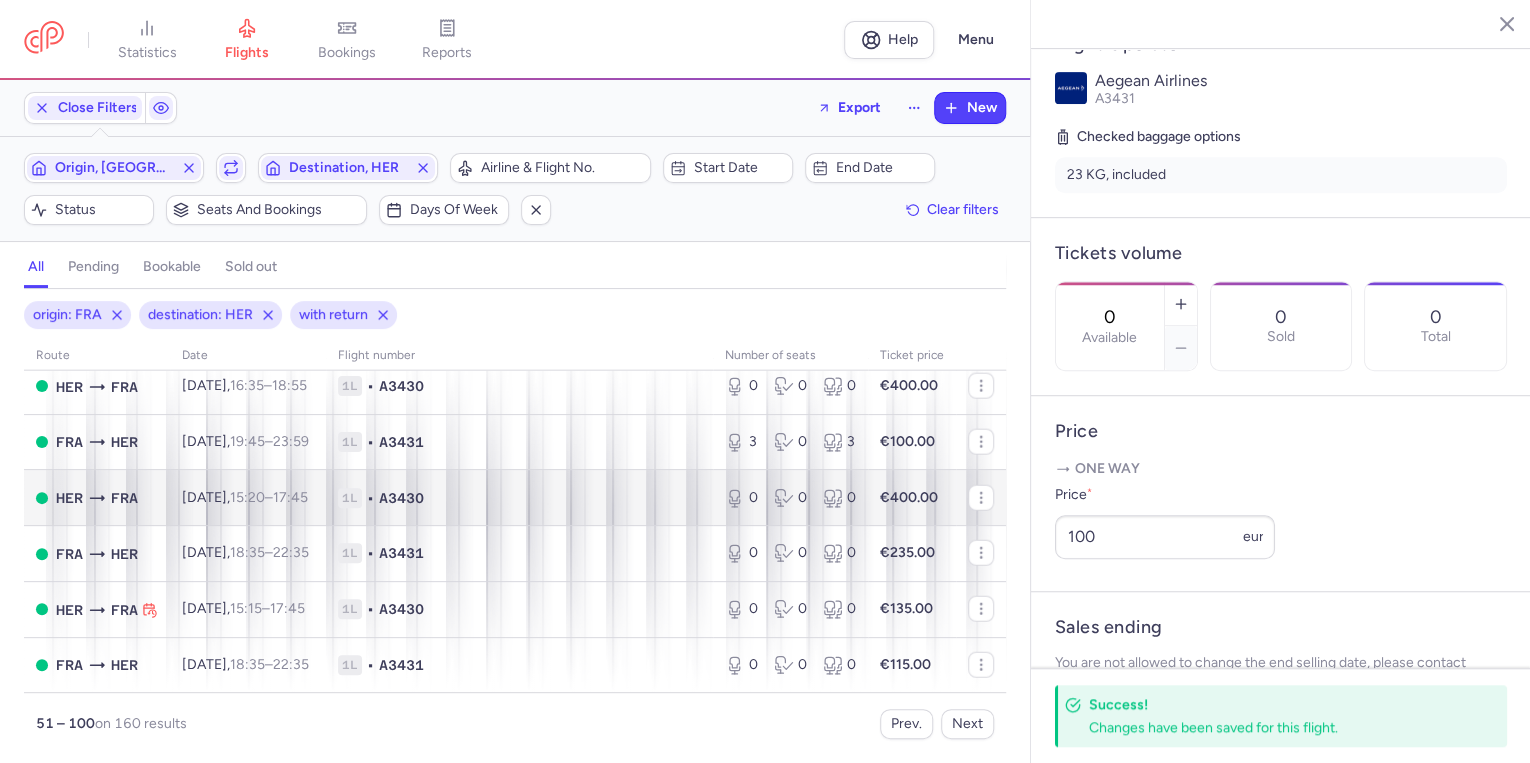 scroll, scrollTop: 2593, scrollLeft: 0, axis: vertical 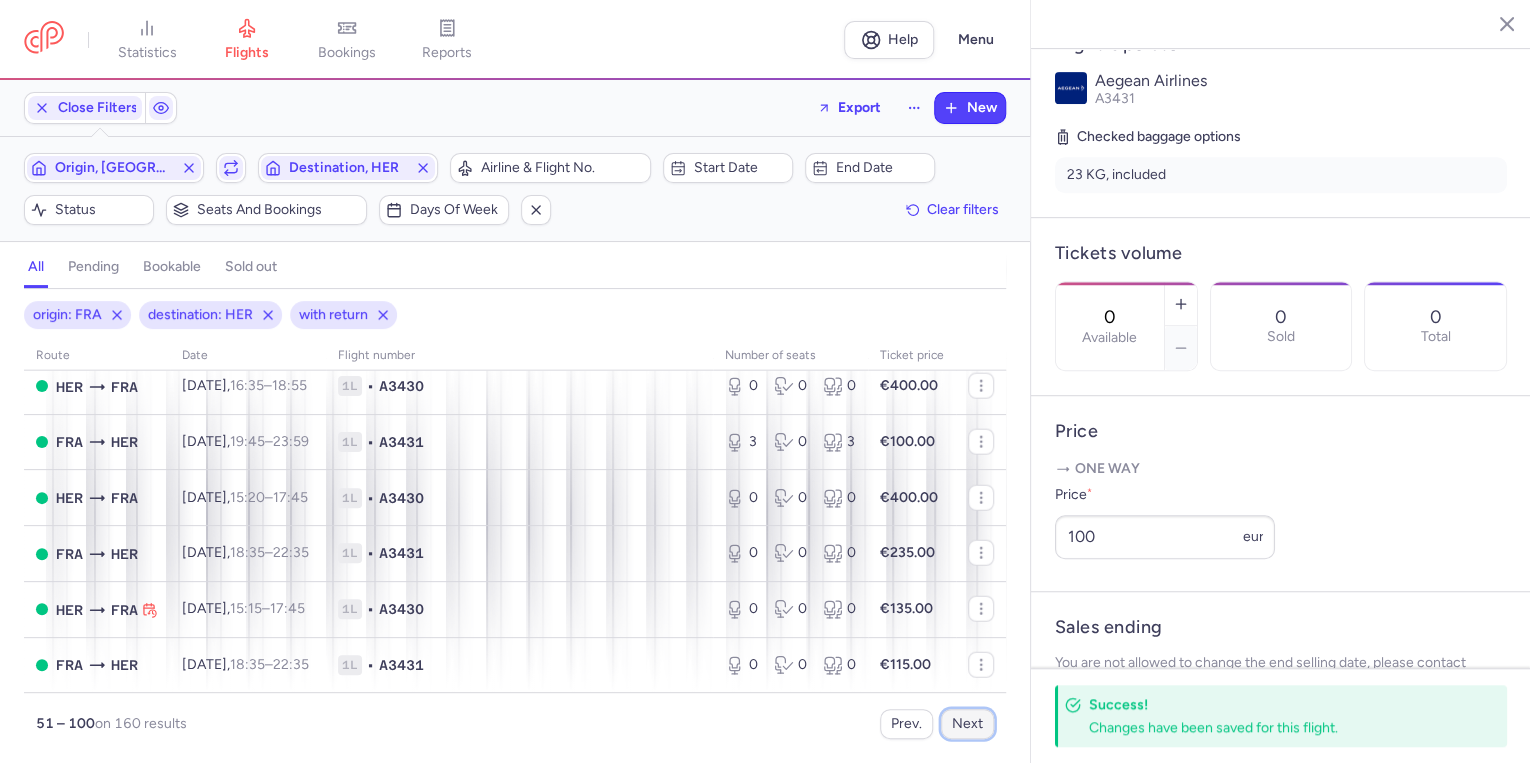 click on "Next" at bounding box center (967, 724) 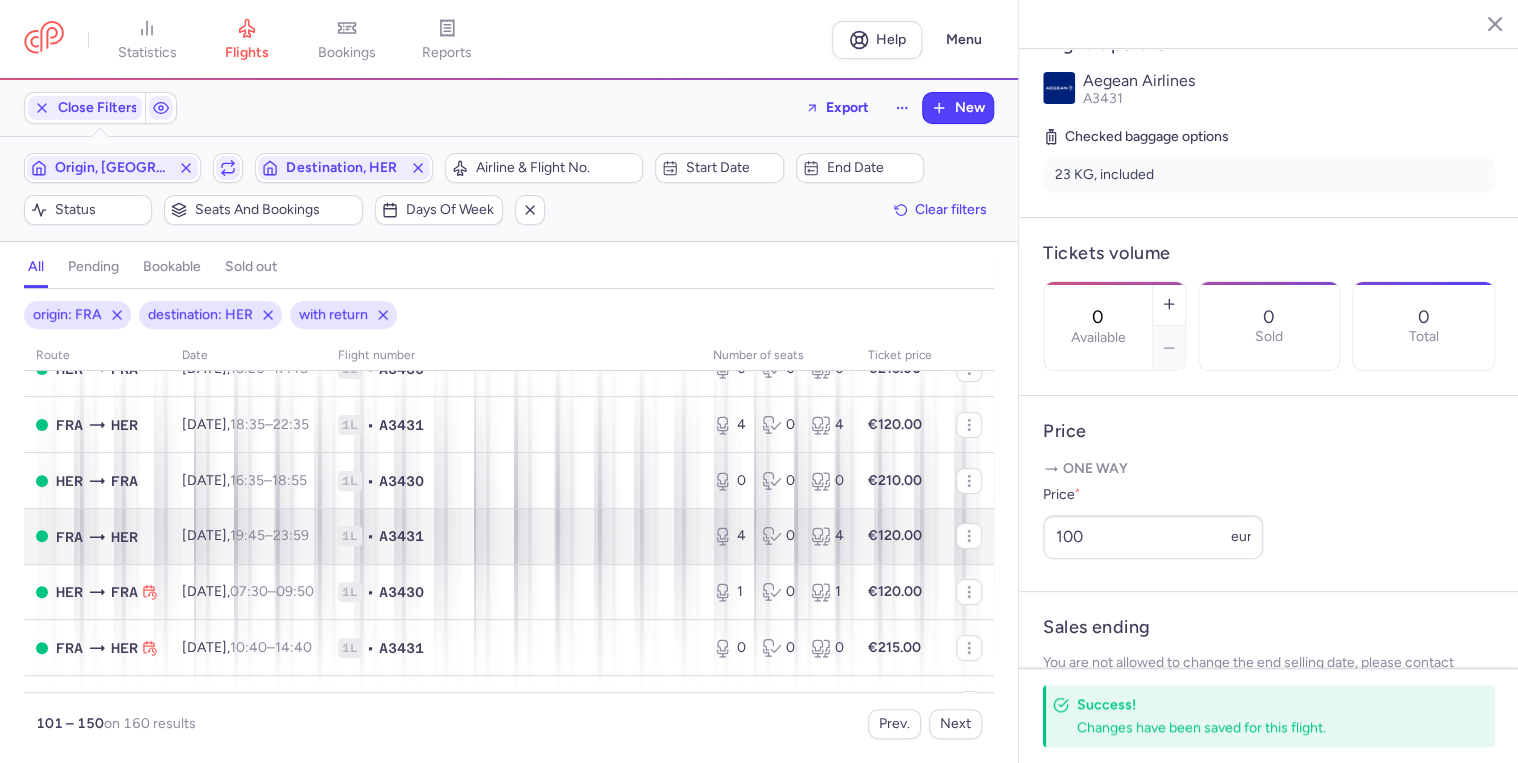 scroll, scrollTop: 80, scrollLeft: 0, axis: vertical 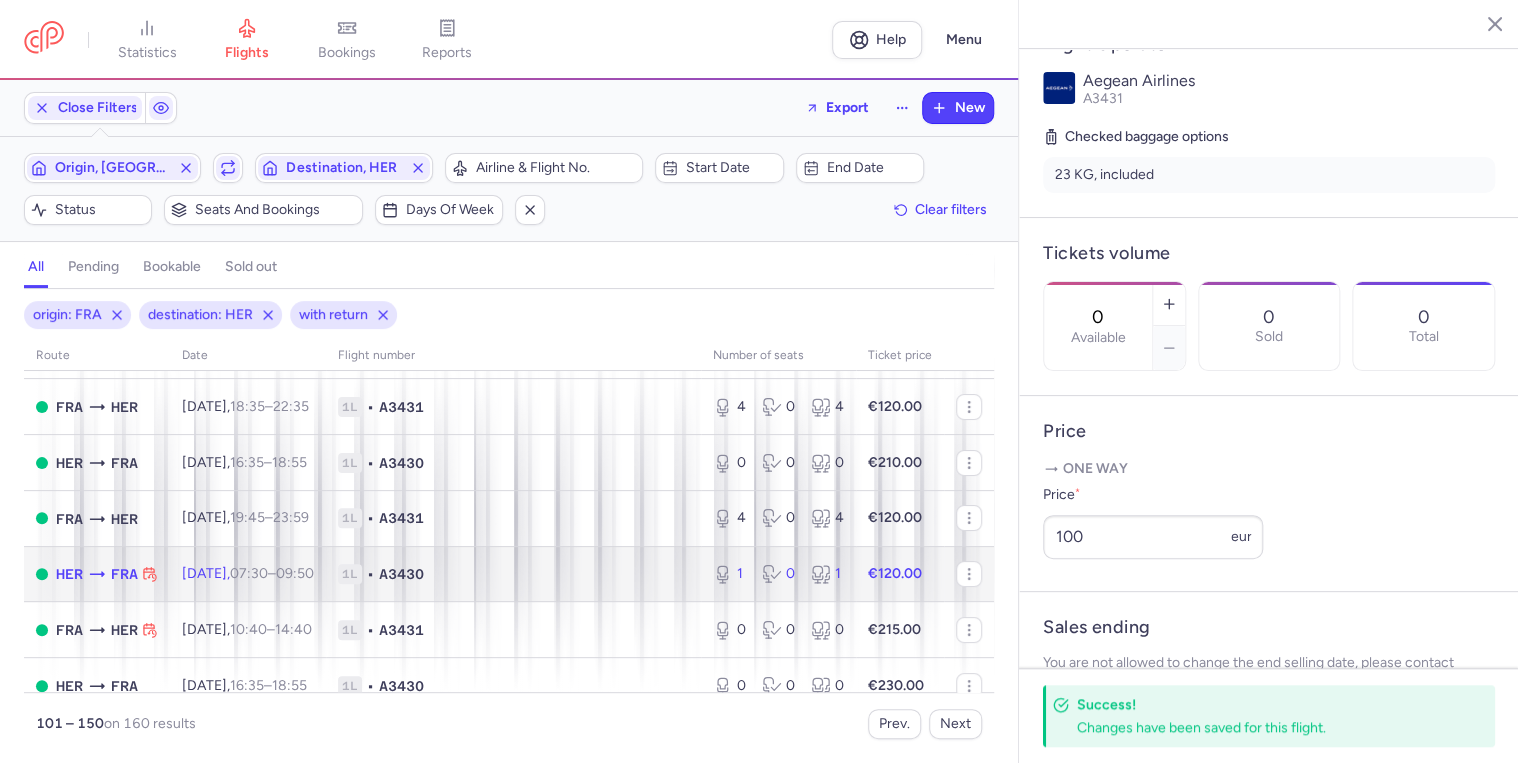 click on "1L • A3430" at bounding box center [513, 574] 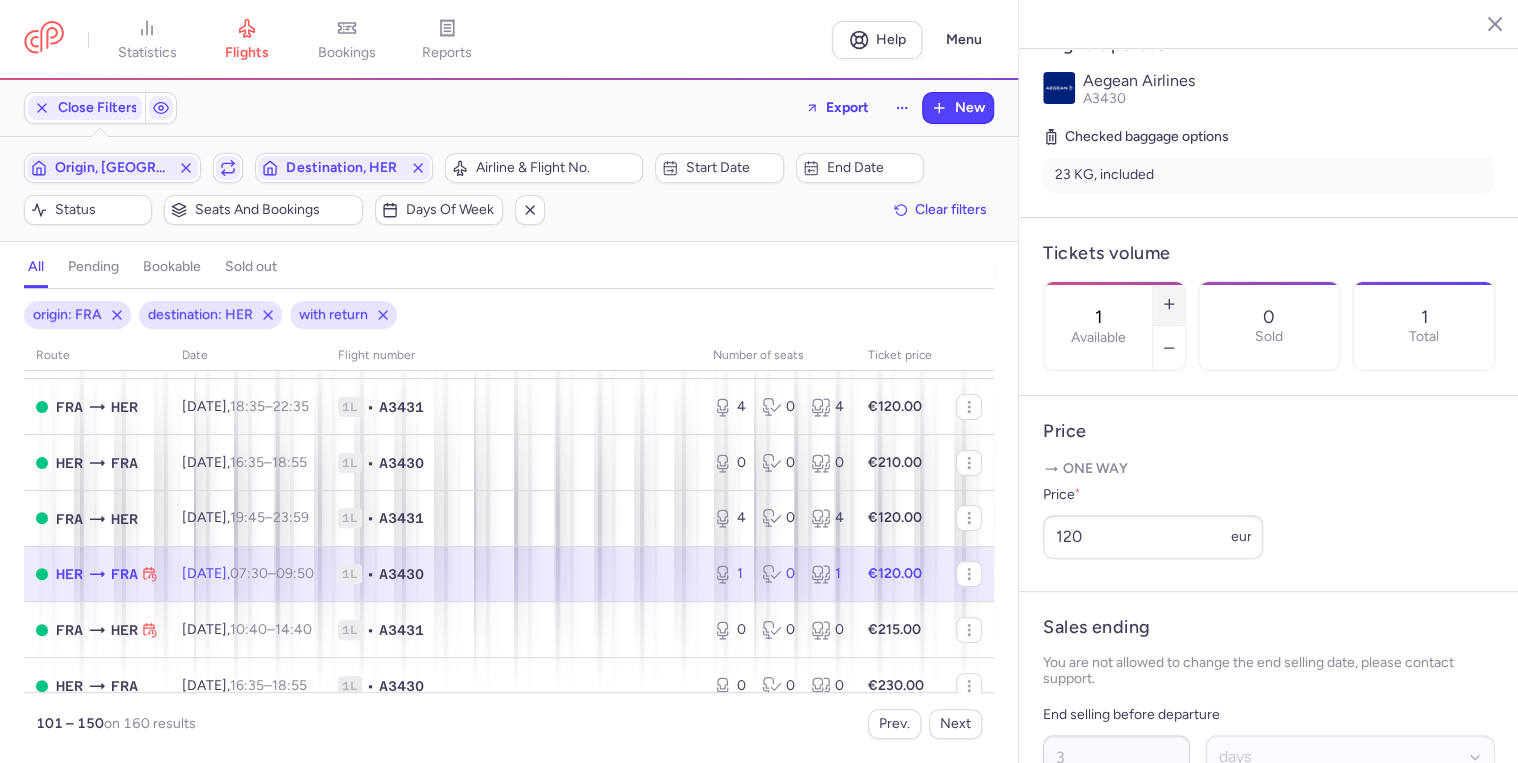click 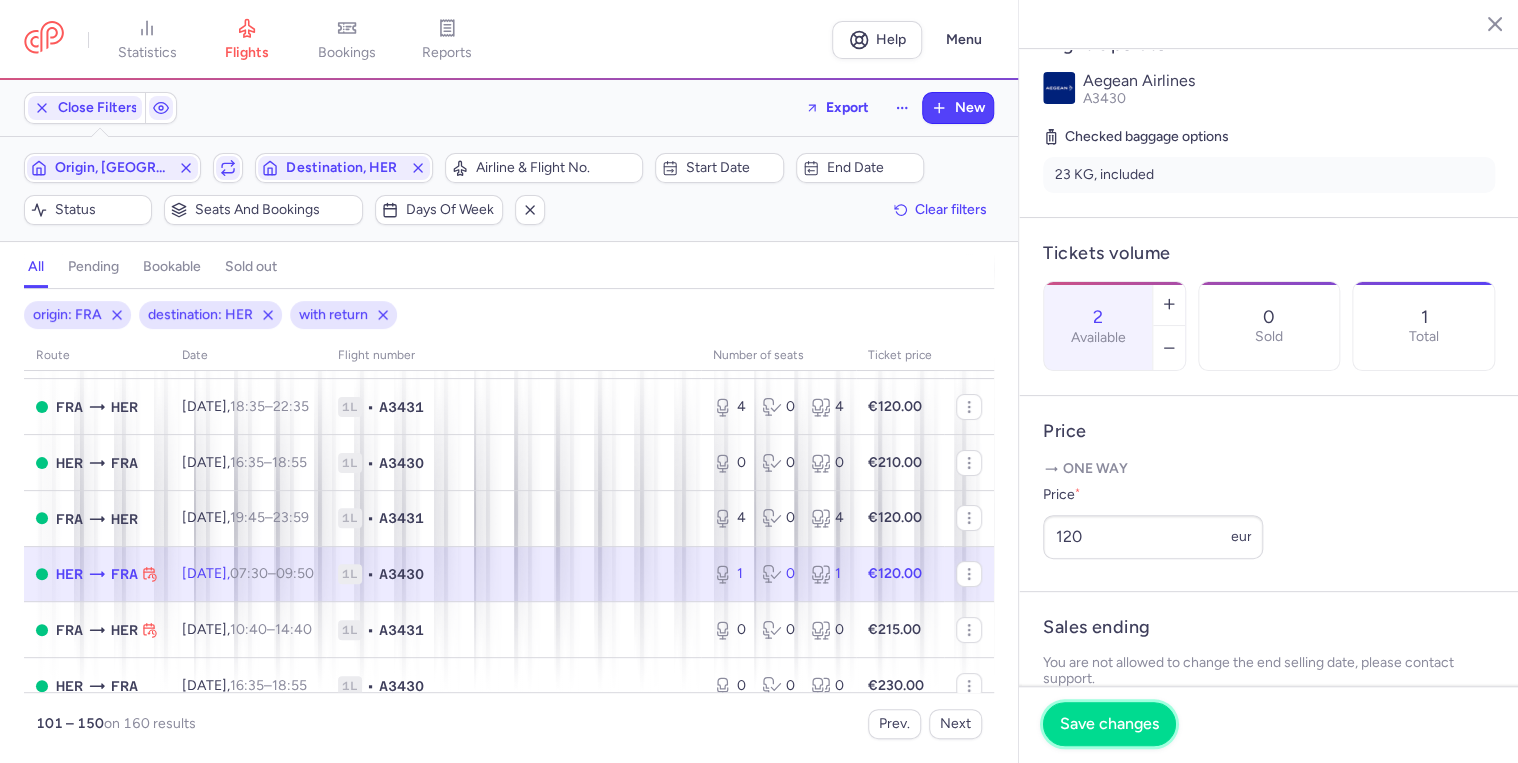click on "Save changes" at bounding box center (1109, 724) 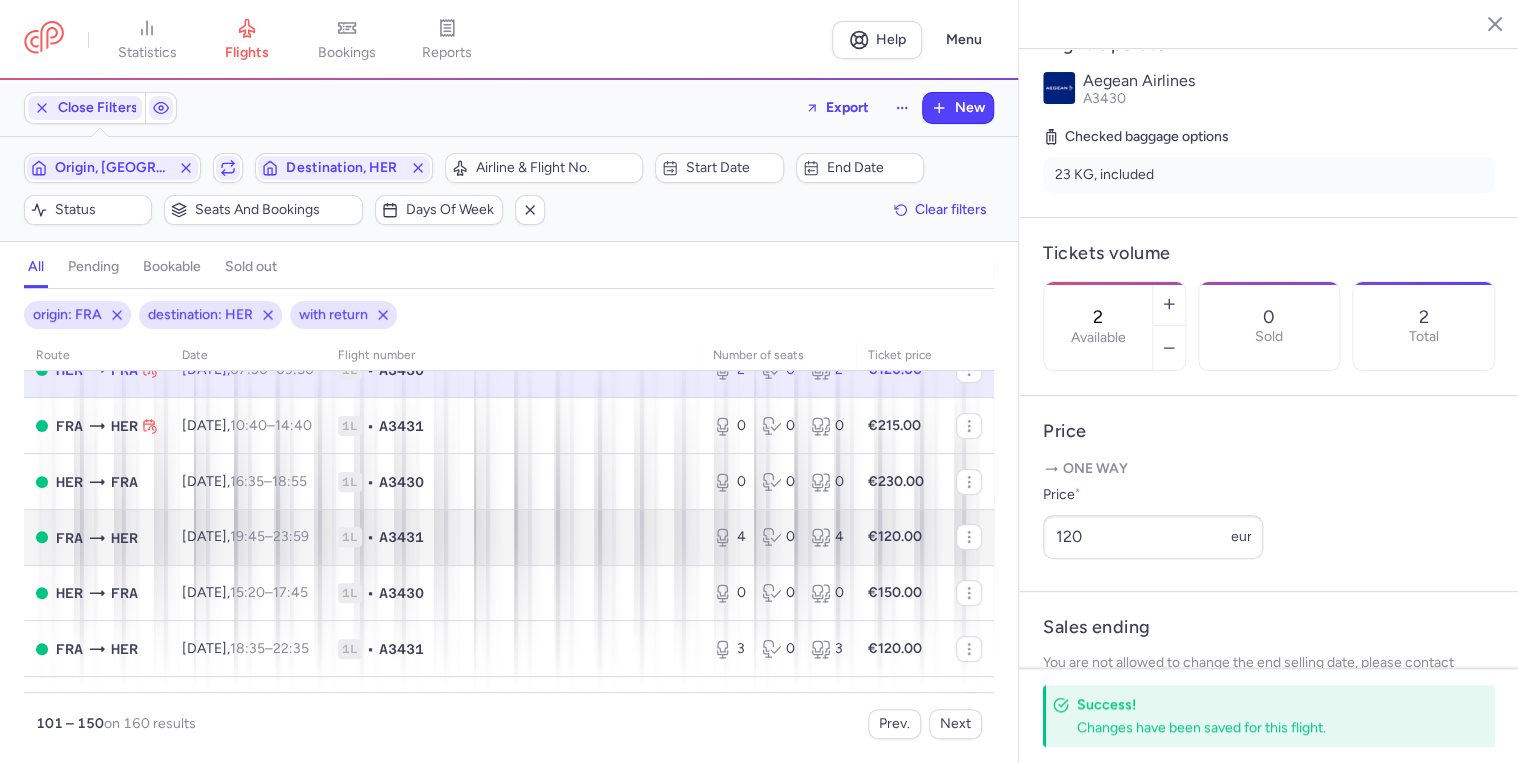 scroll, scrollTop: 320, scrollLeft: 0, axis: vertical 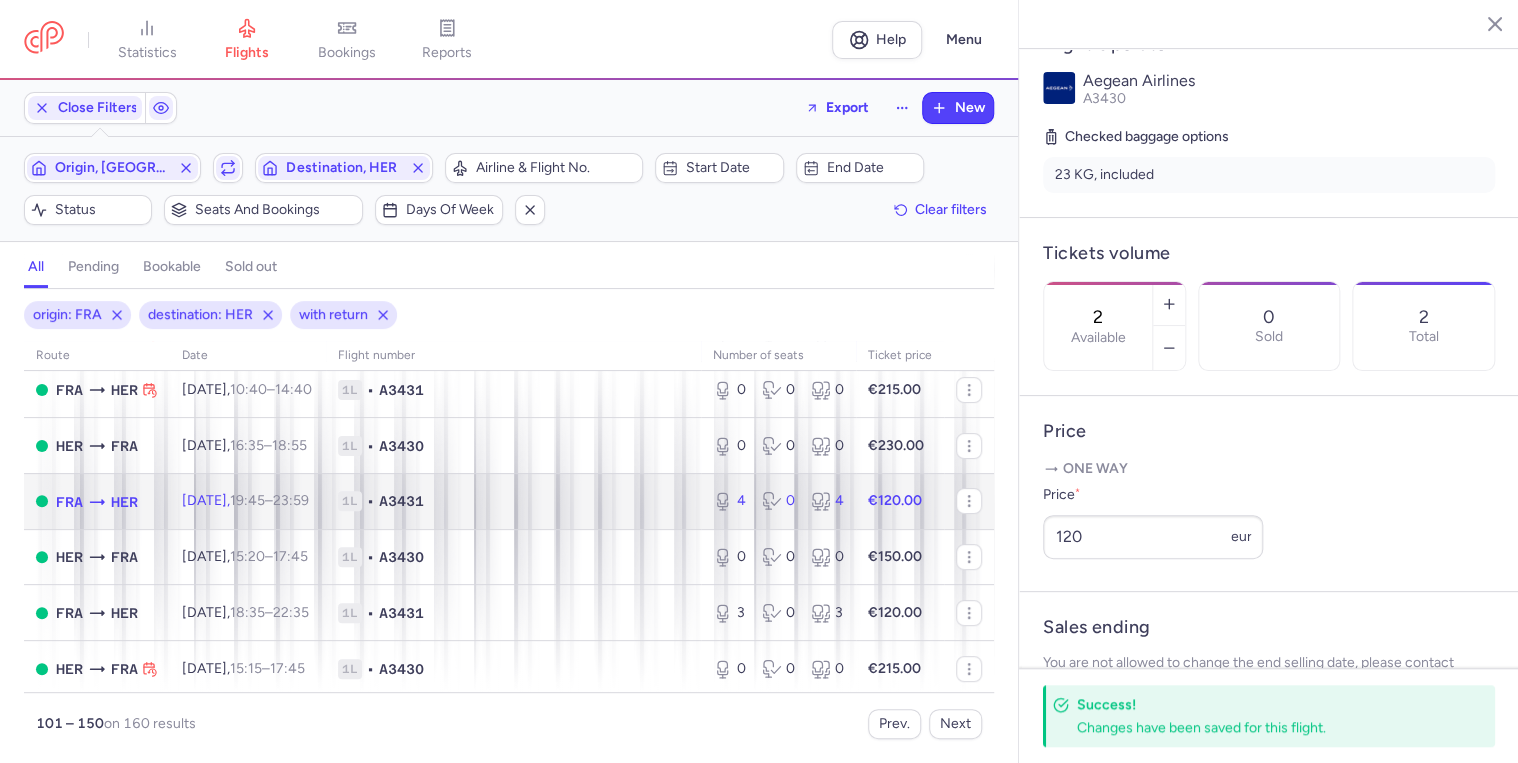 click on "1L • A3431" at bounding box center [513, 501] 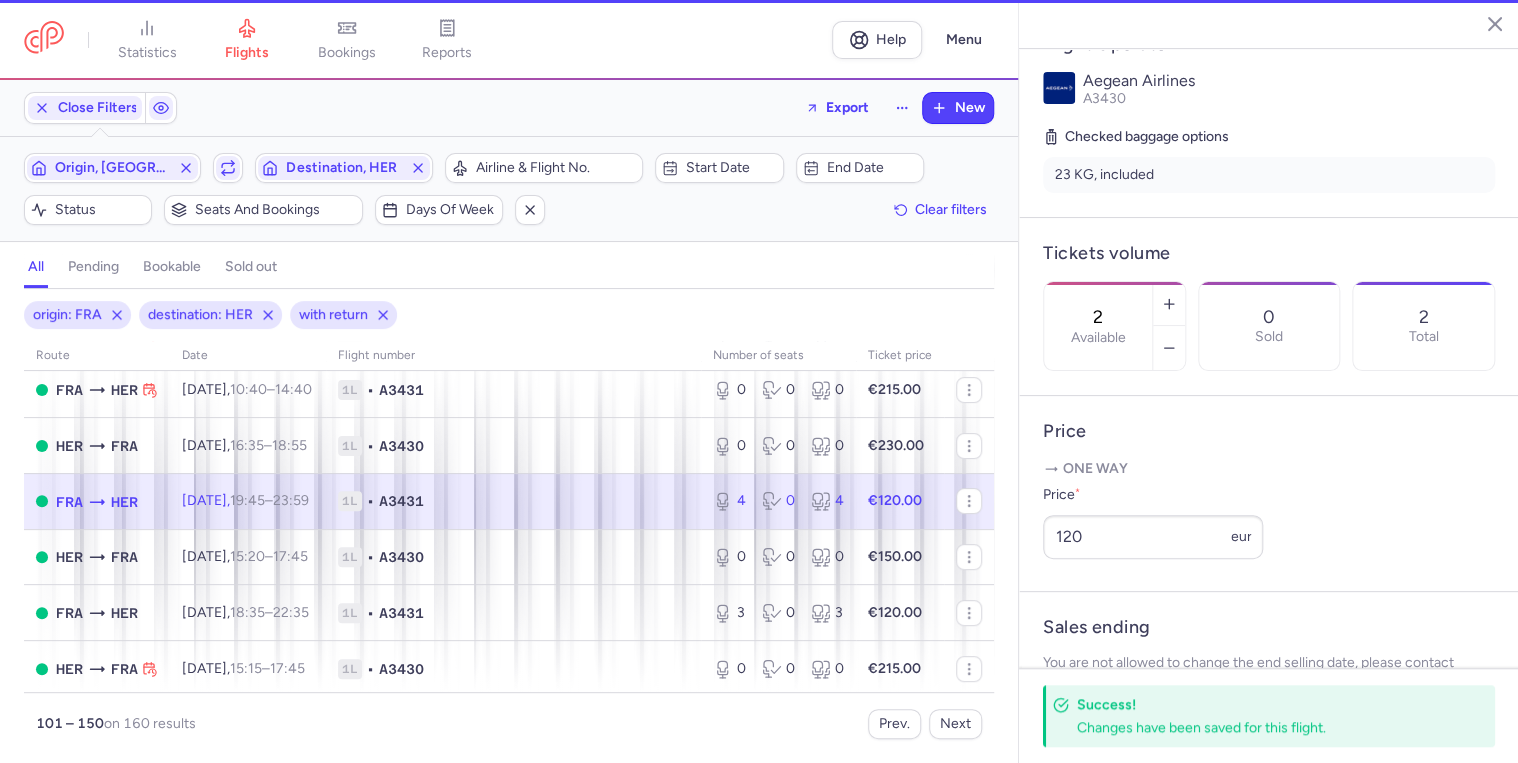 type on "4" 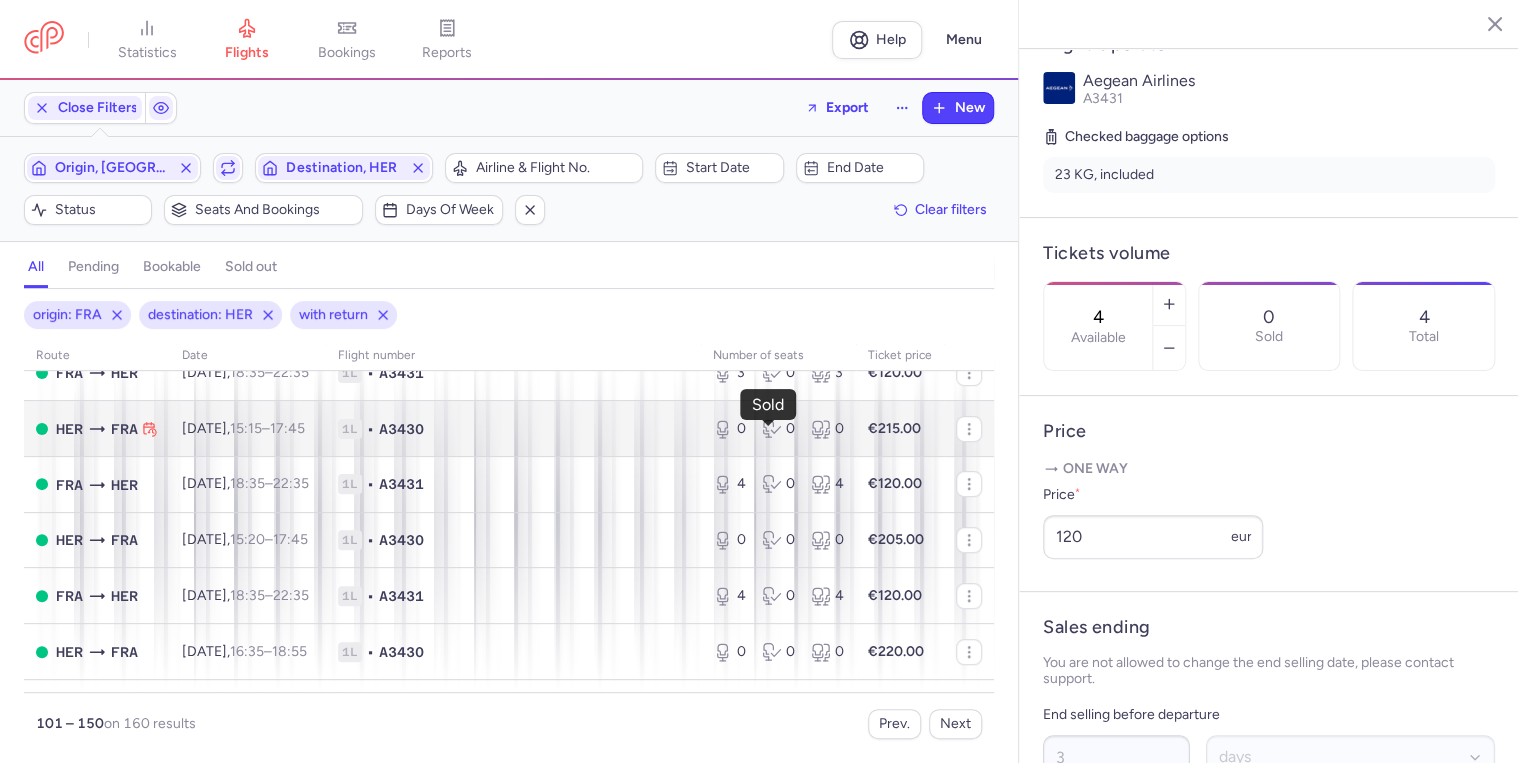 scroll, scrollTop: 640, scrollLeft: 0, axis: vertical 